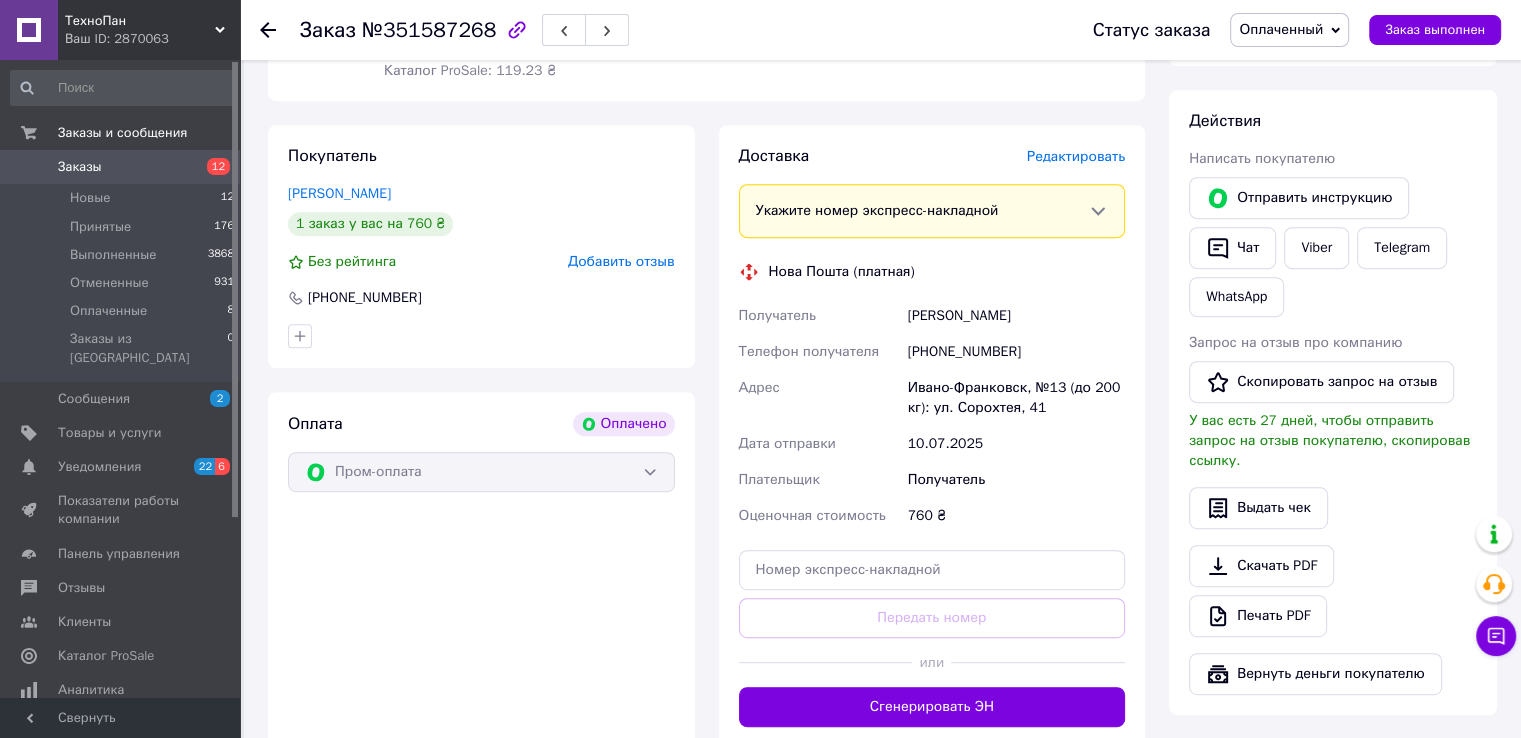 scroll, scrollTop: 876, scrollLeft: 0, axis: vertical 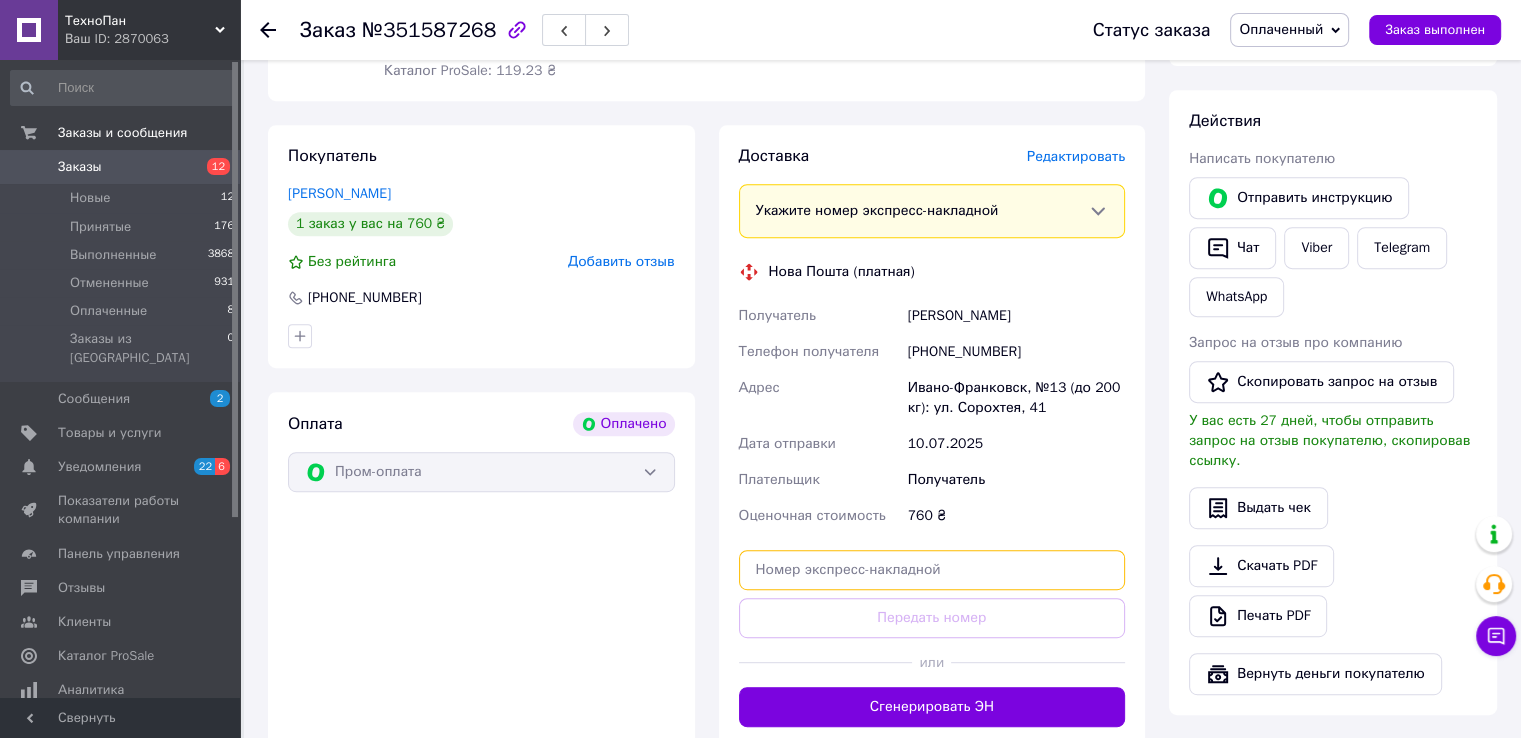 click at bounding box center (932, 570) 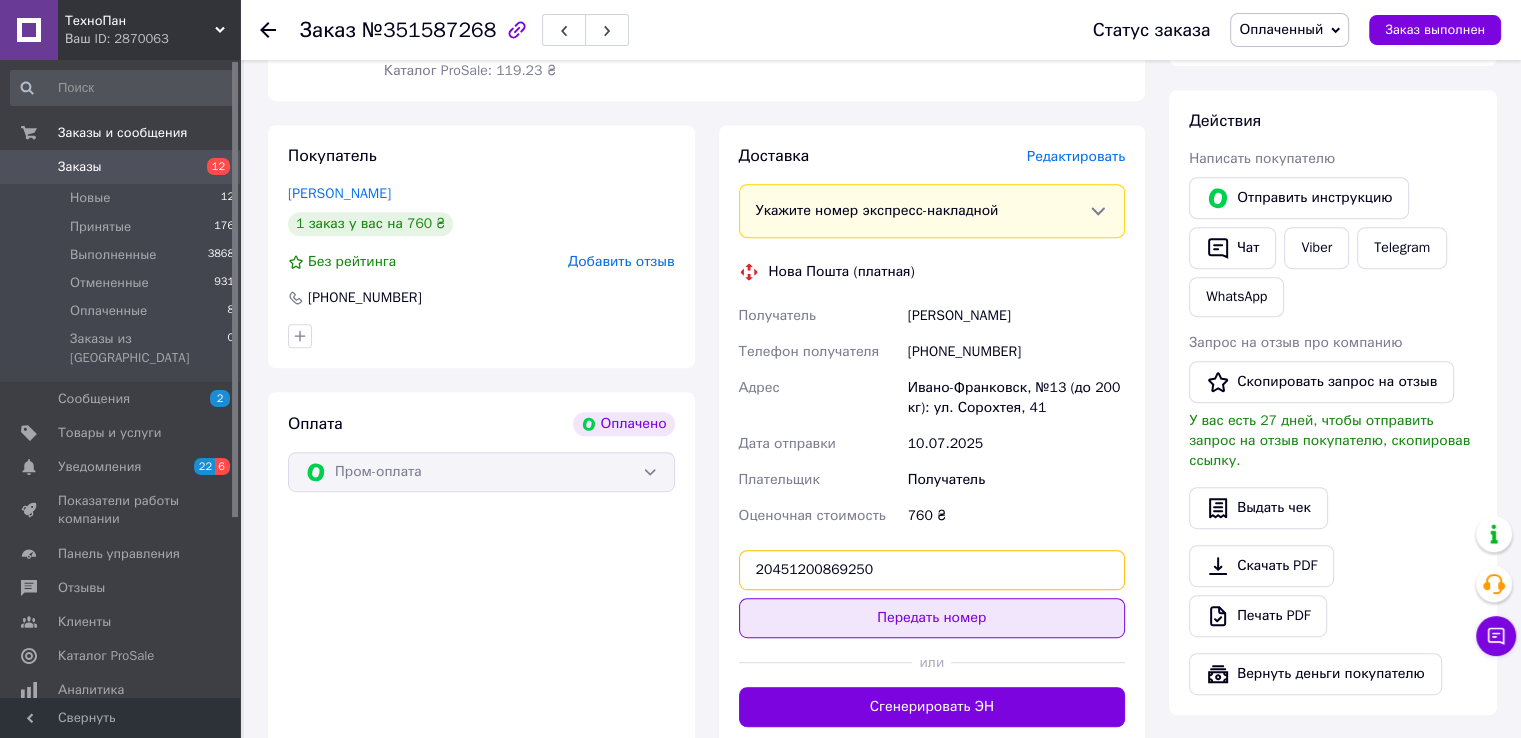 type on "20451200869250" 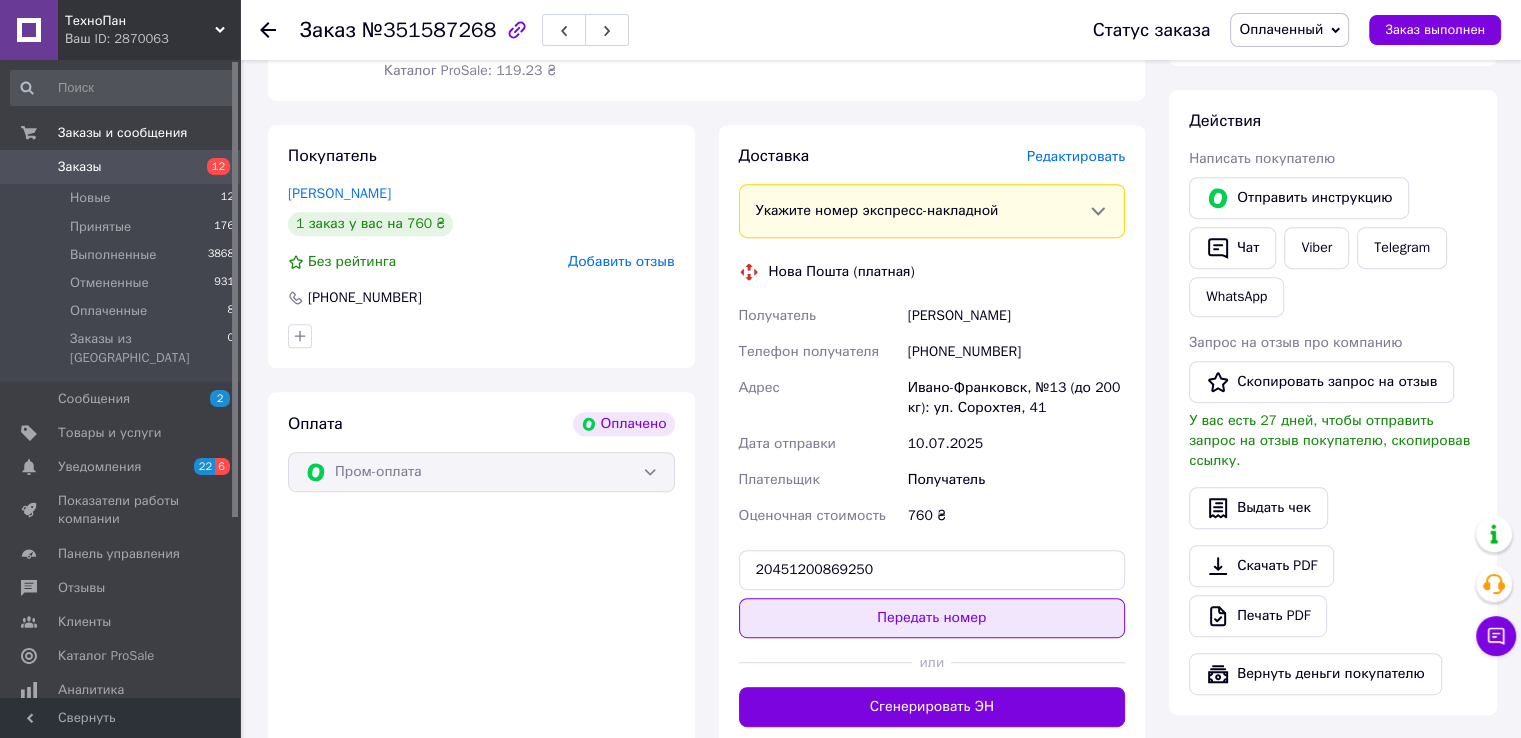 click on "Передать номер" at bounding box center [932, 618] 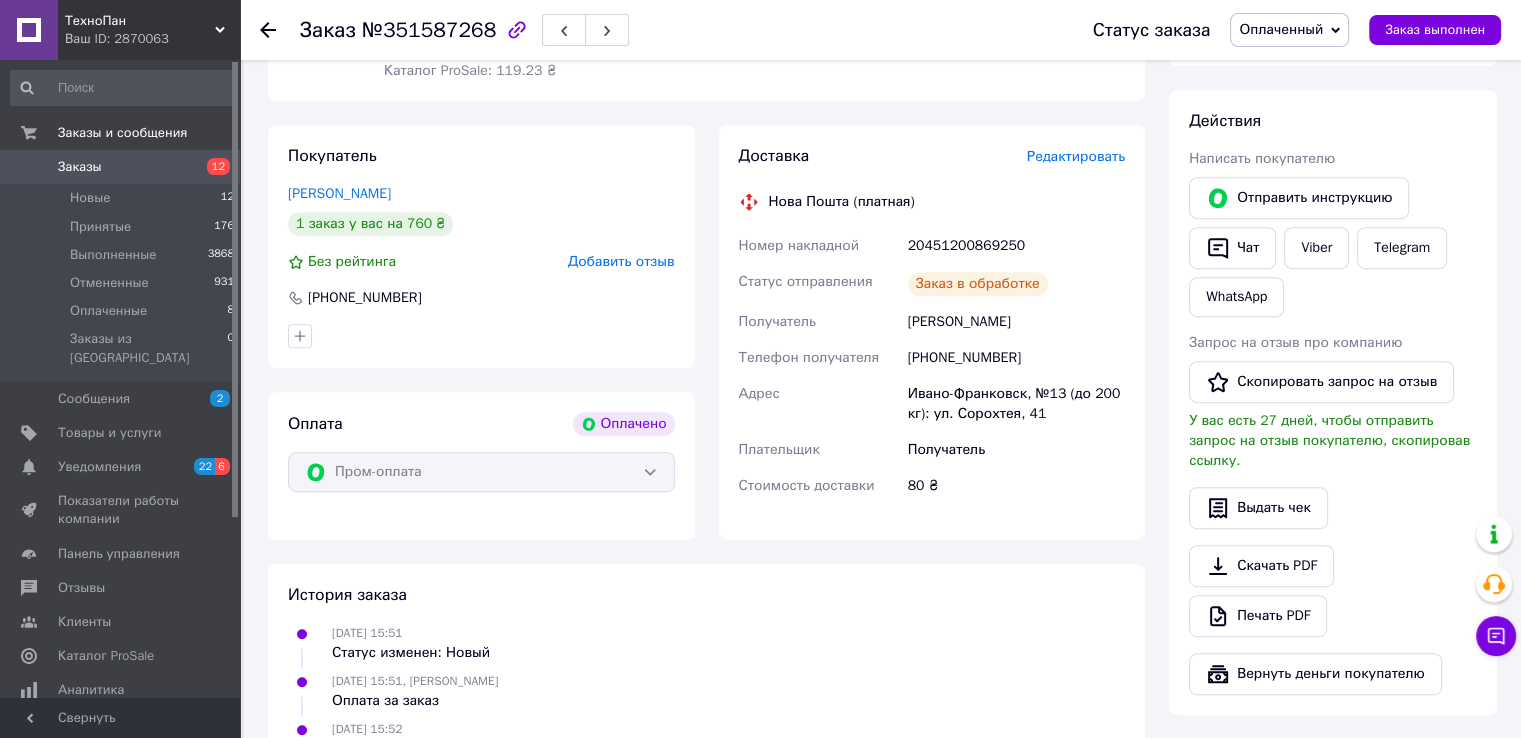 click 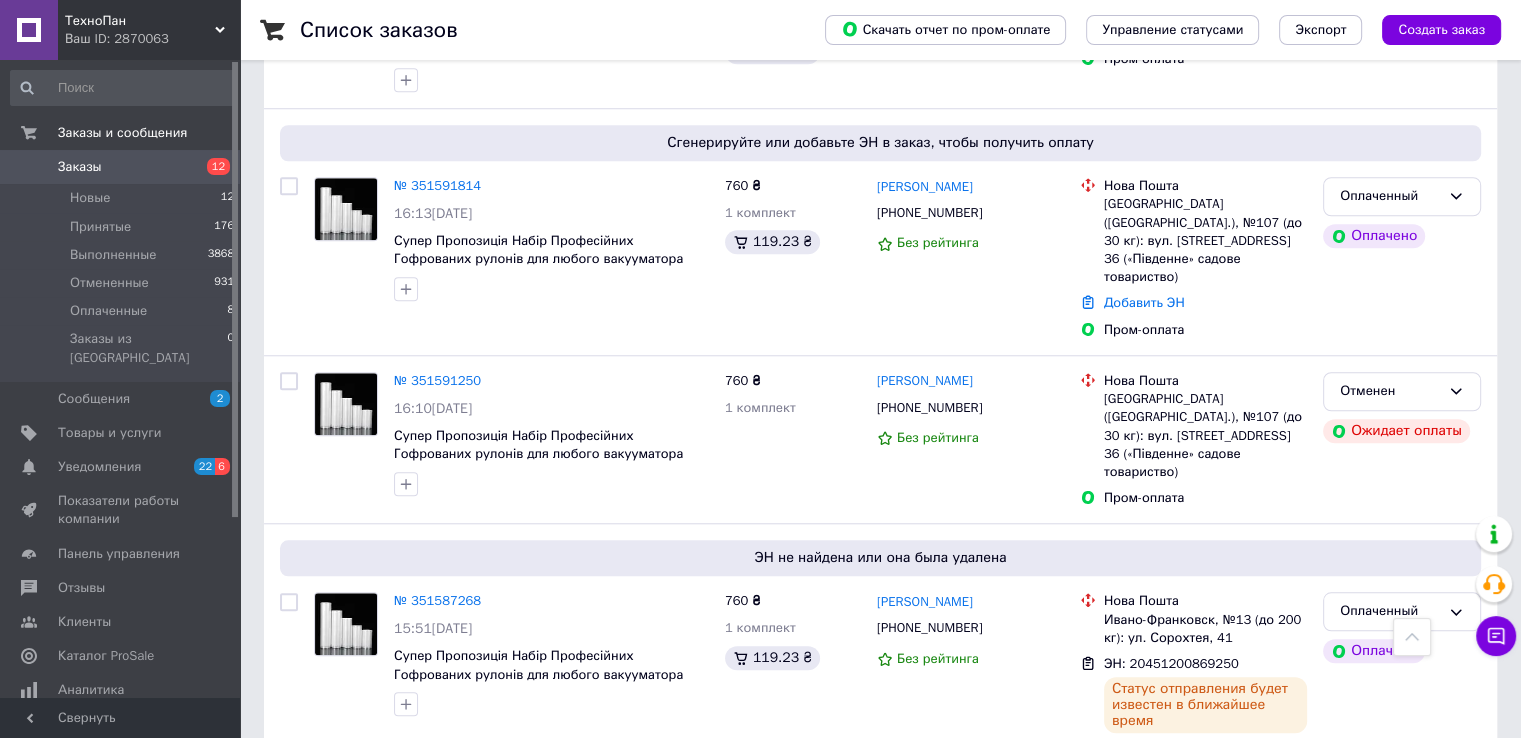 scroll, scrollTop: 1700, scrollLeft: 0, axis: vertical 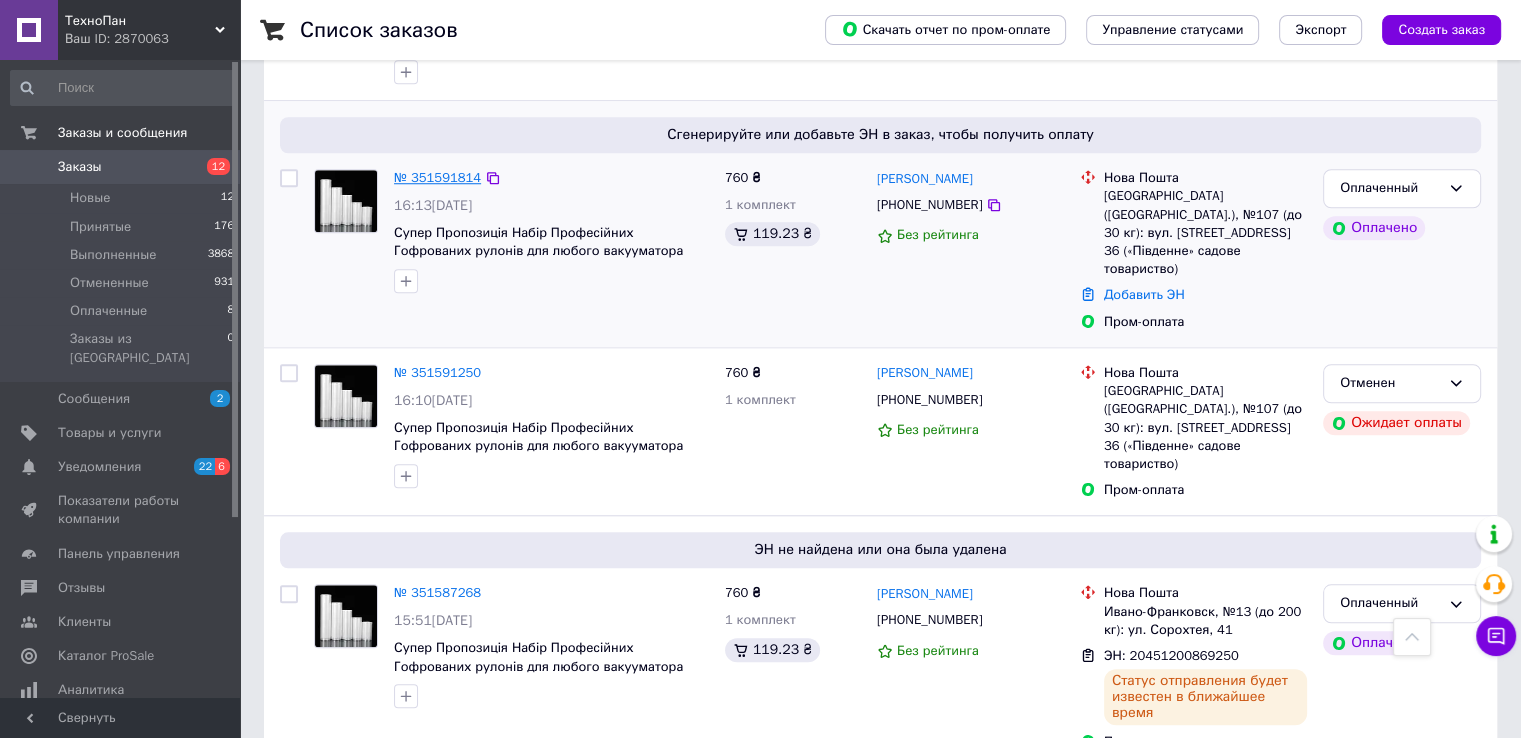 click on "№ 351591814" at bounding box center (437, 177) 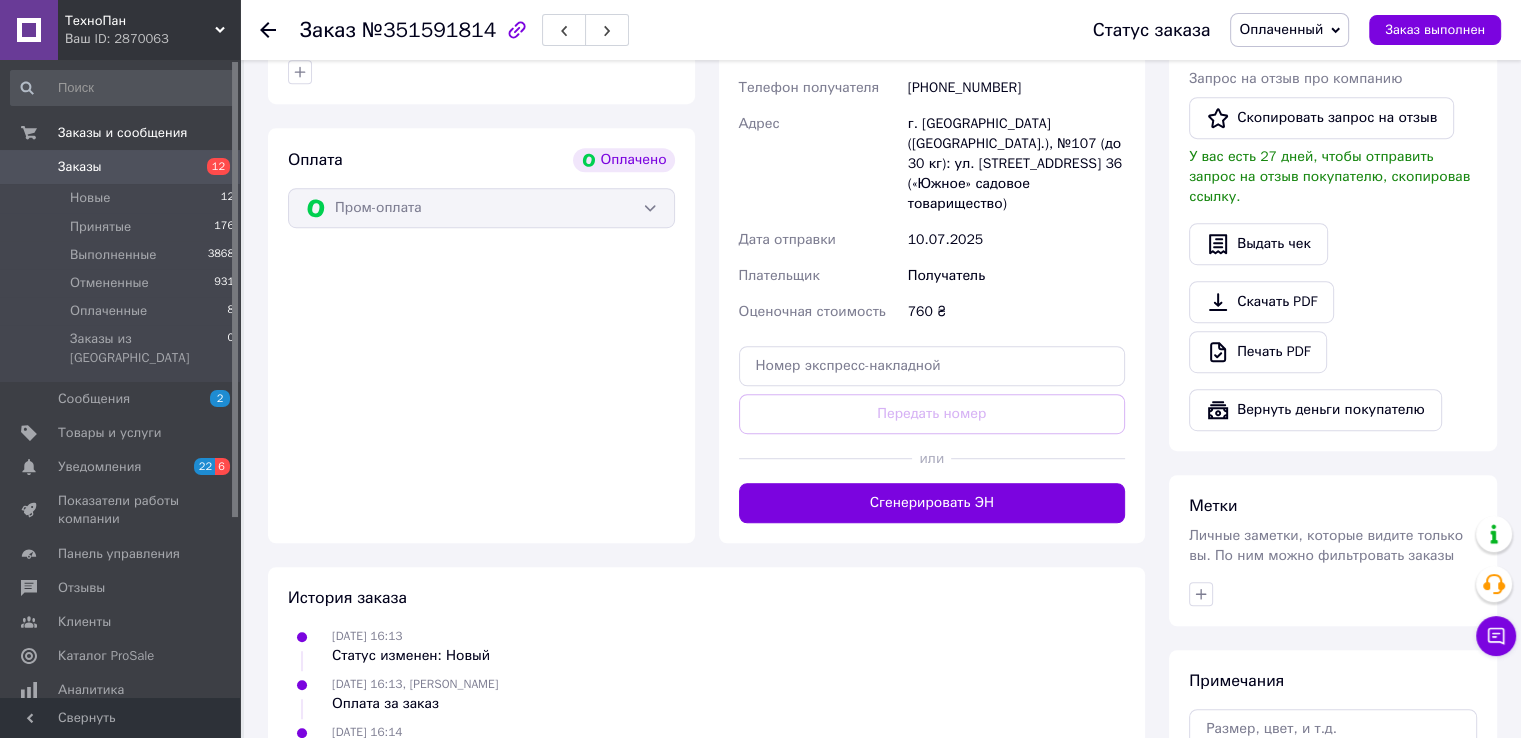 scroll, scrollTop: 1120, scrollLeft: 0, axis: vertical 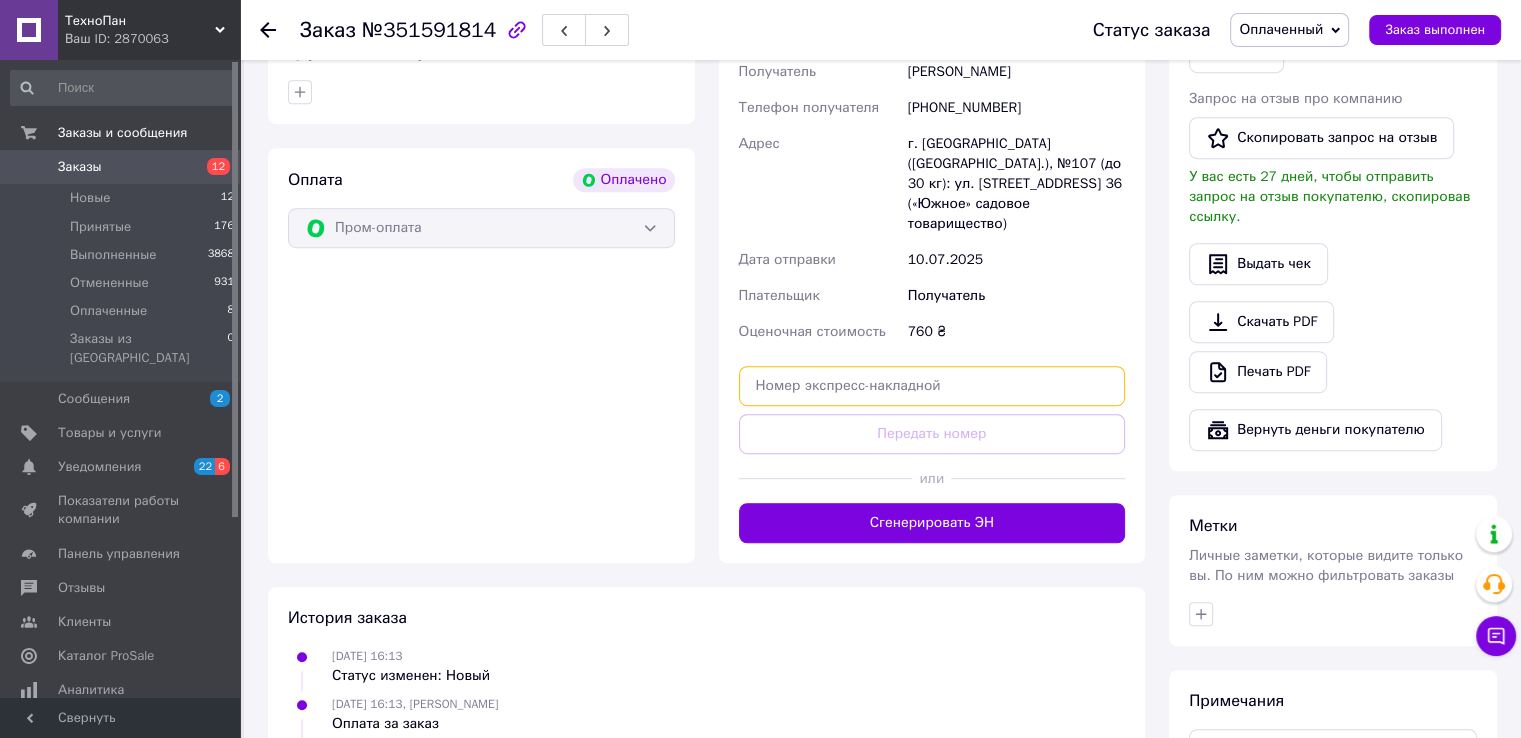click at bounding box center [932, 386] 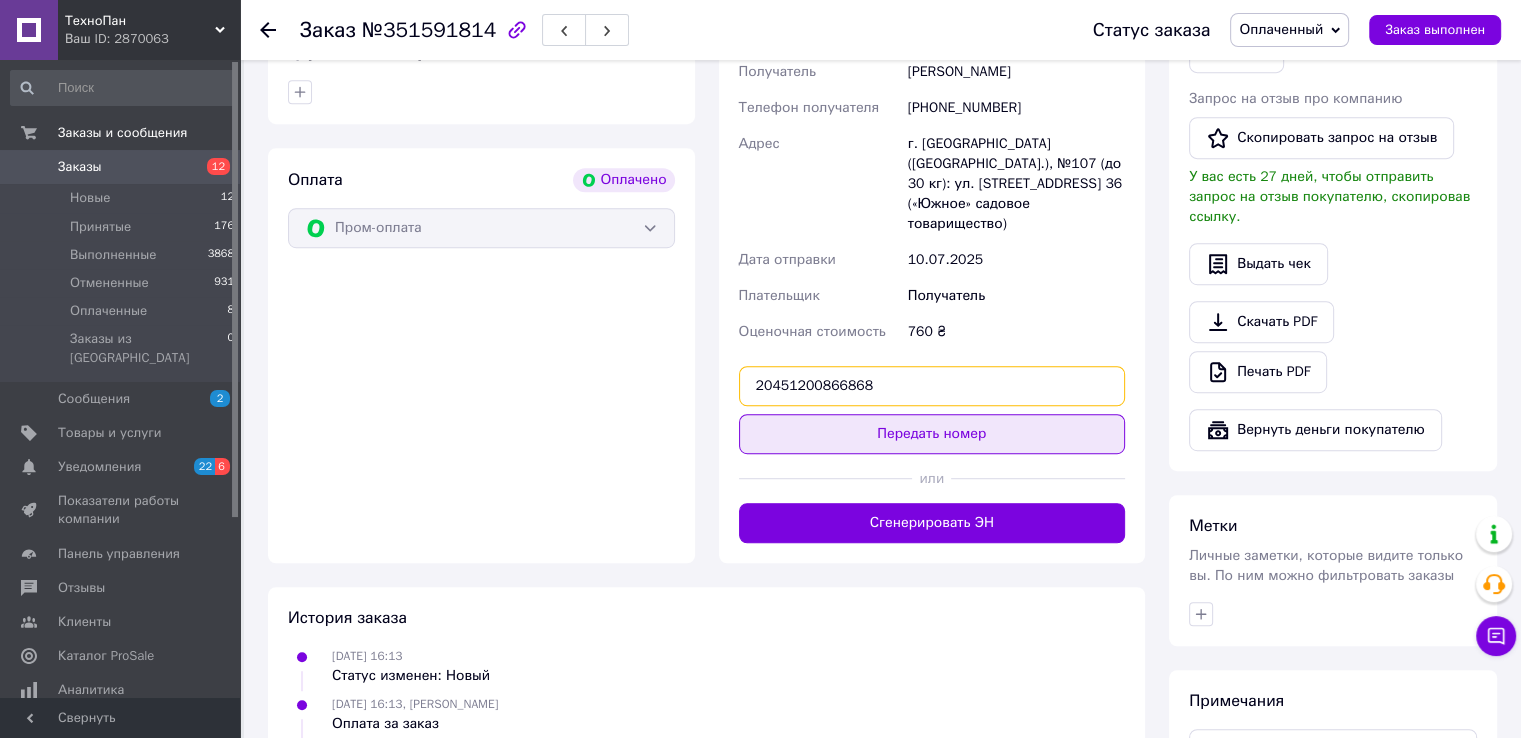 type on "20451200866868" 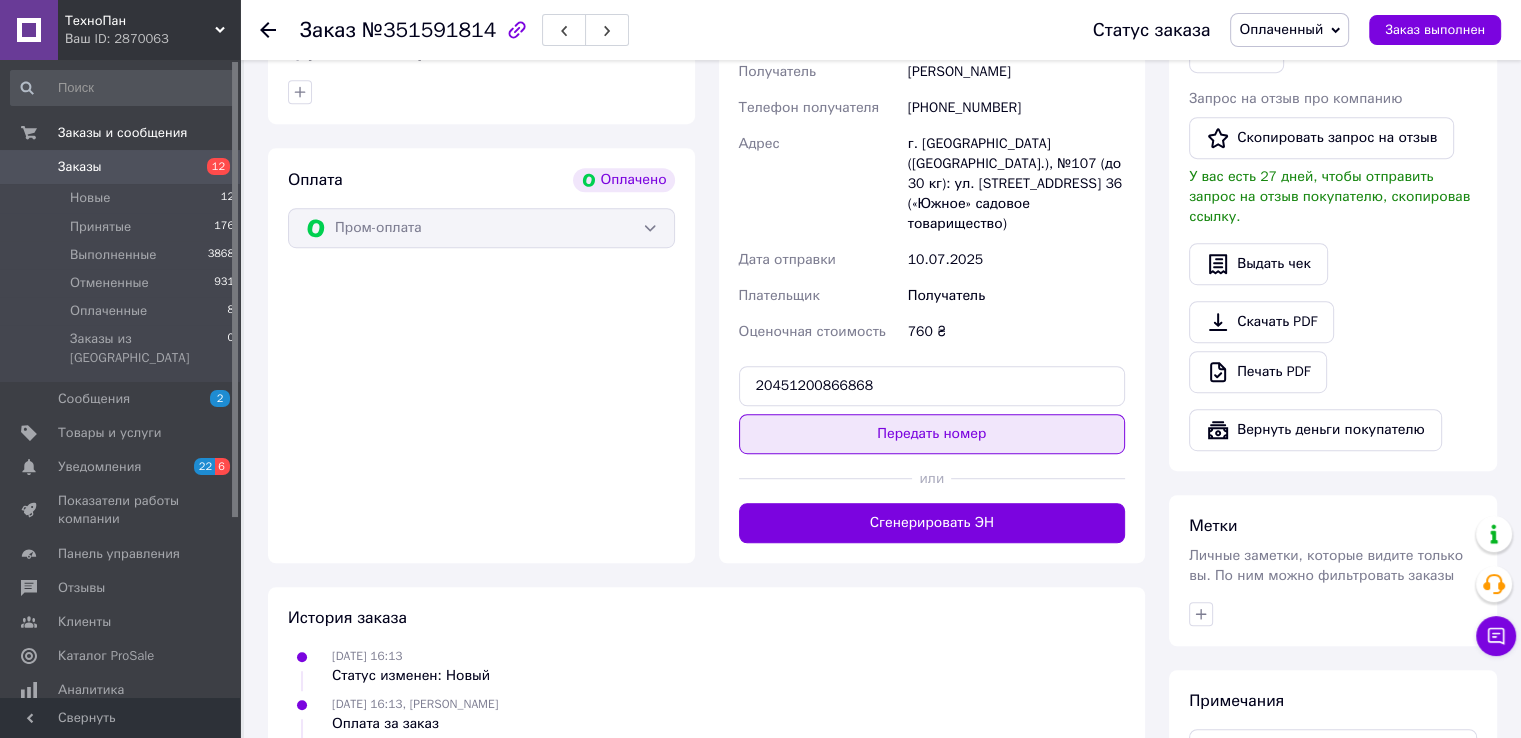 click on "Передать номер" at bounding box center (932, 434) 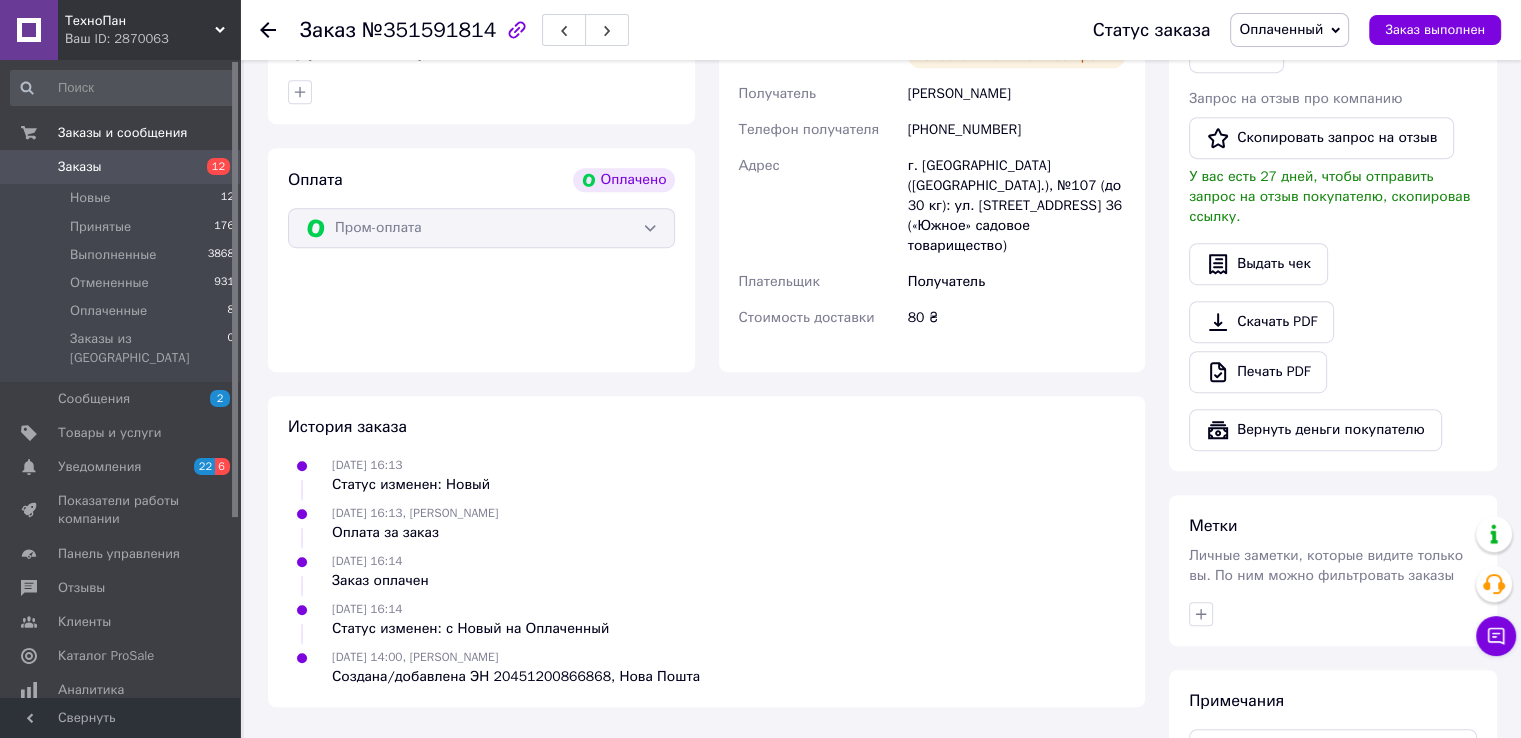 click 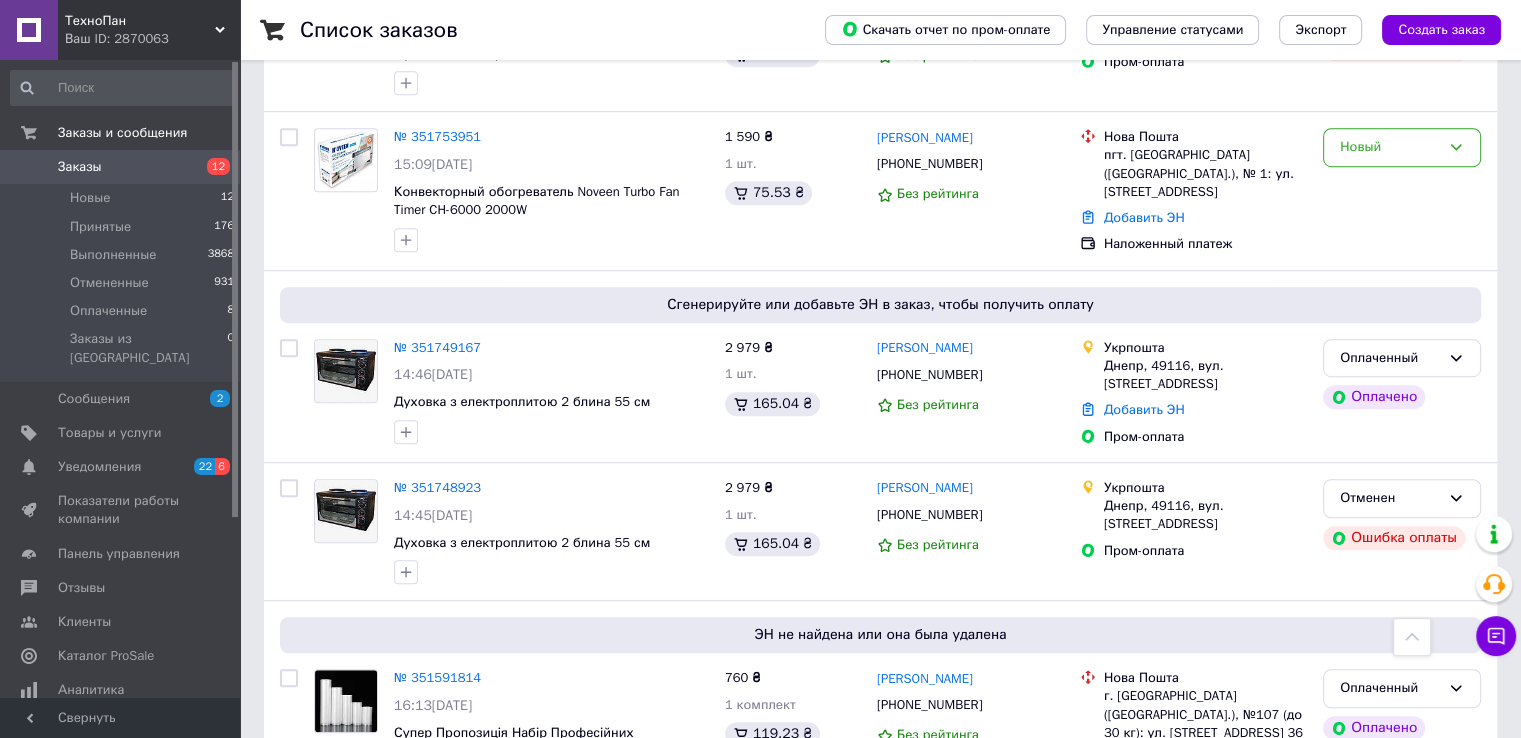 scroll, scrollTop: 1400, scrollLeft: 0, axis: vertical 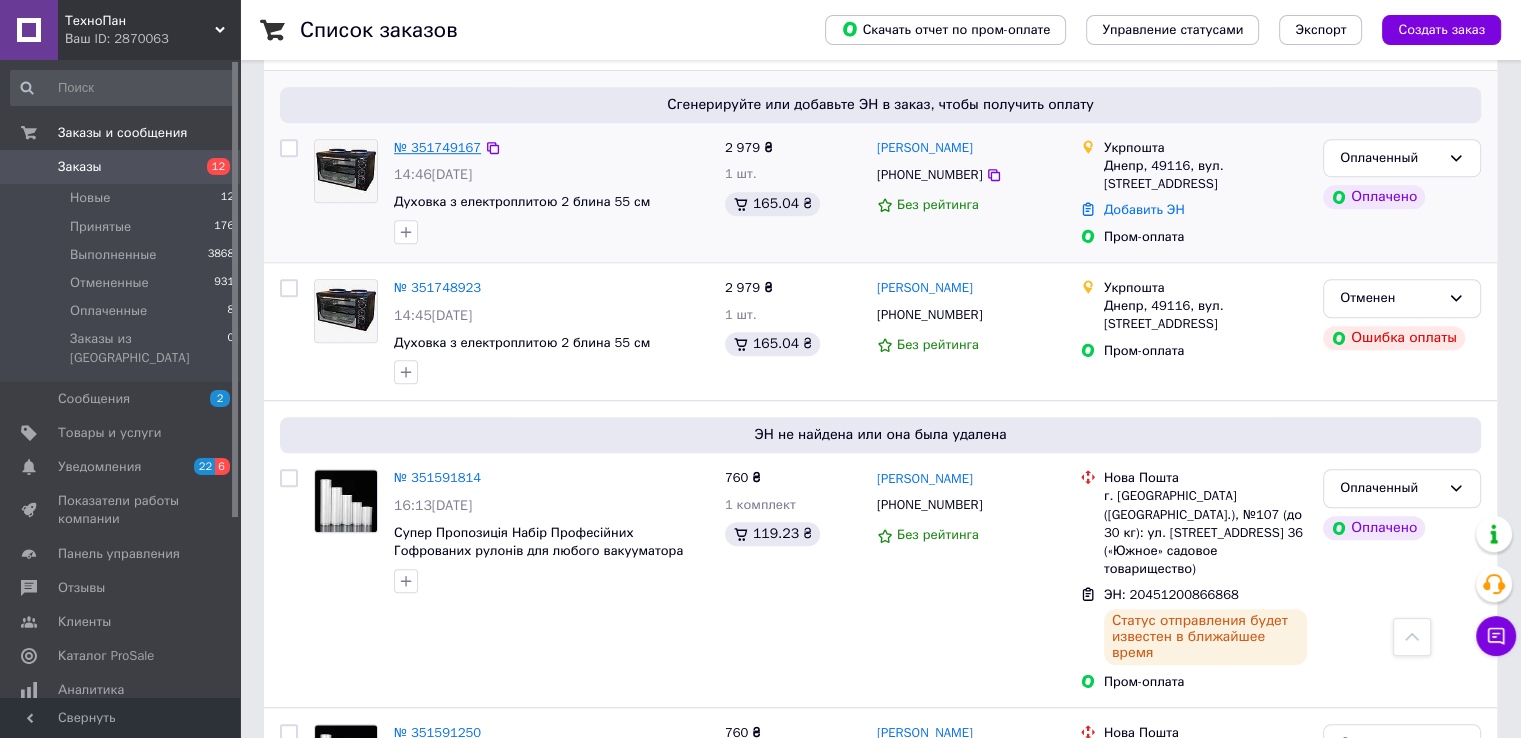 click on "№ 351749167" at bounding box center [437, 147] 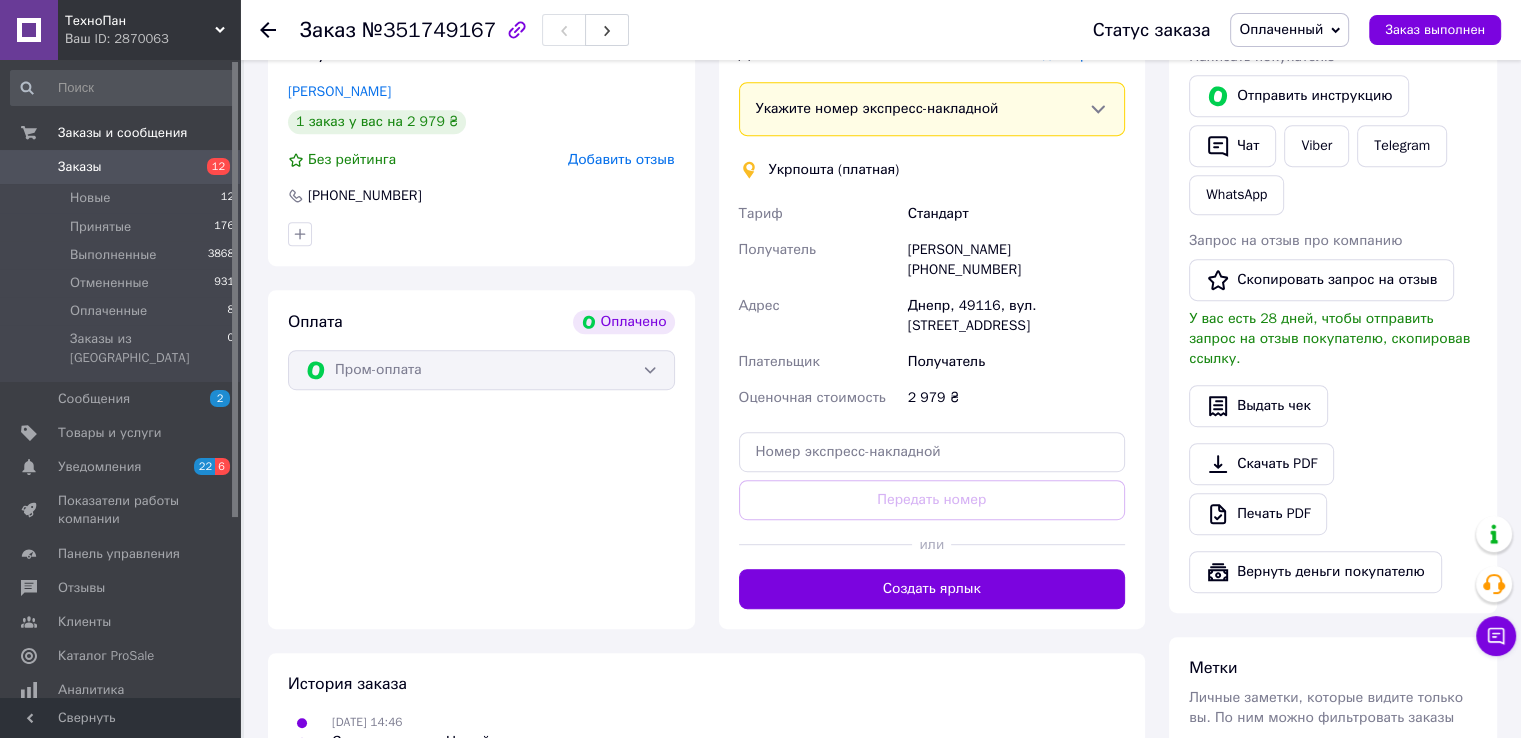 scroll, scrollTop: 1020, scrollLeft: 0, axis: vertical 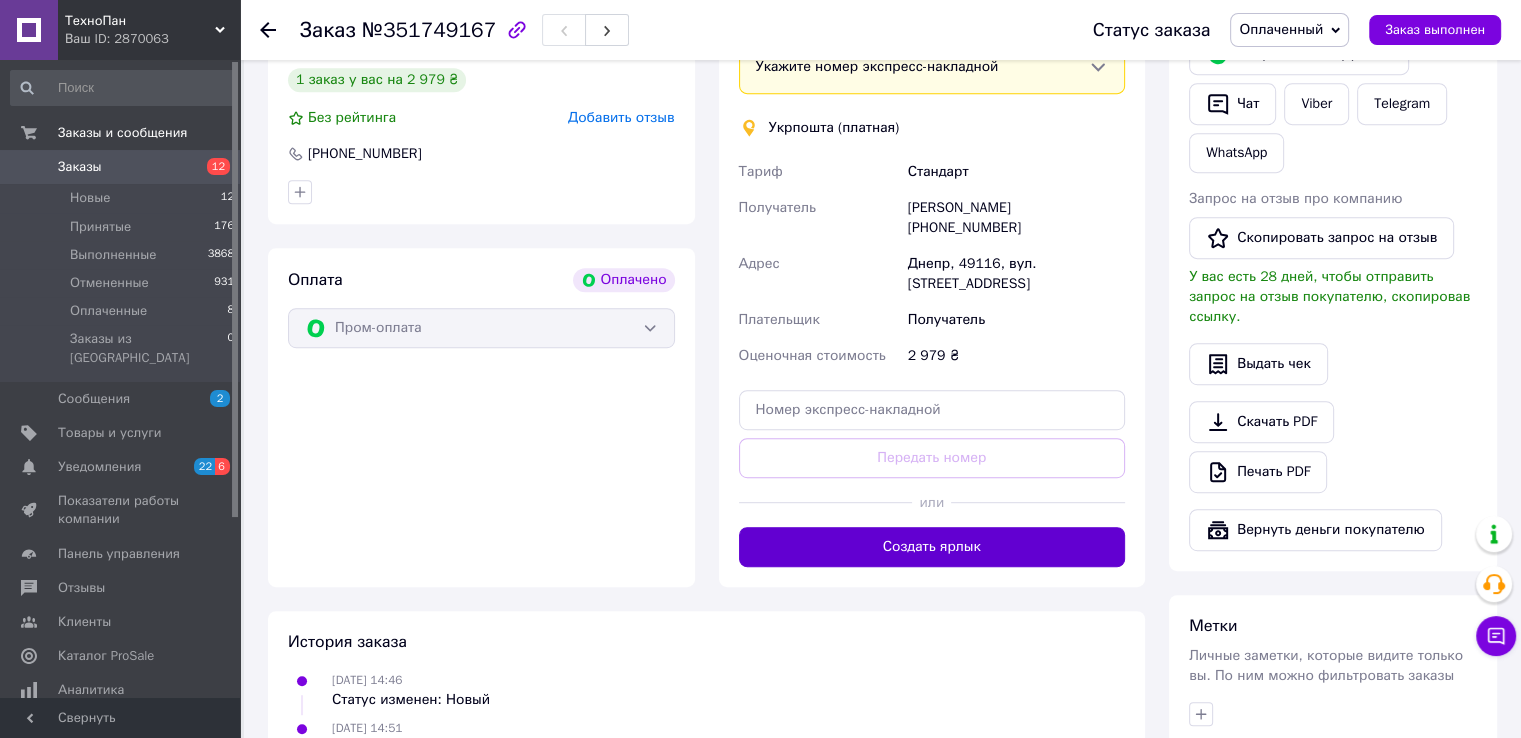click on "Создать ярлык" at bounding box center (932, 547) 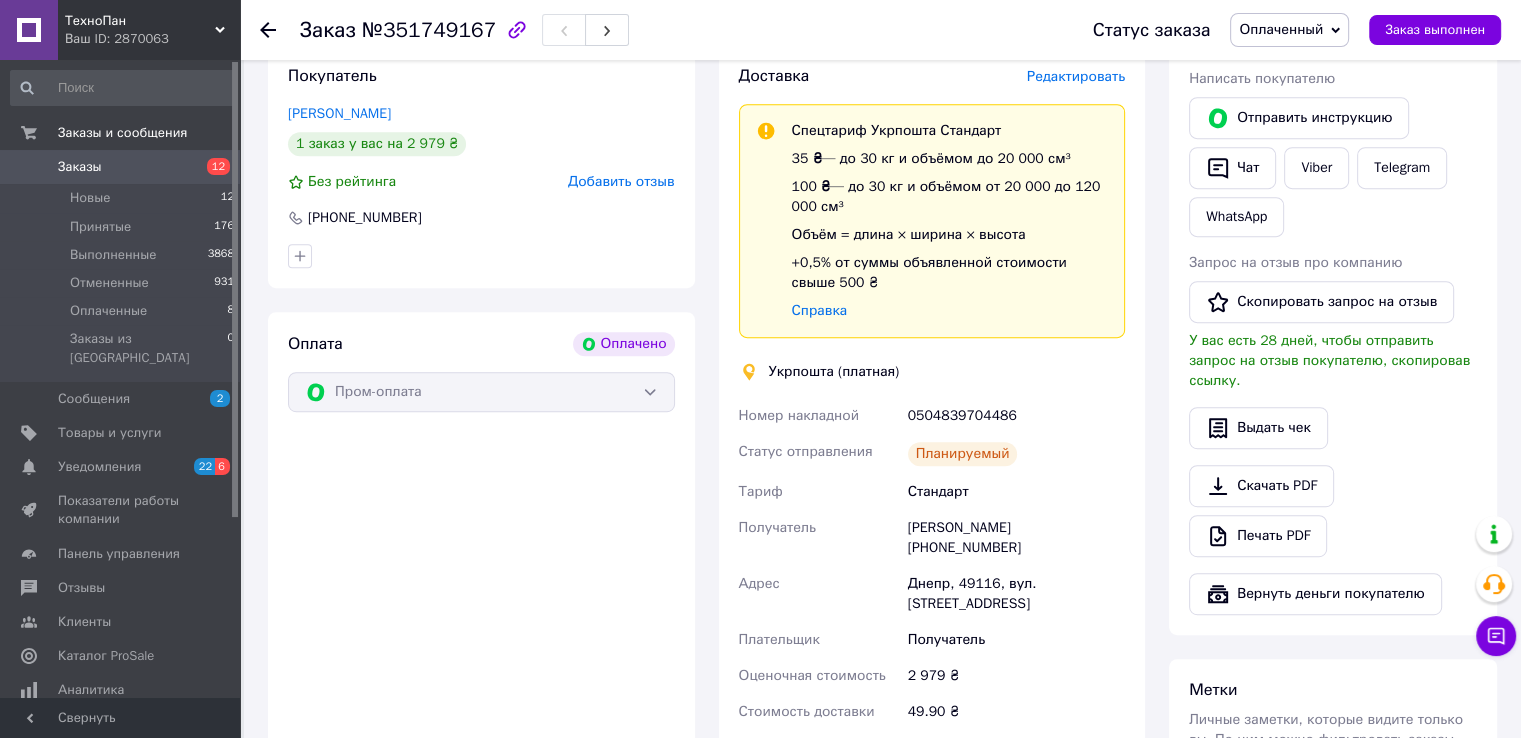 scroll, scrollTop: 620, scrollLeft: 0, axis: vertical 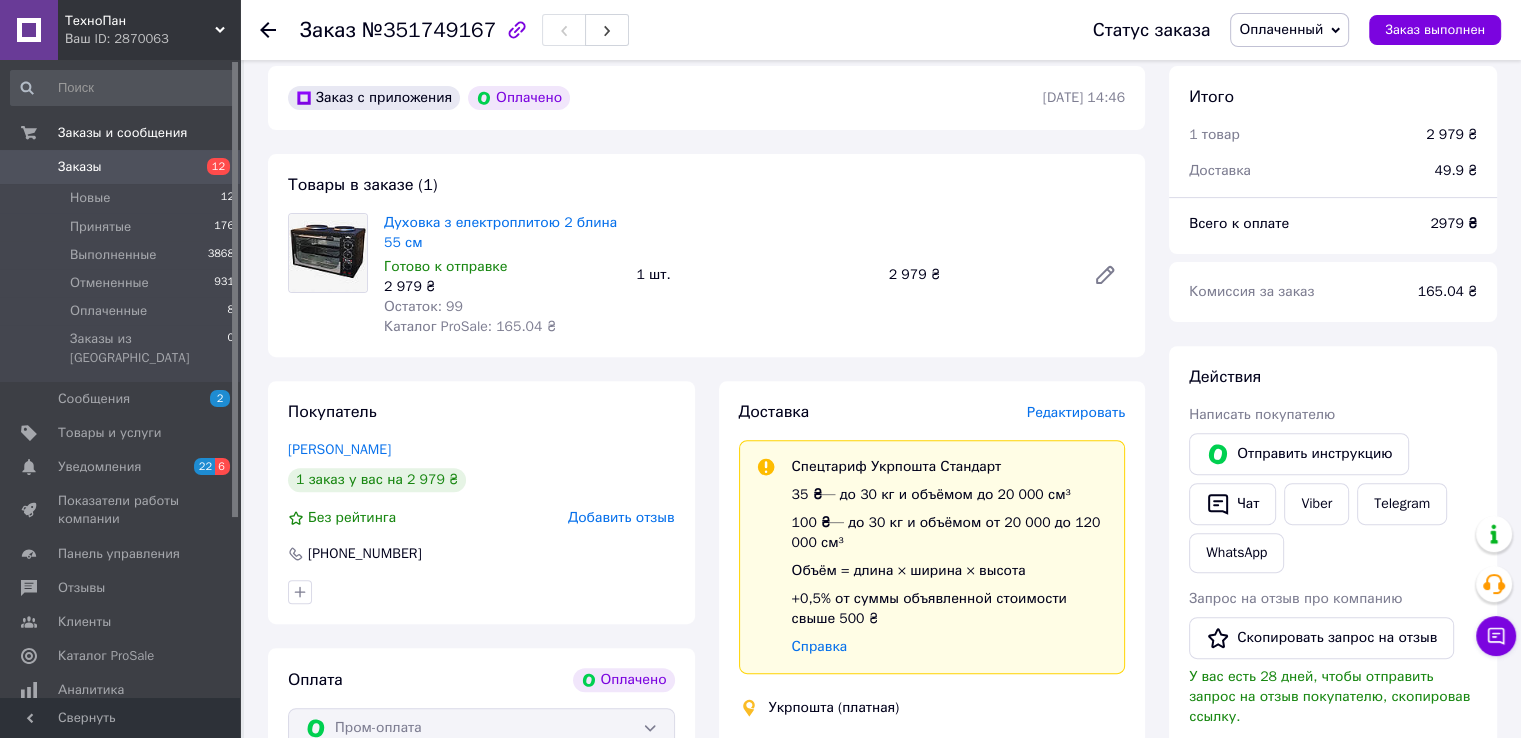 click 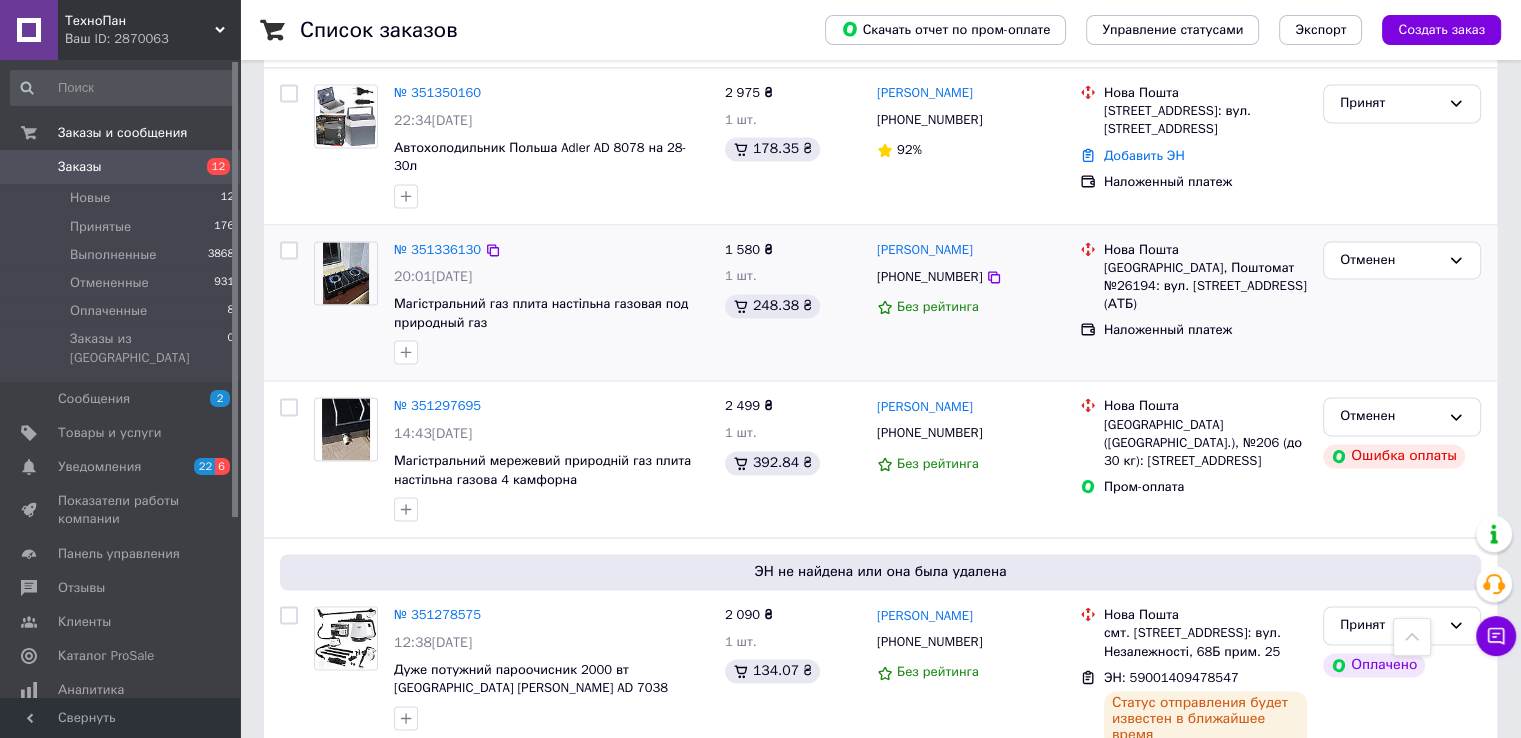 scroll, scrollTop: 3032, scrollLeft: 0, axis: vertical 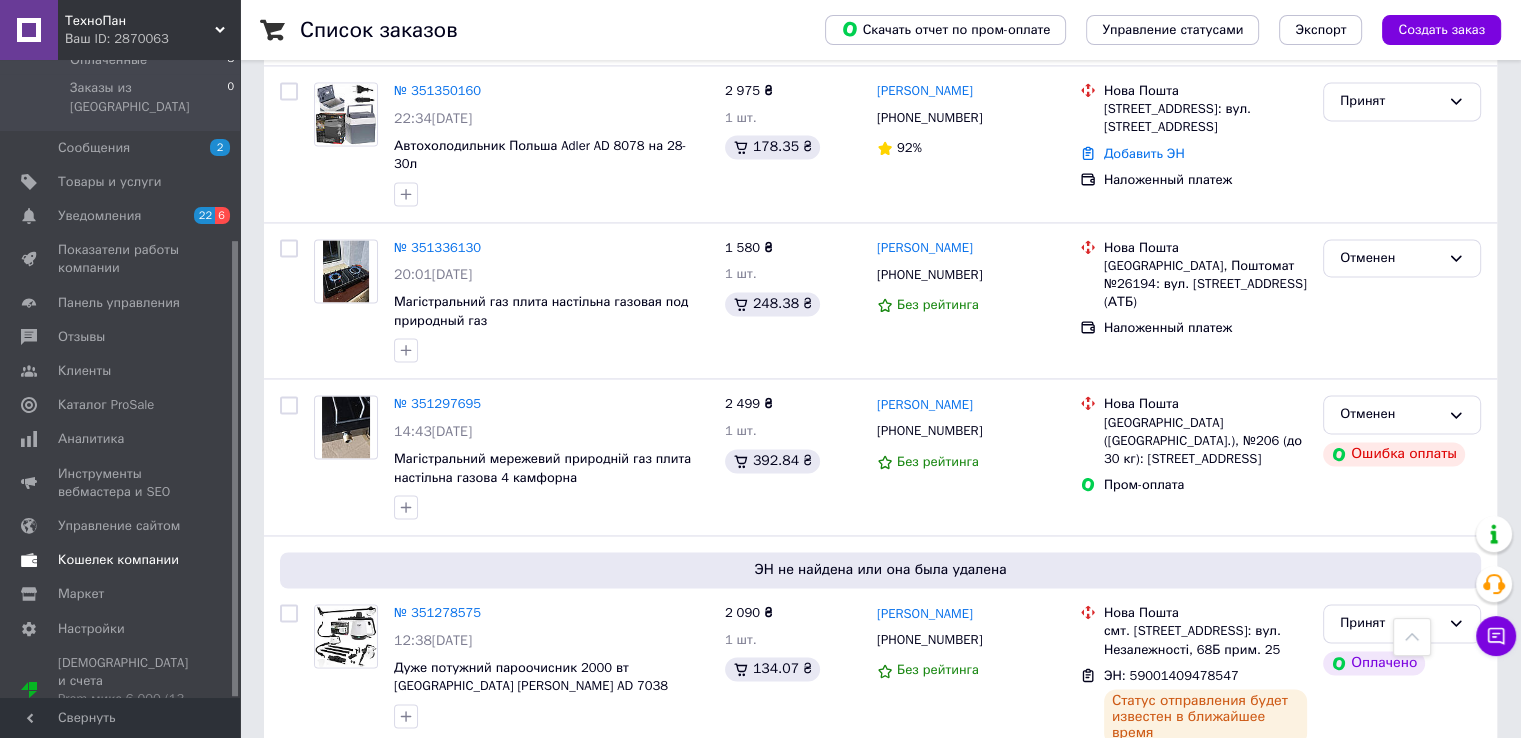 click on "Кошелек компании" at bounding box center (118, 560) 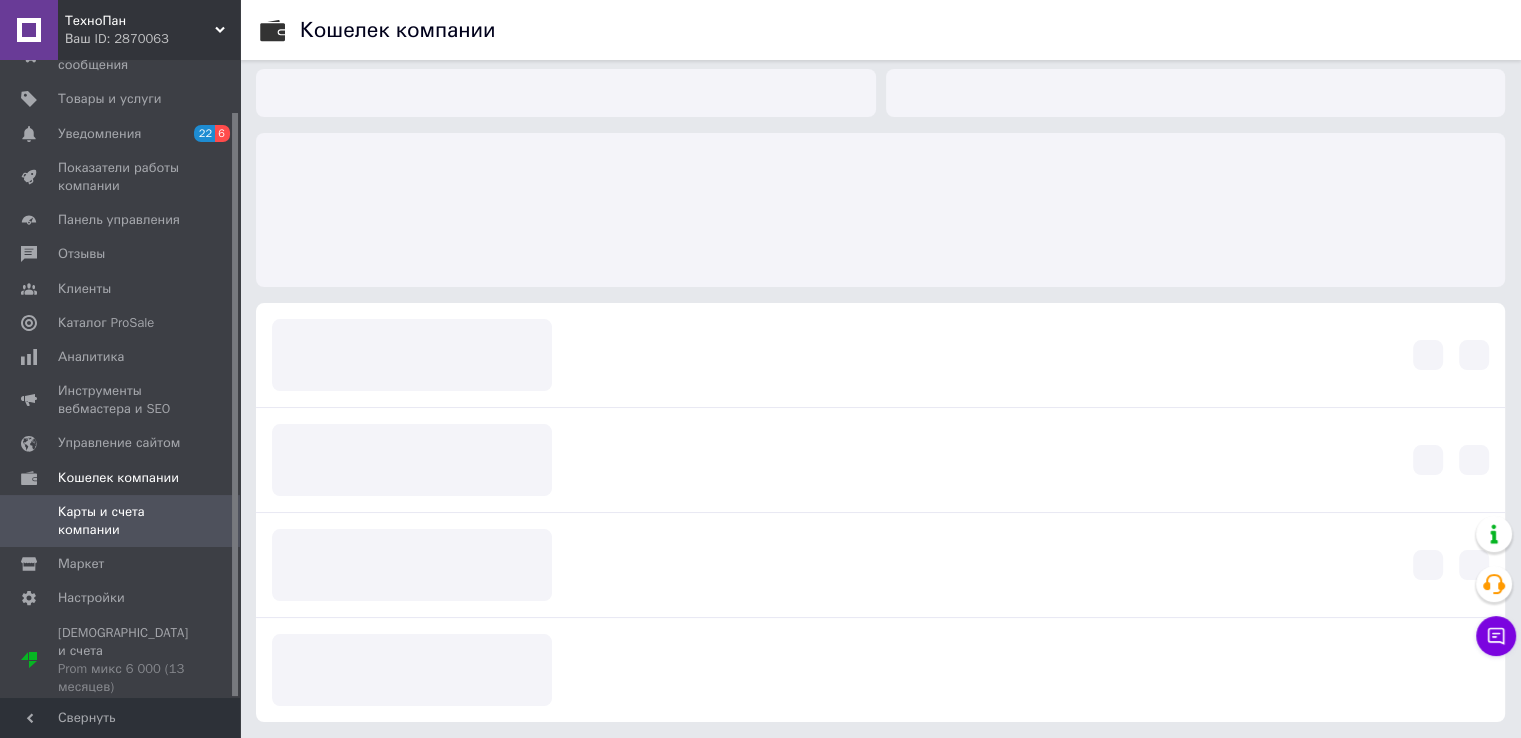 scroll, scrollTop: 56, scrollLeft: 0, axis: vertical 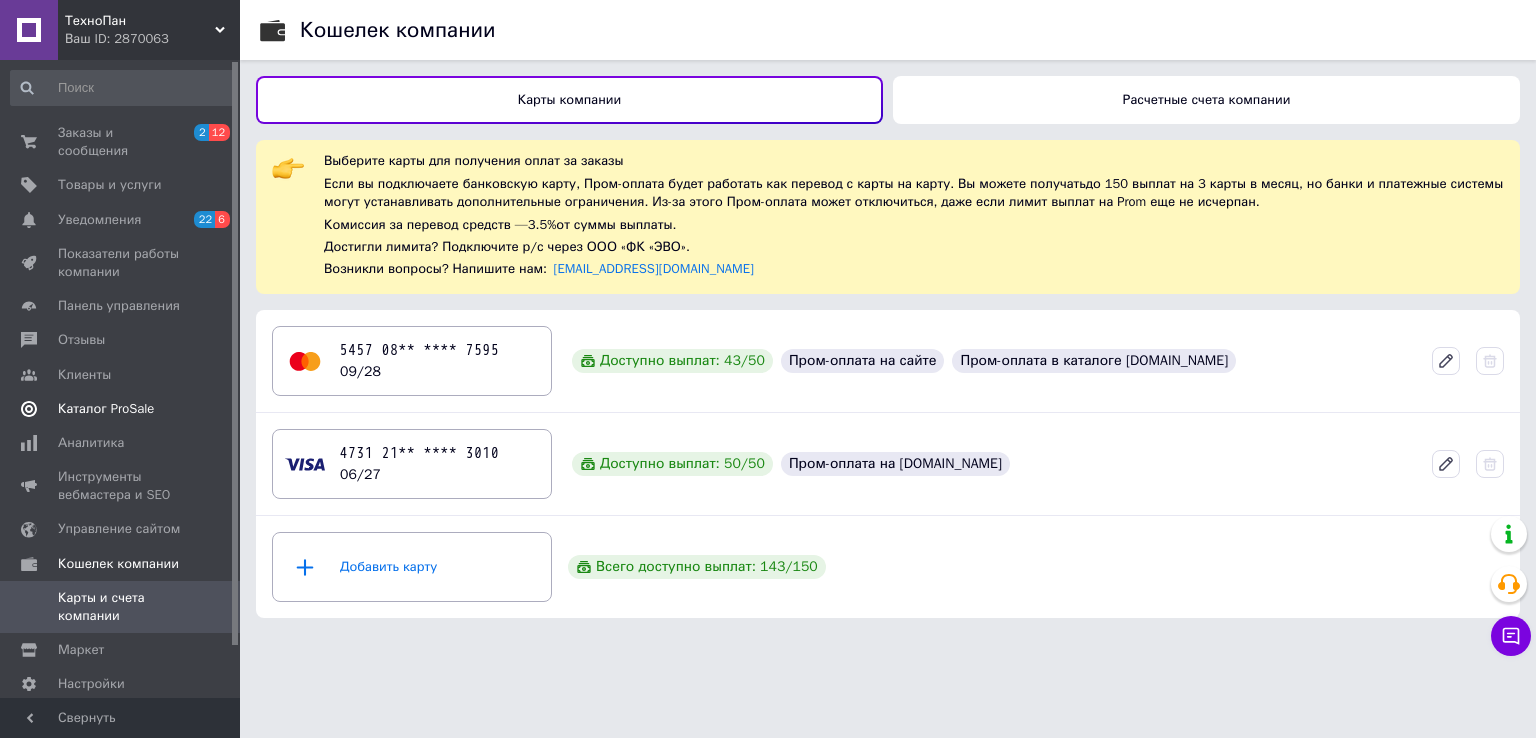 click on "Каталог ProSale" at bounding box center [106, 409] 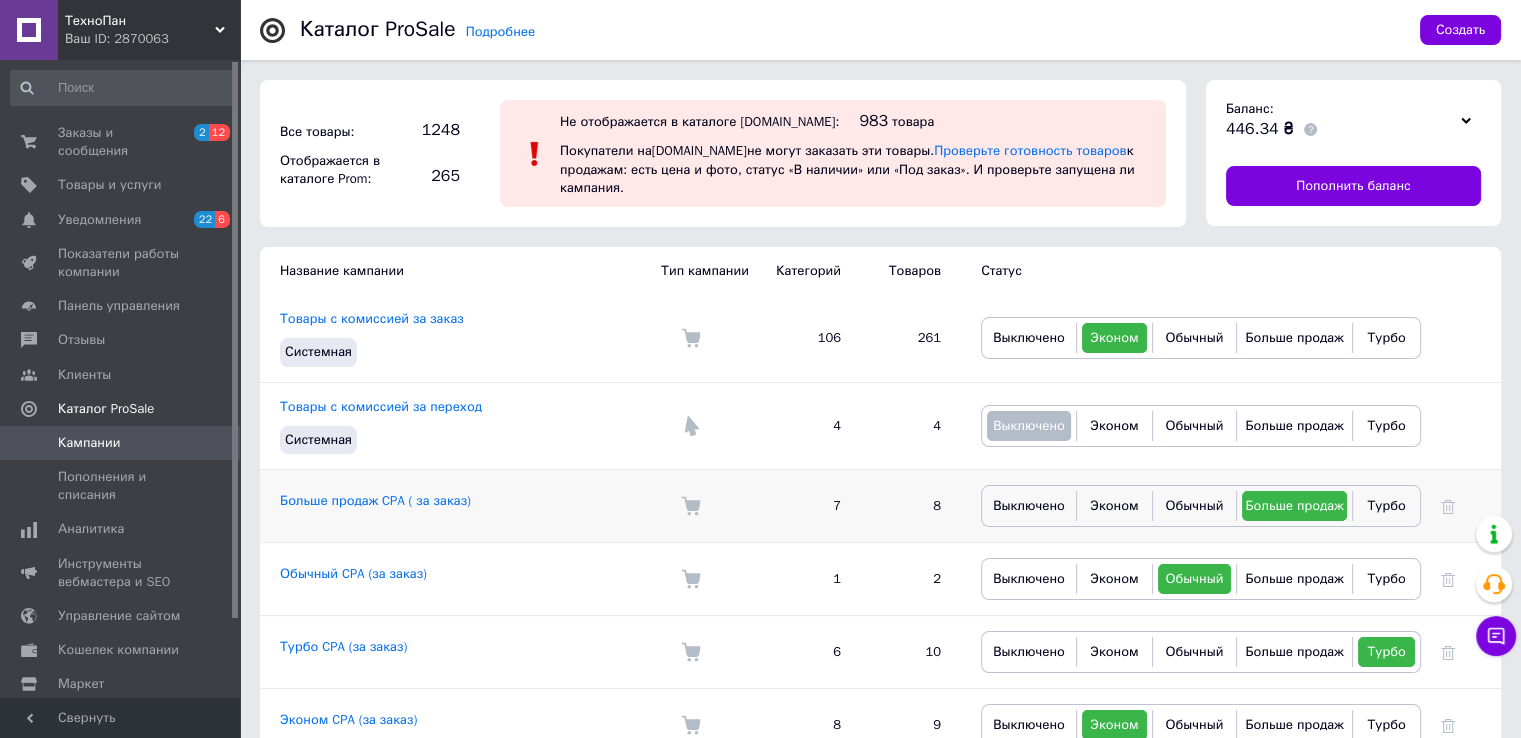 click on "Больше продаж CPA ( за заказ)" at bounding box center (460, 505) 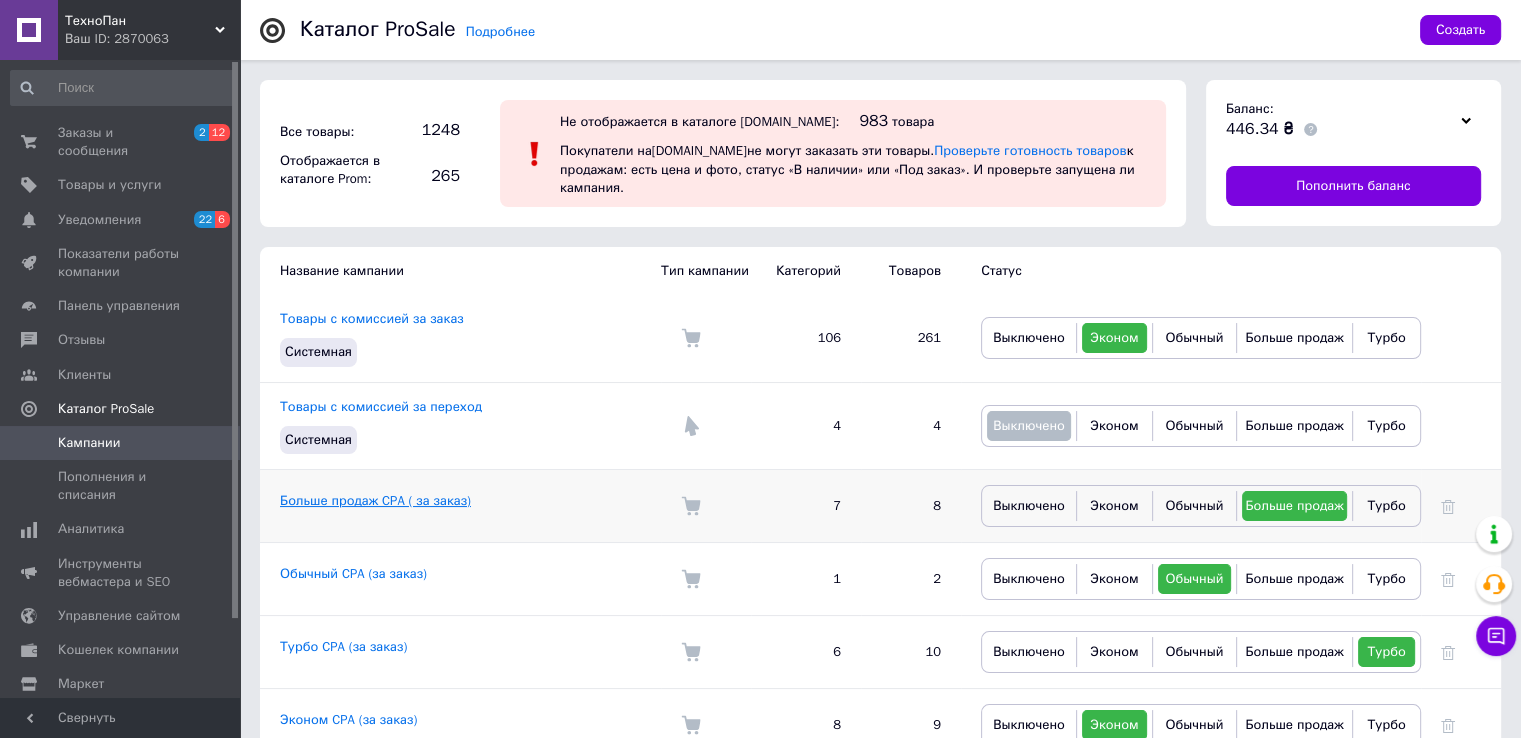 click on "Больше продаж CPA ( за заказ)" at bounding box center (375, 500) 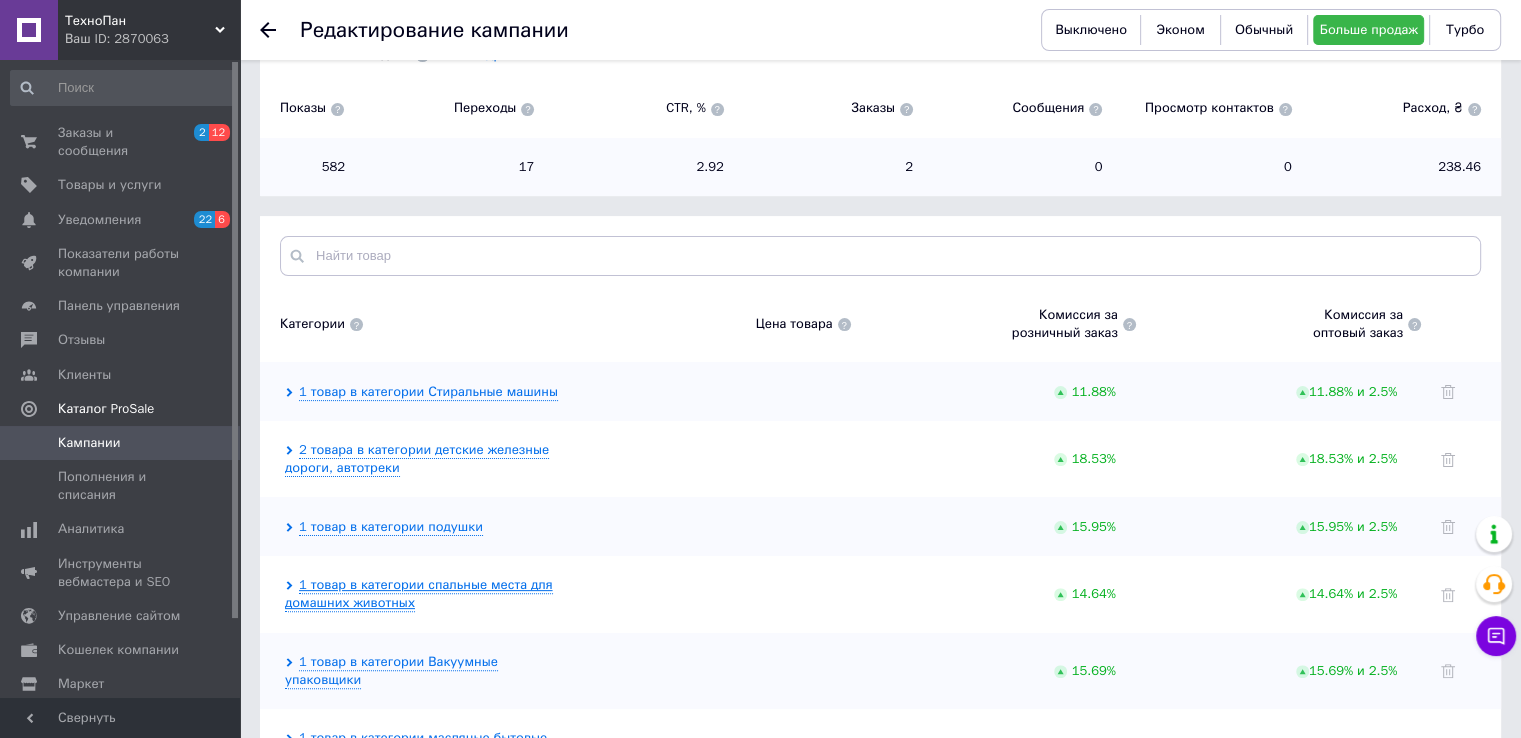 scroll, scrollTop: 400, scrollLeft: 0, axis: vertical 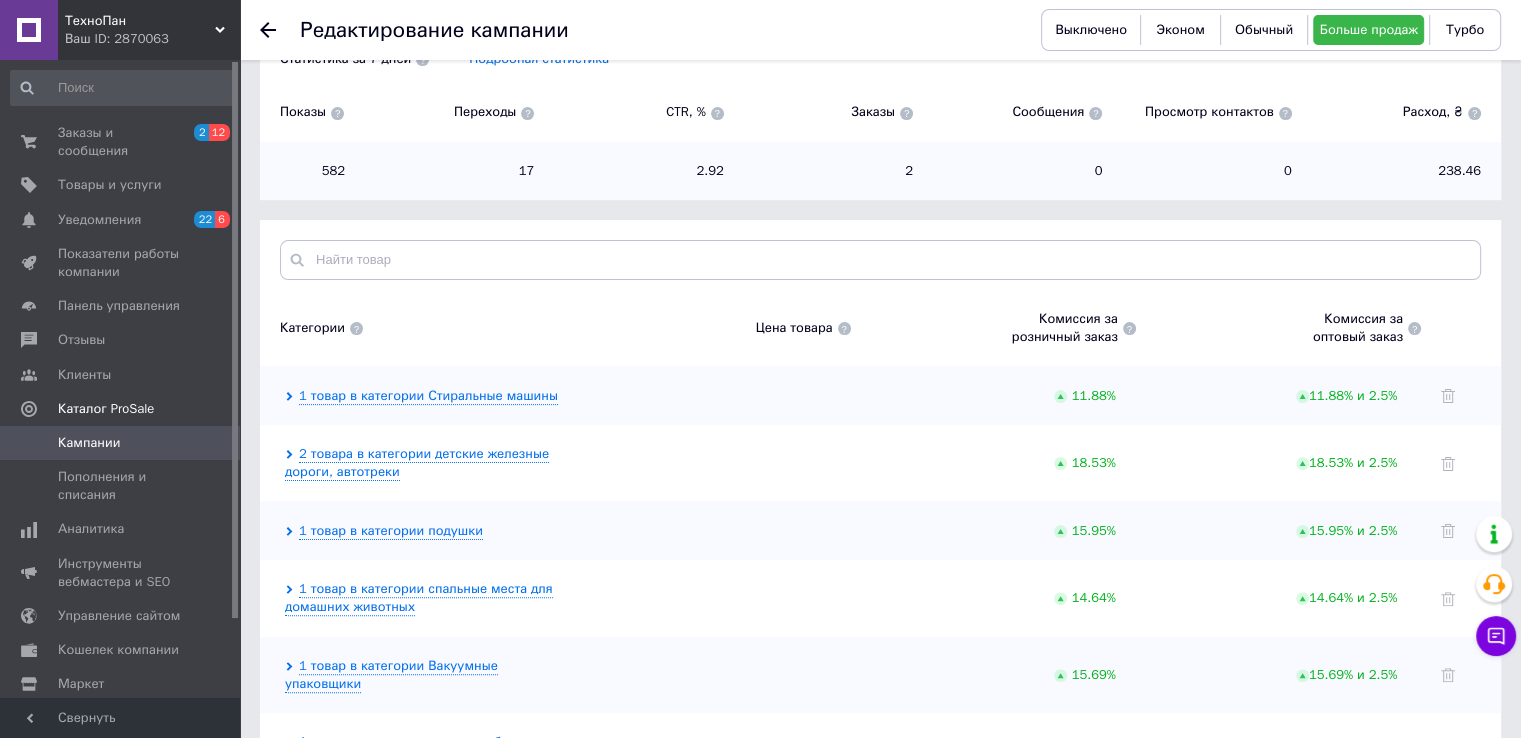 click 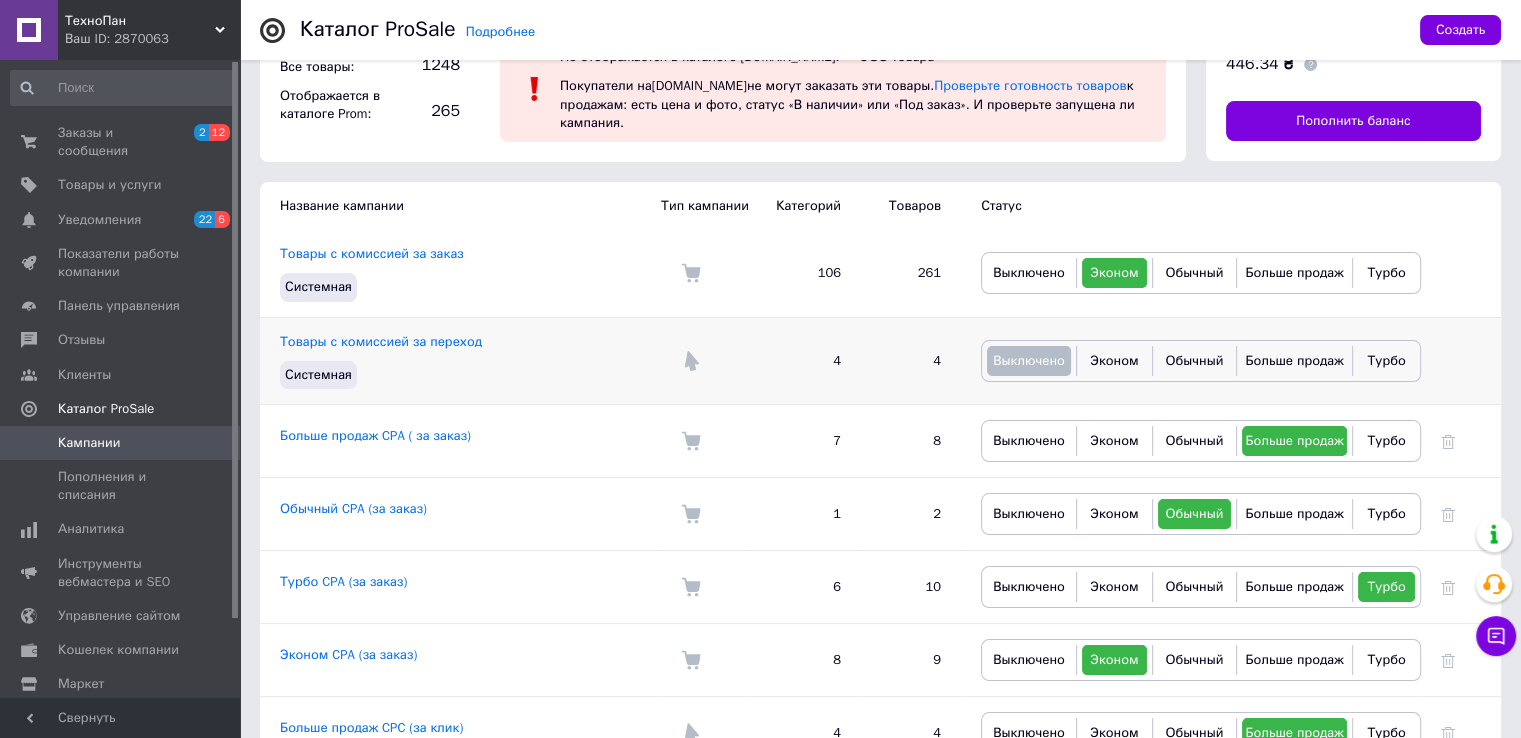 scroll, scrollTop: 100, scrollLeft: 0, axis: vertical 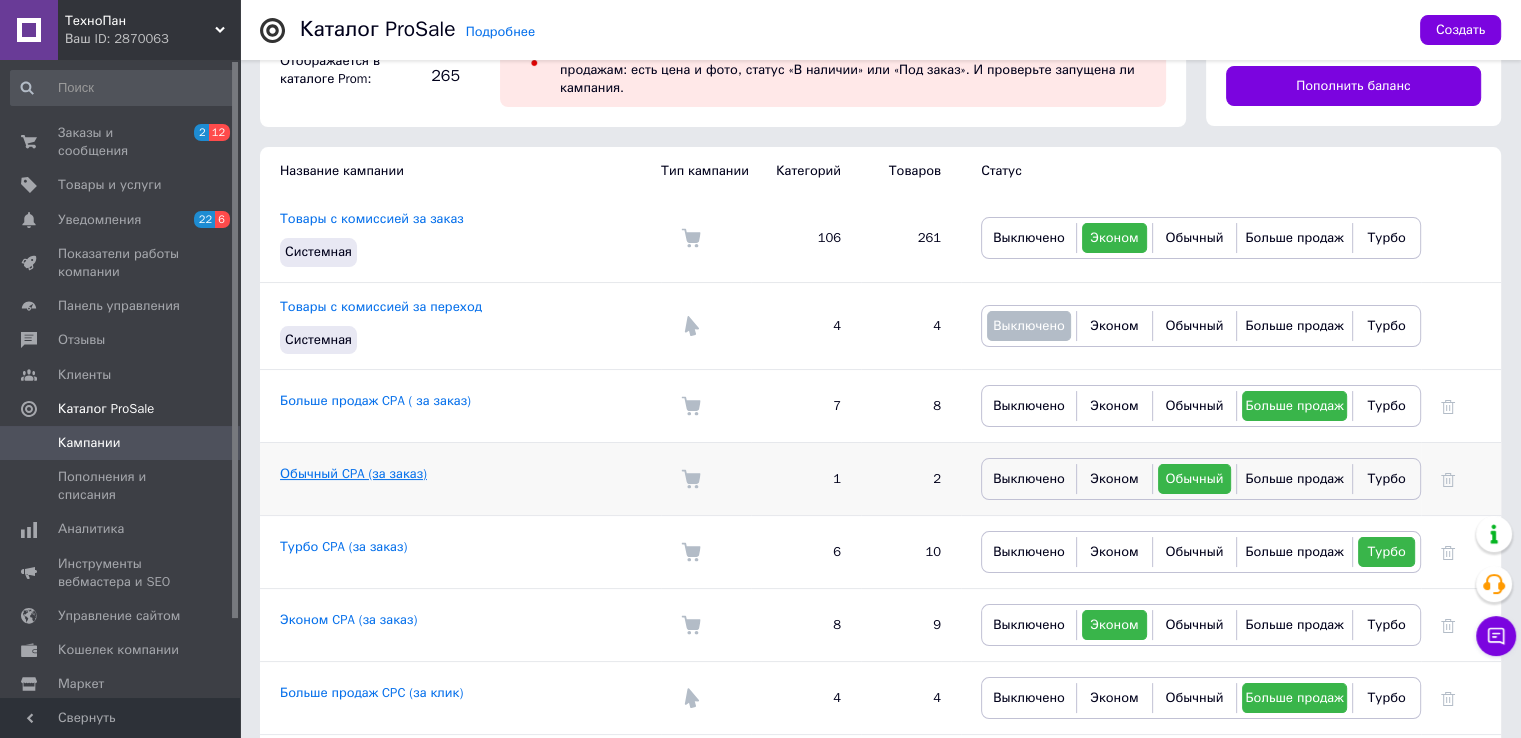 click on "Обычный CPA (за заказ)" at bounding box center (353, 473) 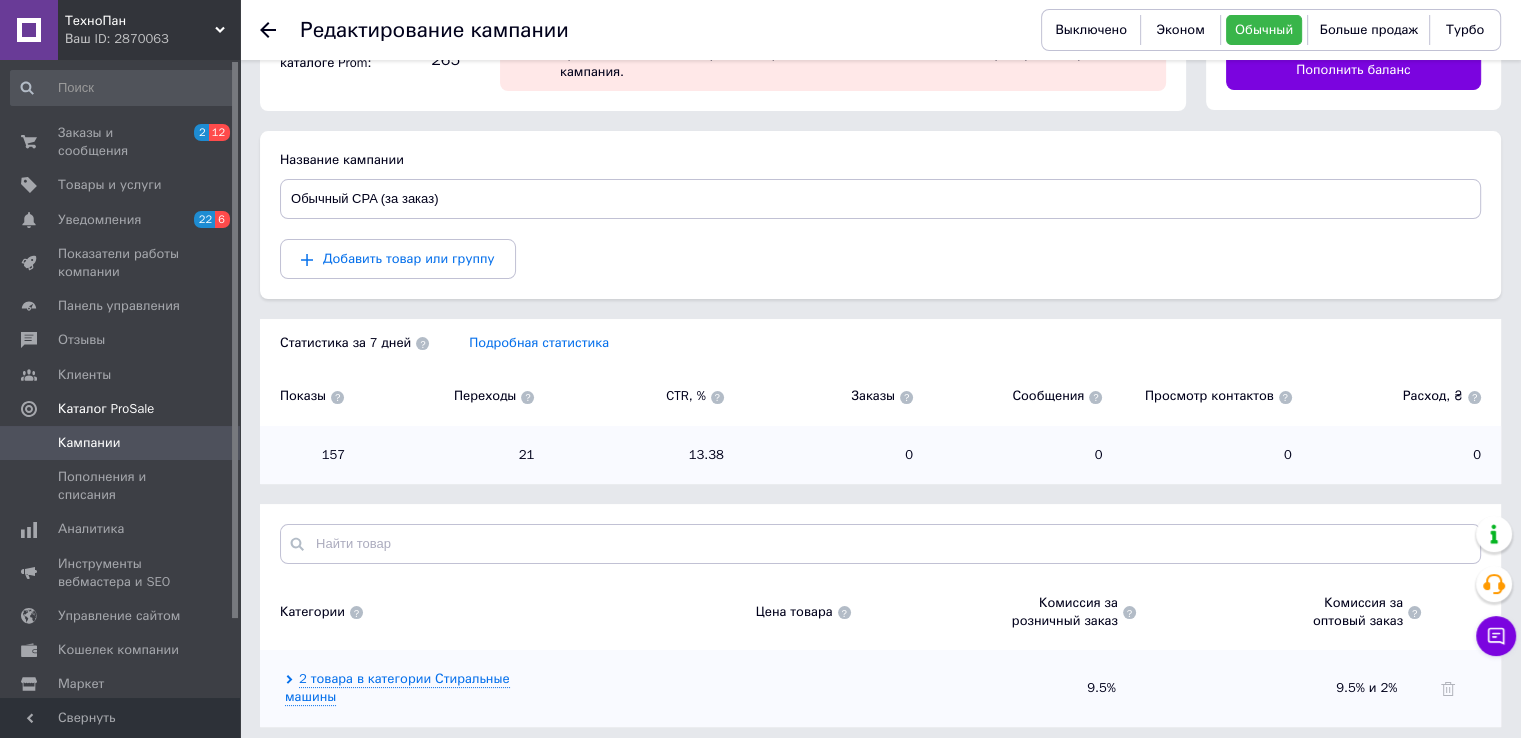 scroll, scrollTop: 158, scrollLeft: 0, axis: vertical 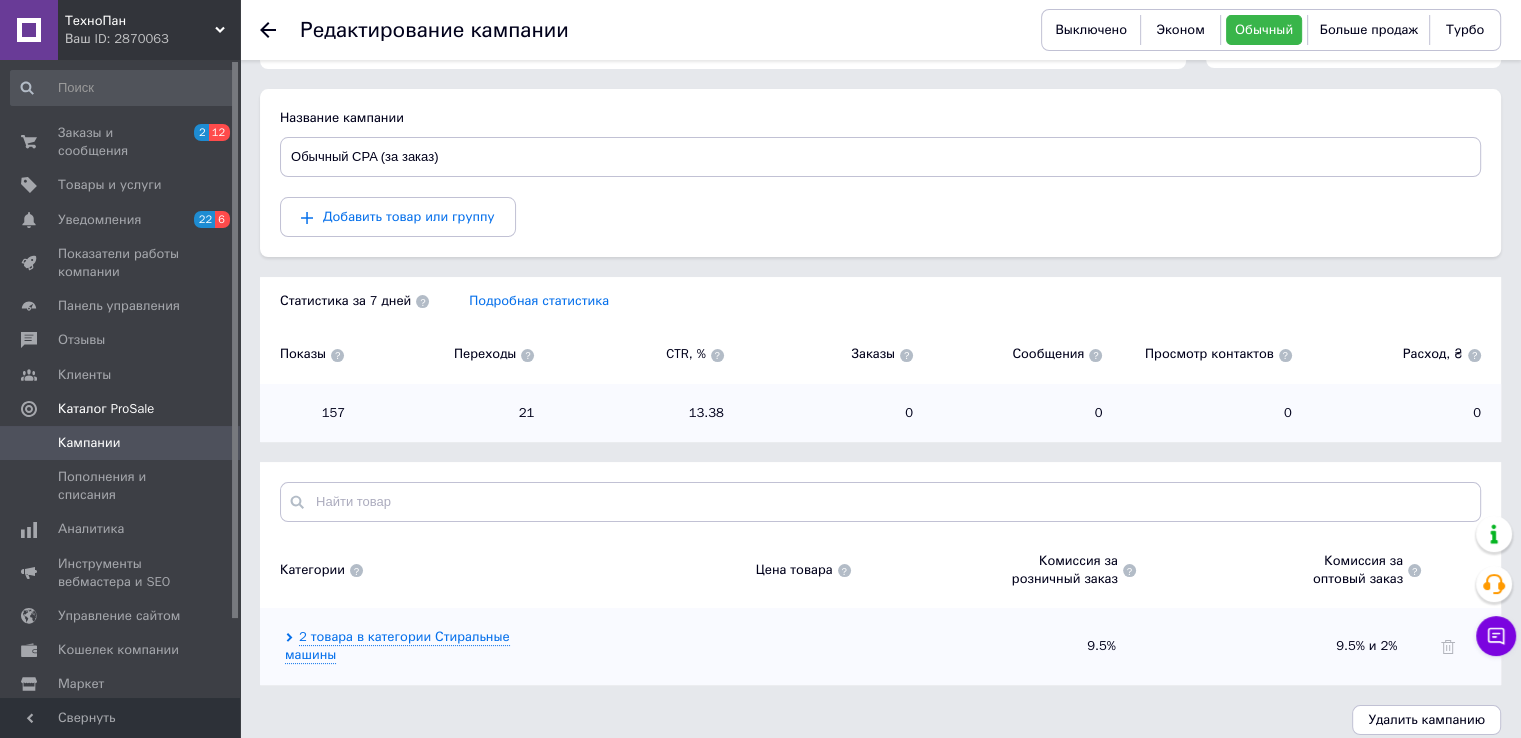 click 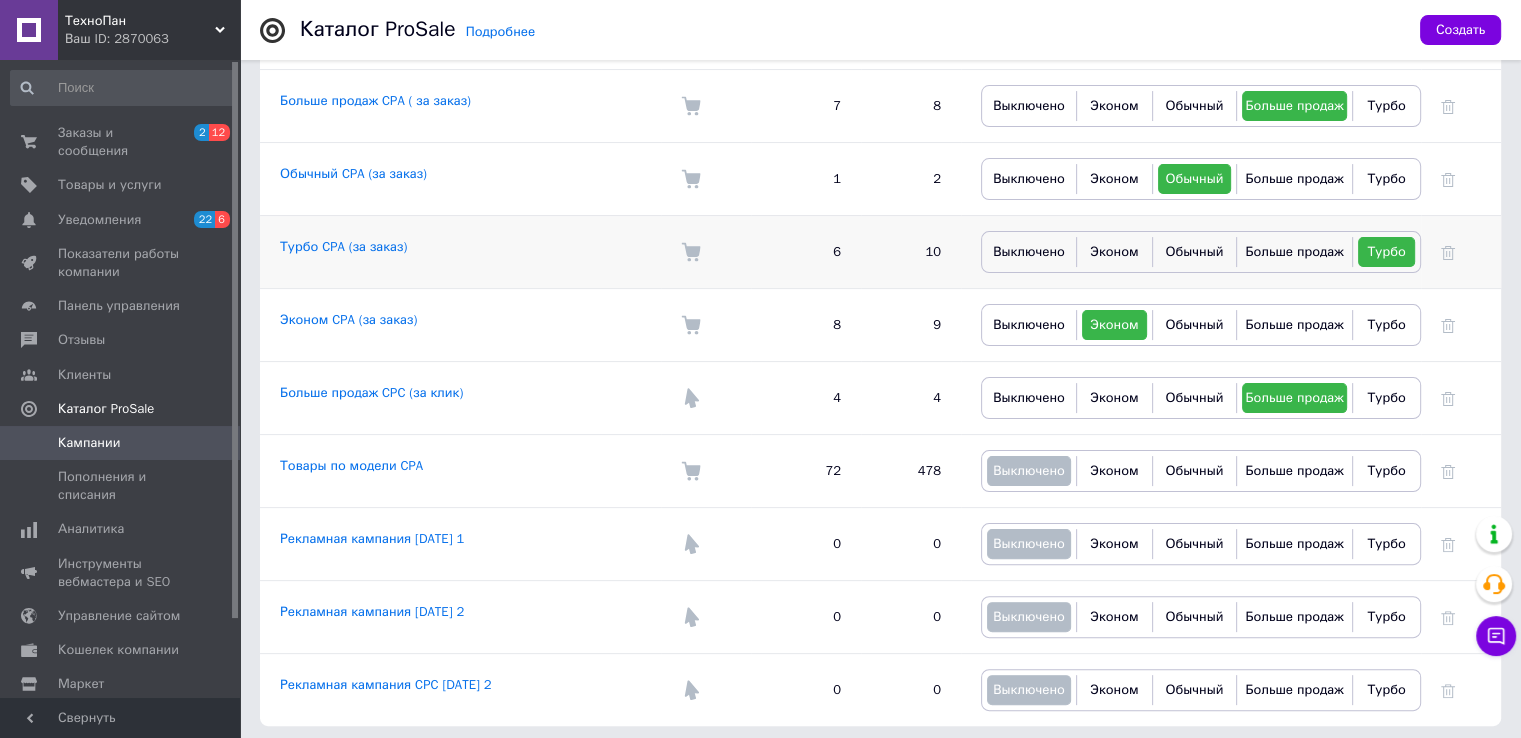 scroll, scrollTop: 403, scrollLeft: 0, axis: vertical 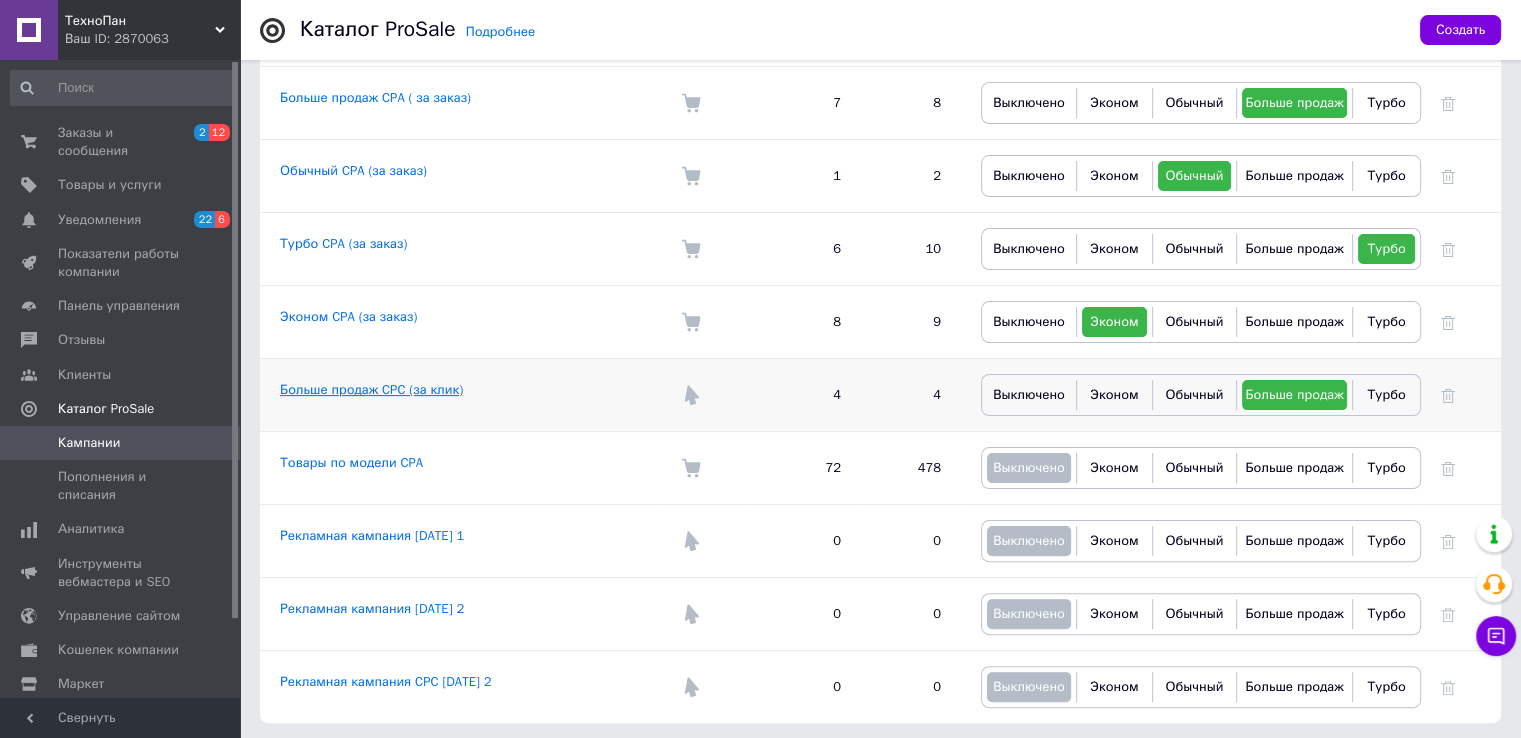 click on "Больше продаж CPC (за клик)" at bounding box center [371, 389] 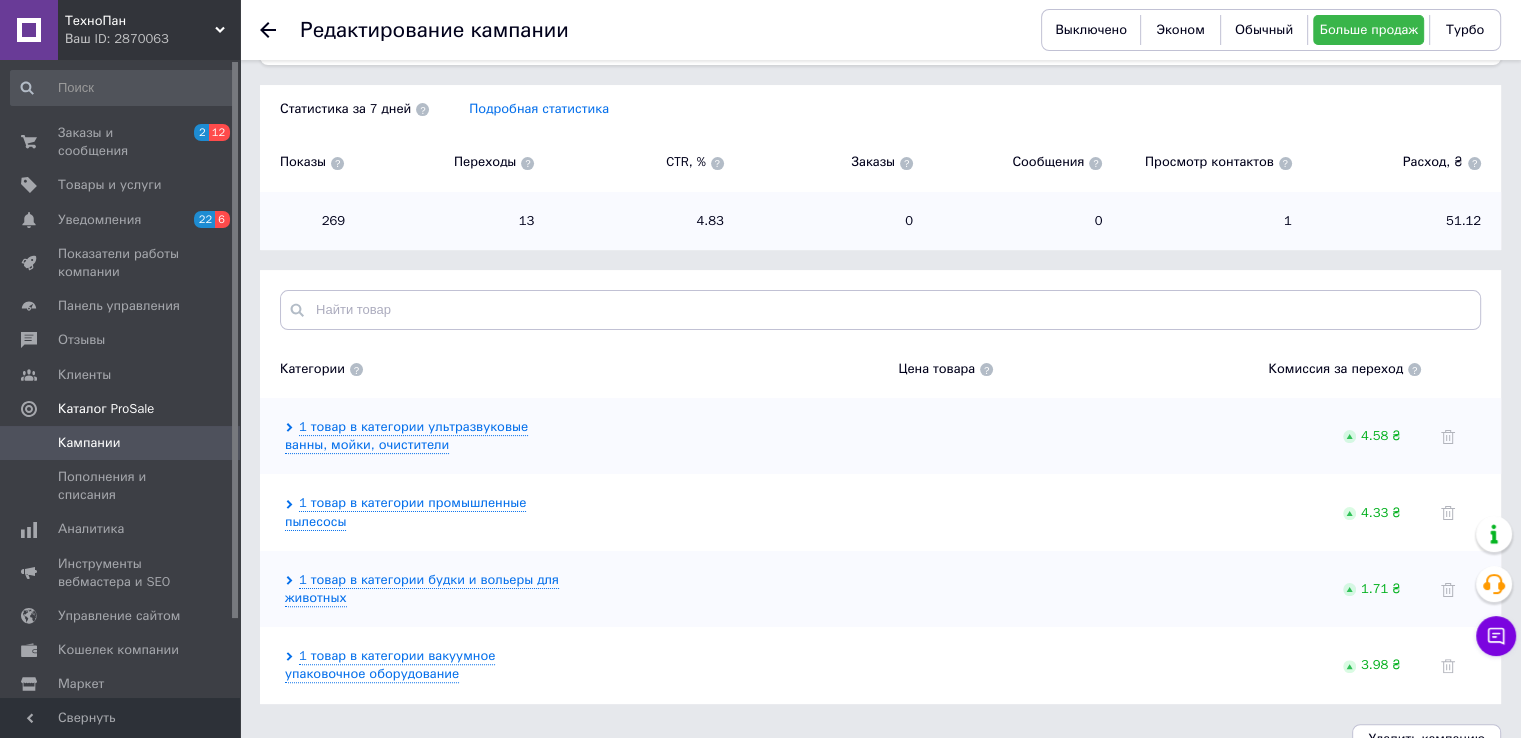 scroll, scrollTop: 385, scrollLeft: 0, axis: vertical 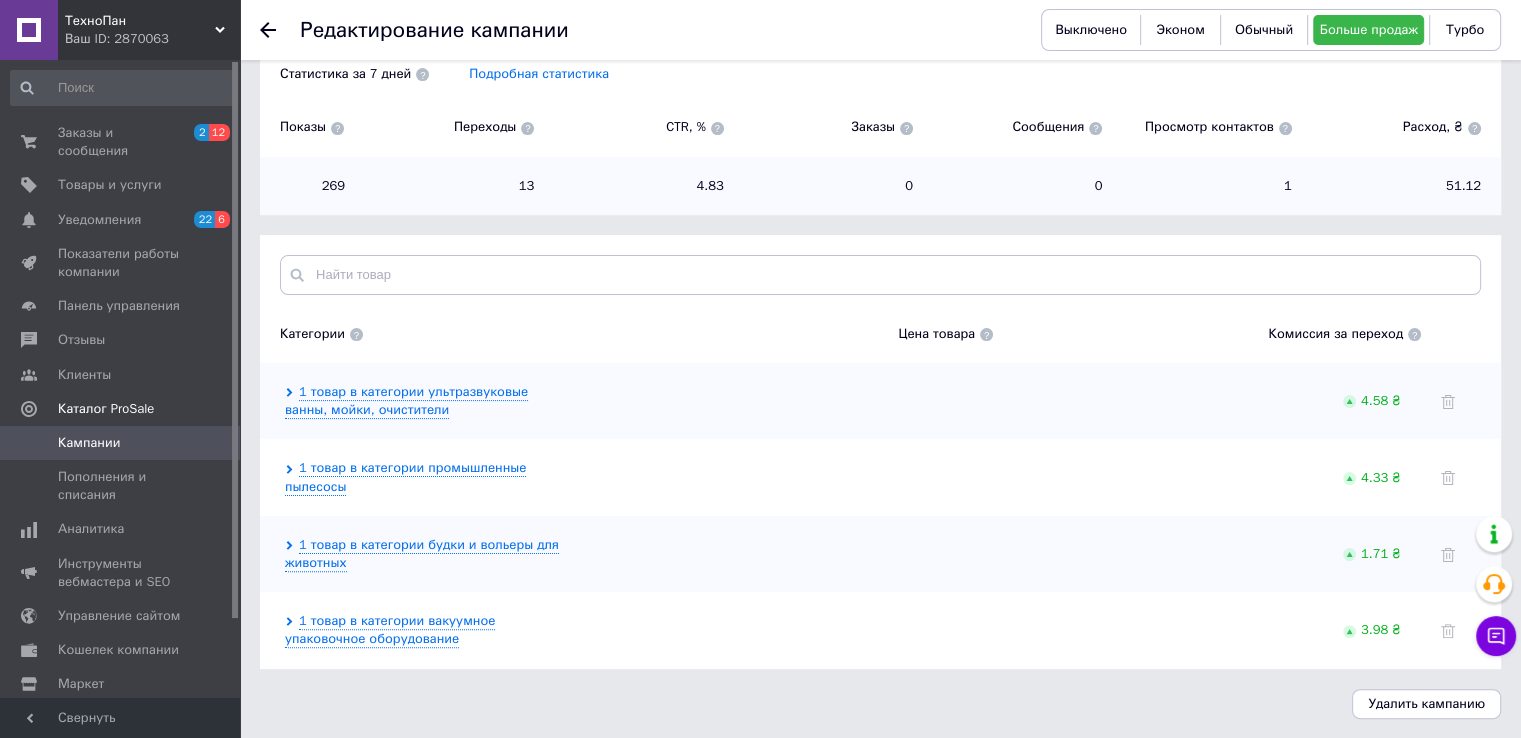 click 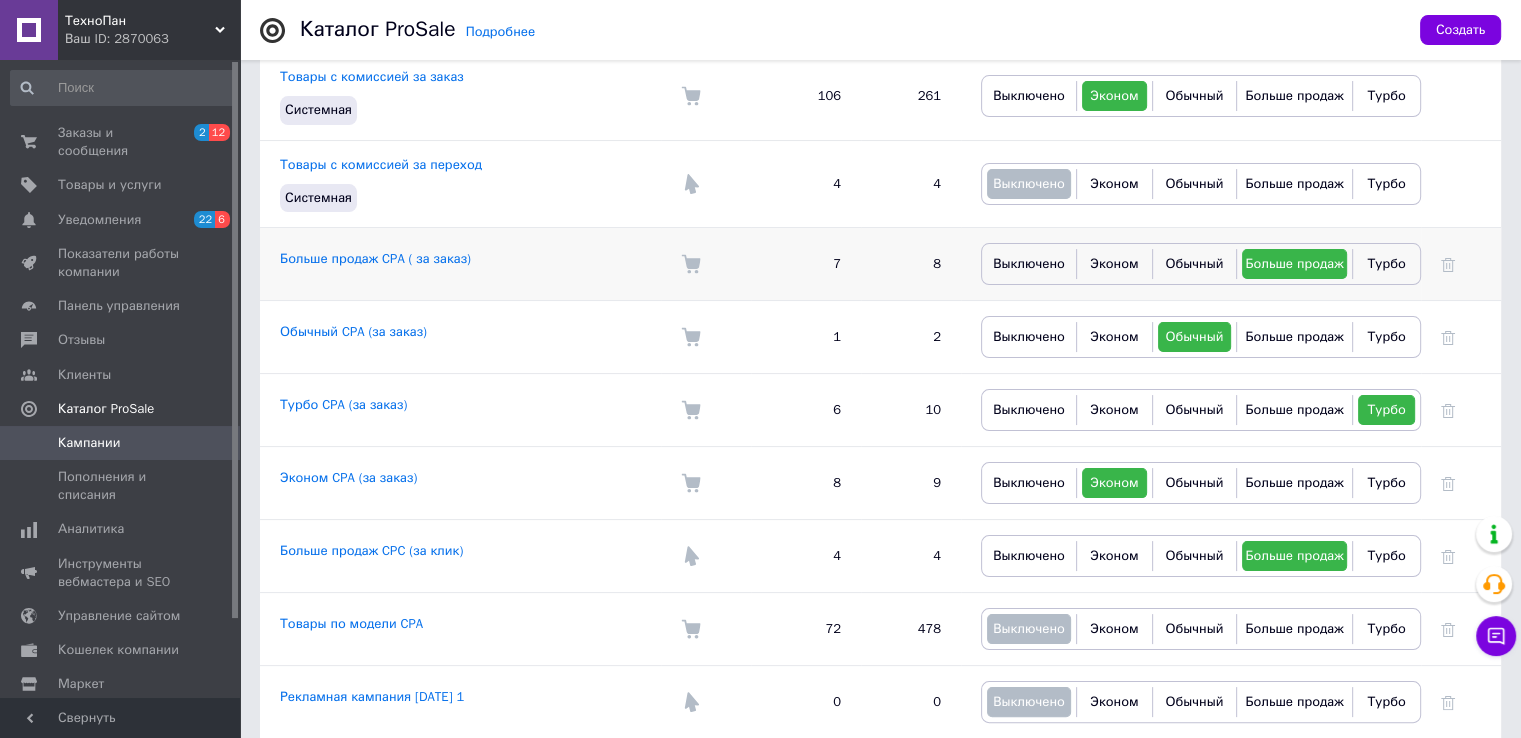 scroll, scrollTop: 300, scrollLeft: 0, axis: vertical 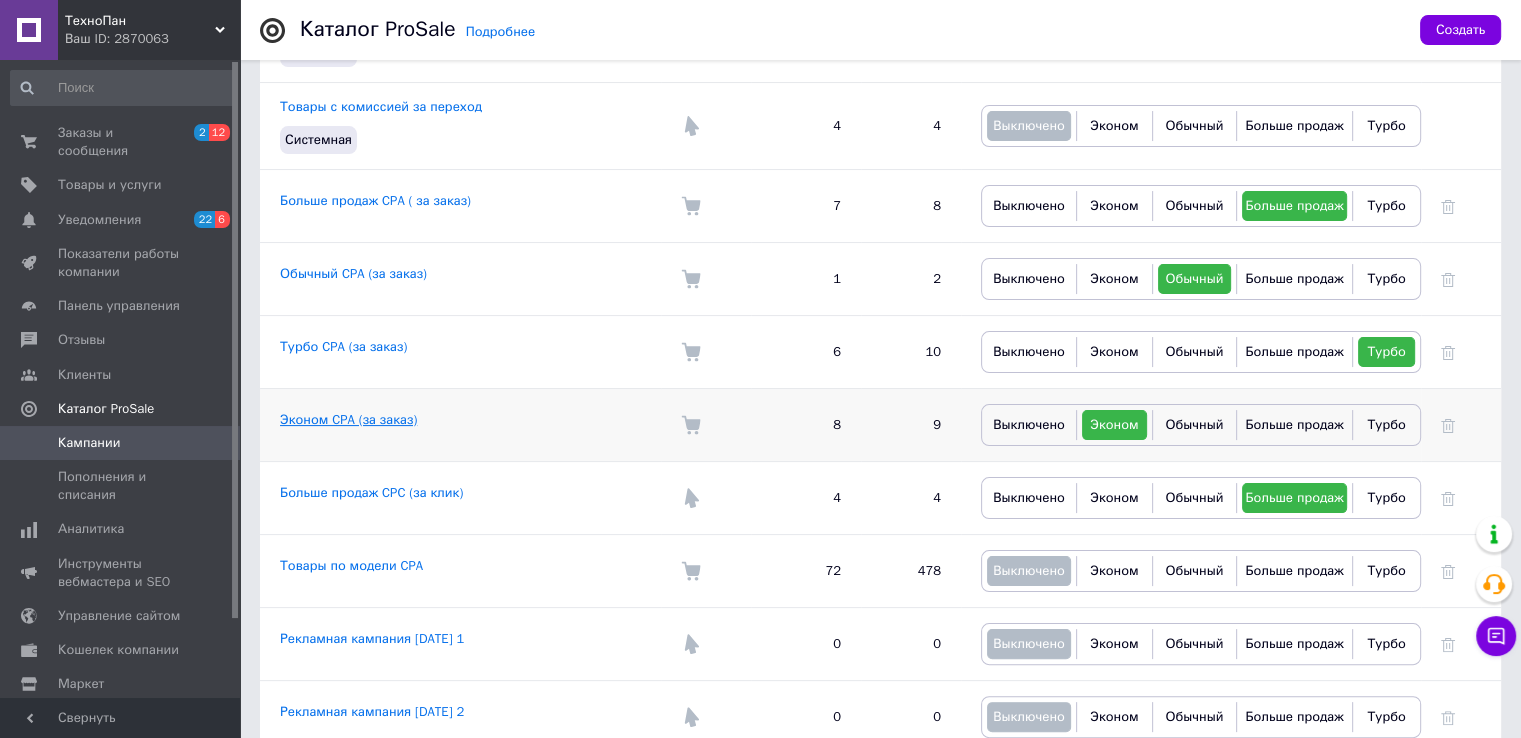 click on "Эконом CPA (за заказ)" at bounding box center [348, 419] 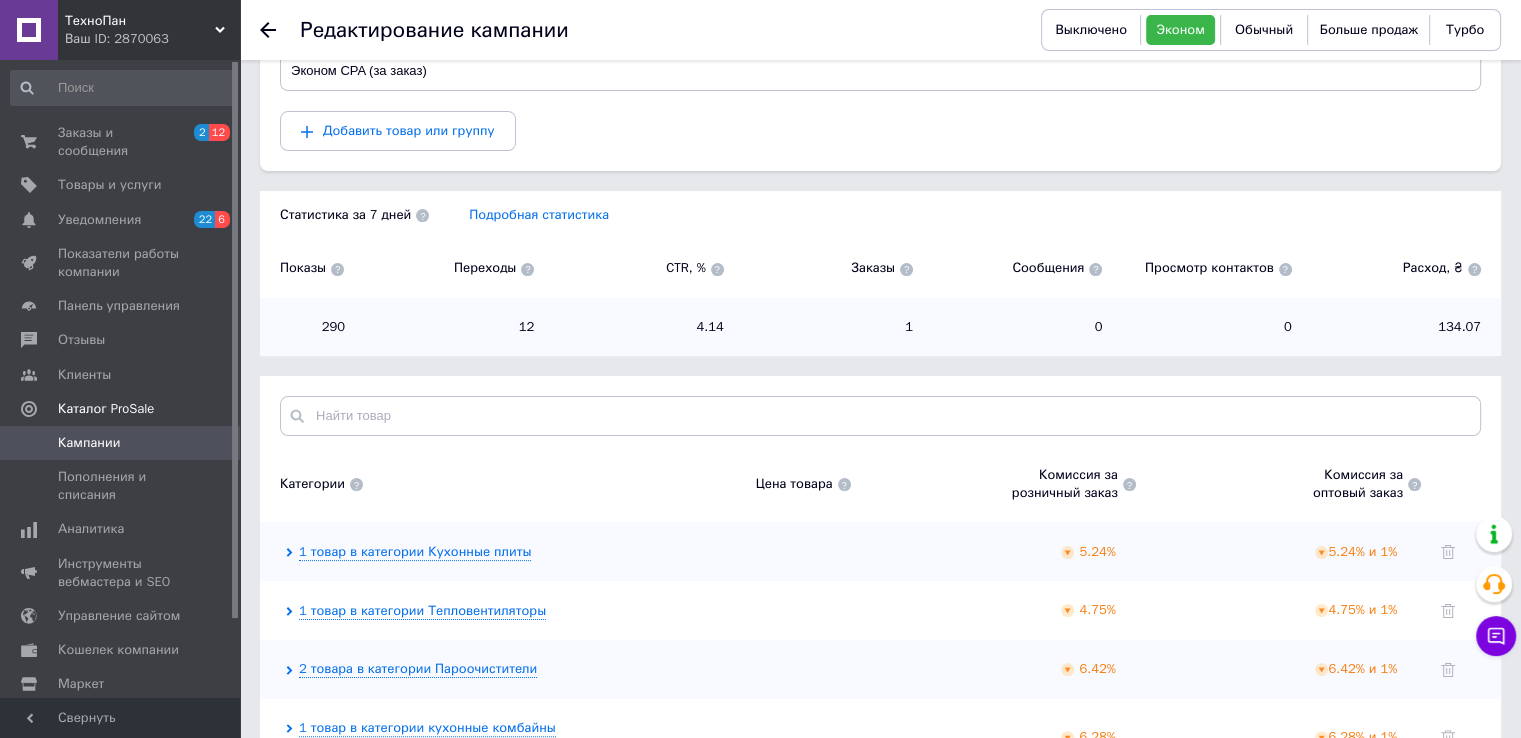 scroll, scrollTop: 400, scrollLeft: 0, axis: vertical 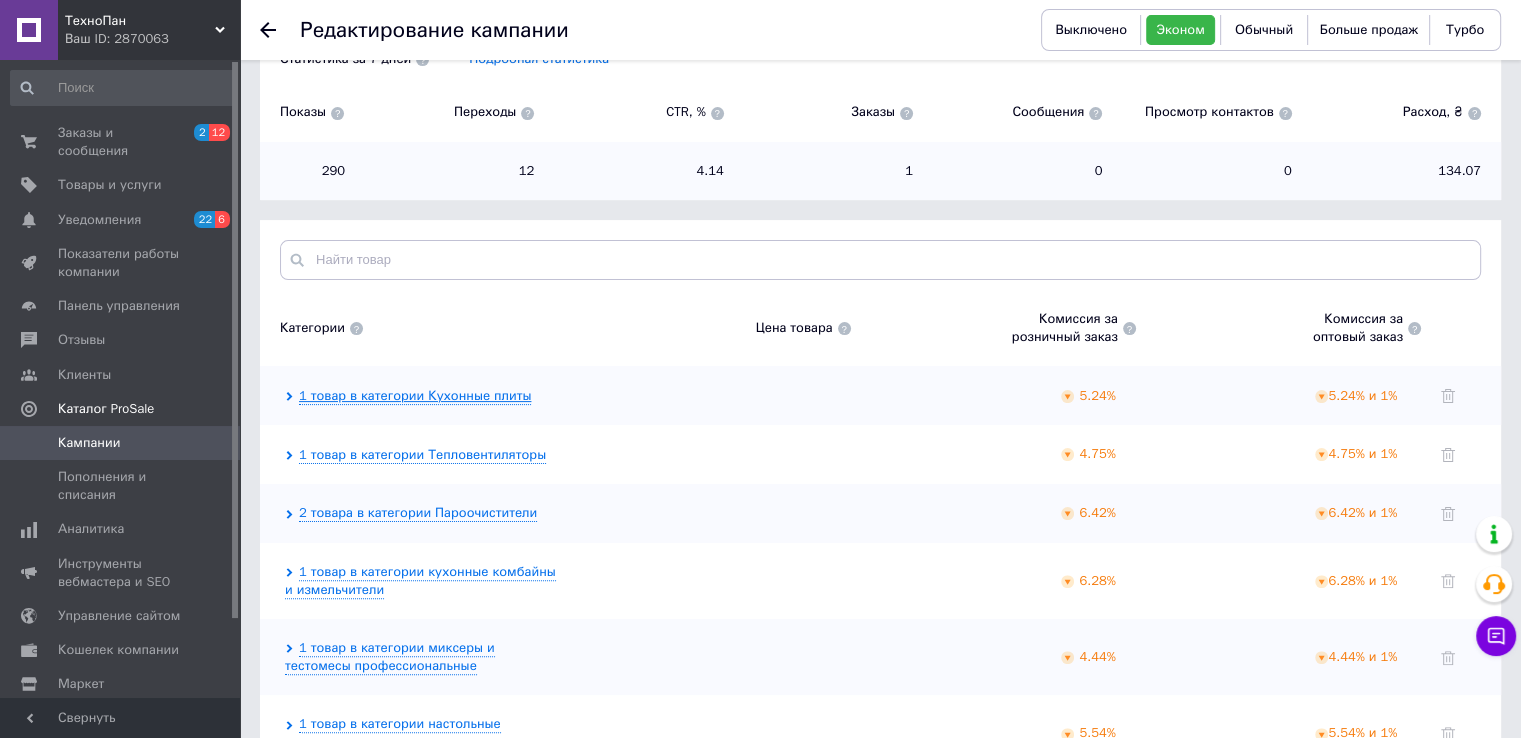 click on "1 товар в категории Кухонные плиты" at bounding box center [415, 396] 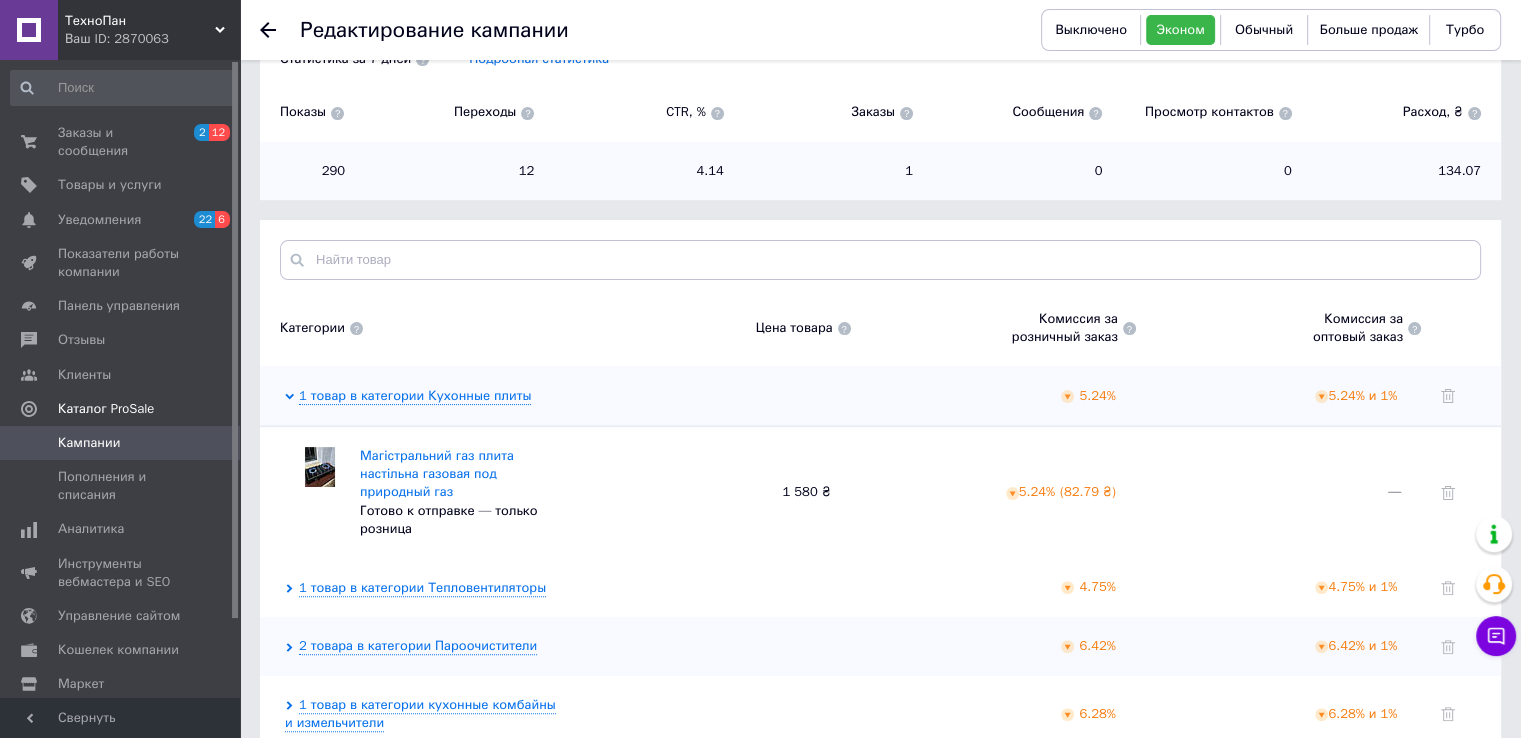 click 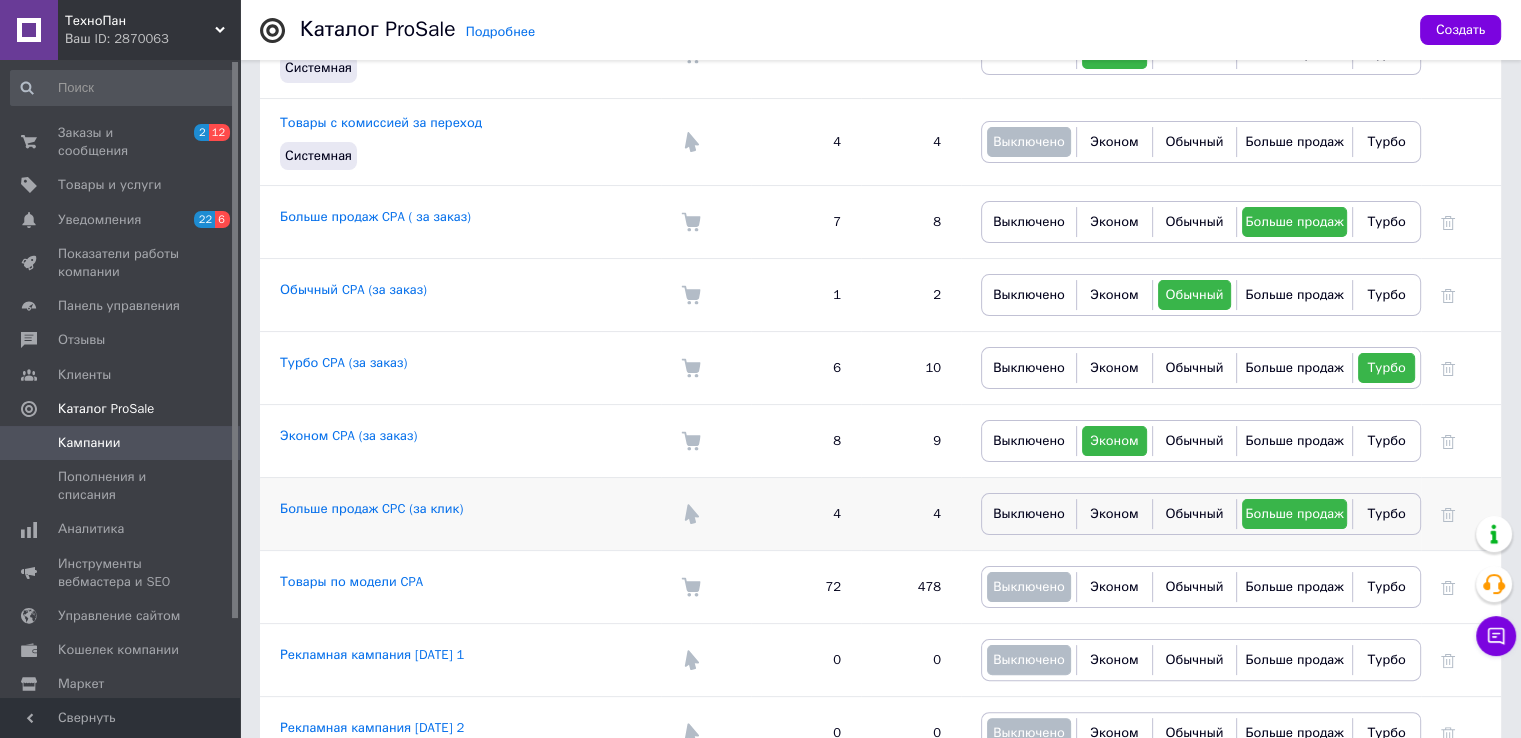 scroll, scrollTop: 300, scrollLeft: 0, axis: vertical 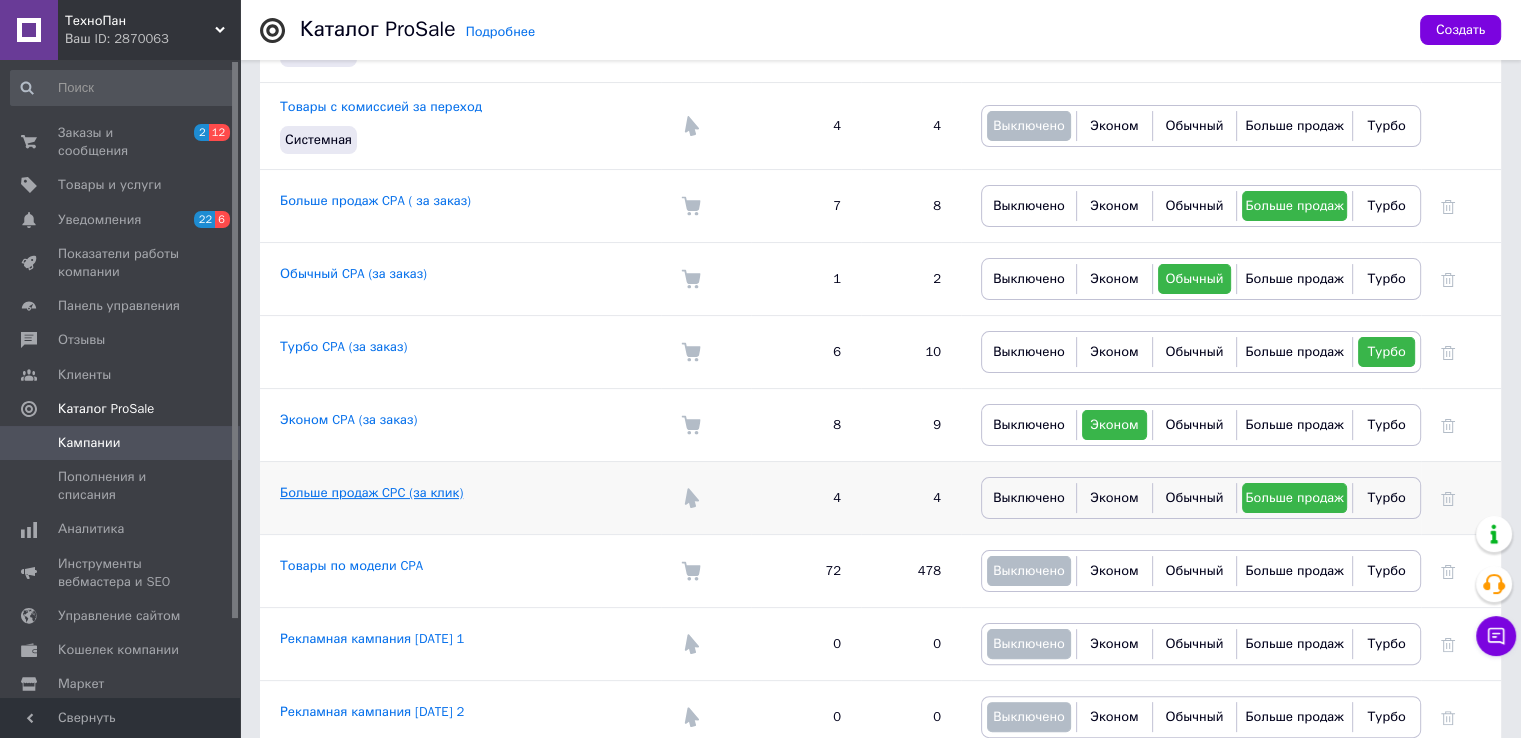 click on "Больше продаж CPC (за клик)" at bounding box center (371, 492) 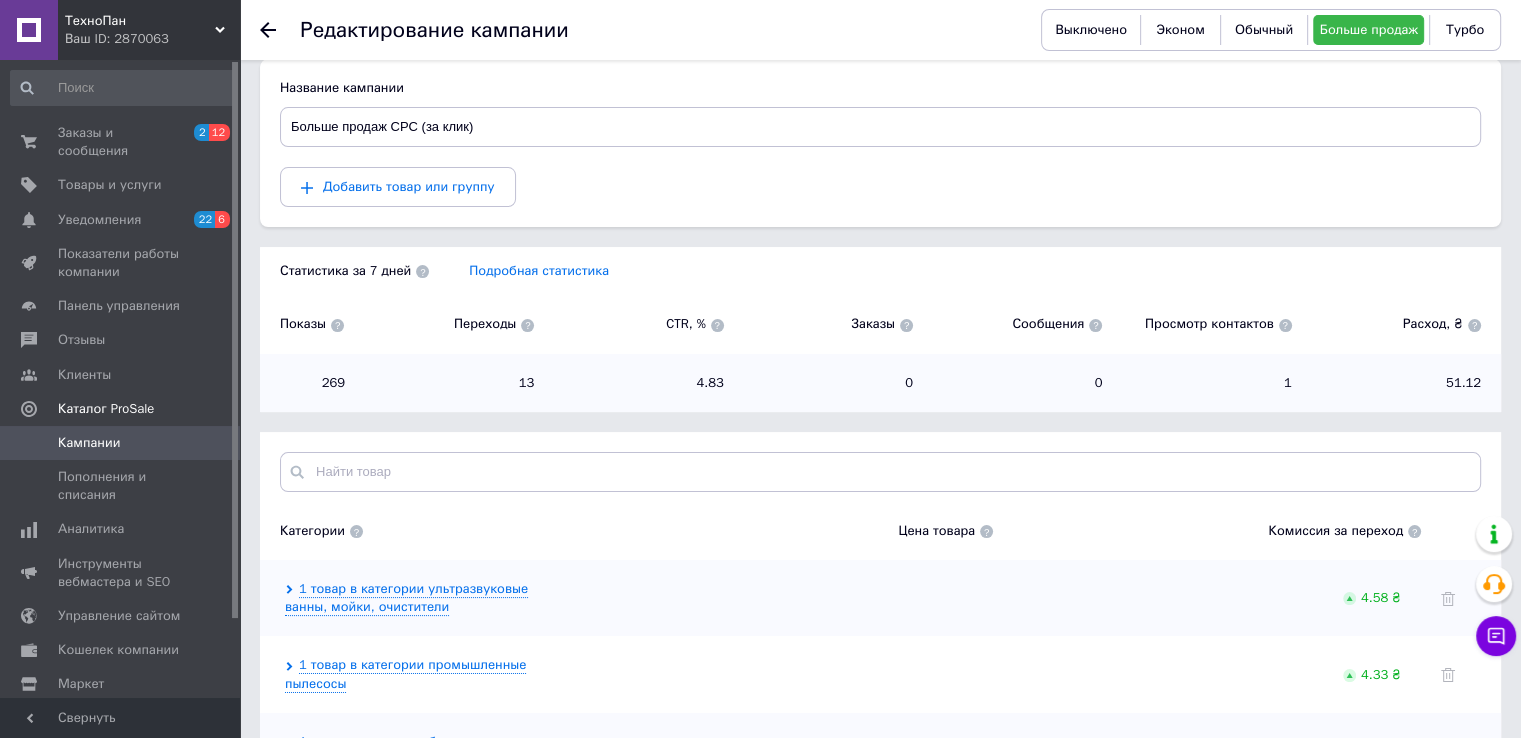 scroll, scrollTop: 185, scrollLeft: 0, axis: vertical 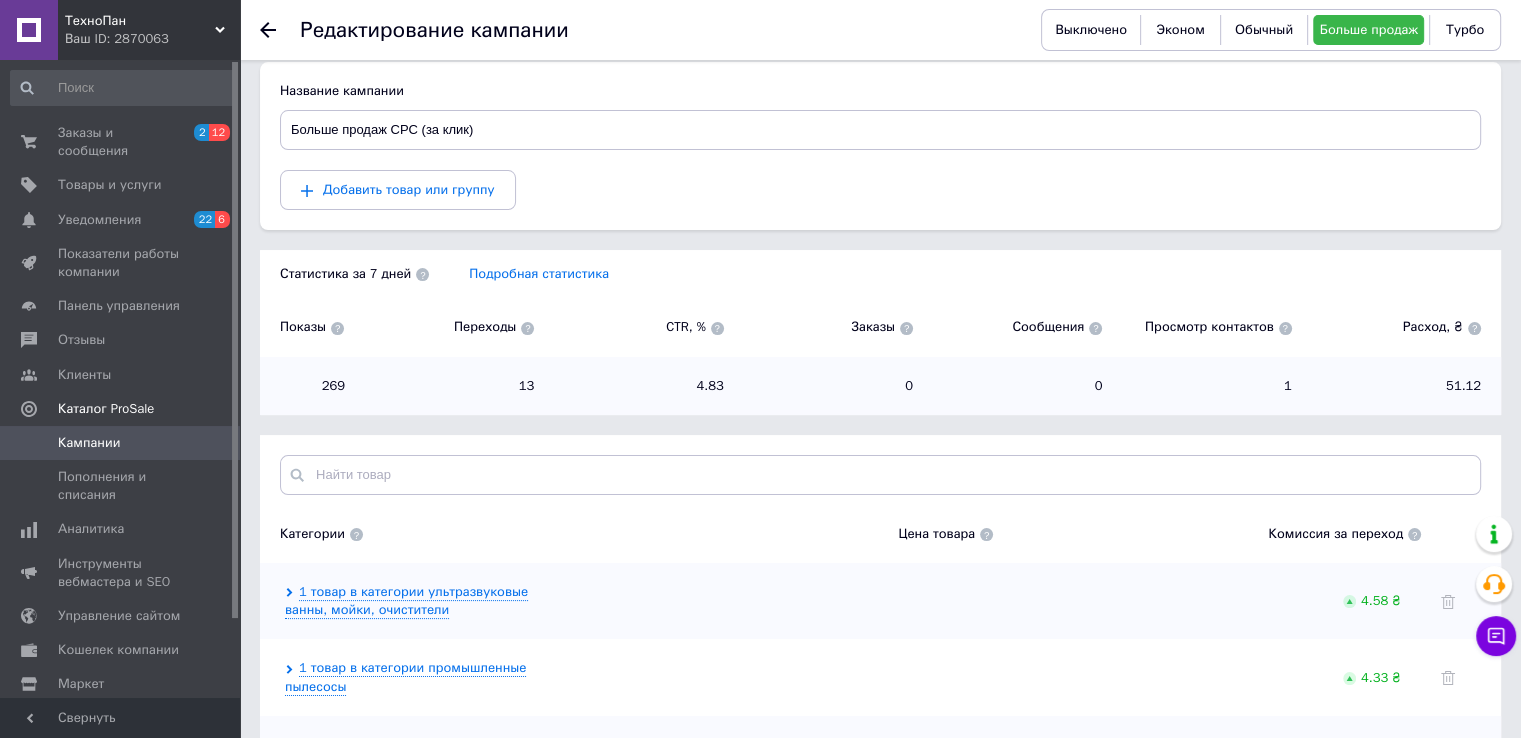 click 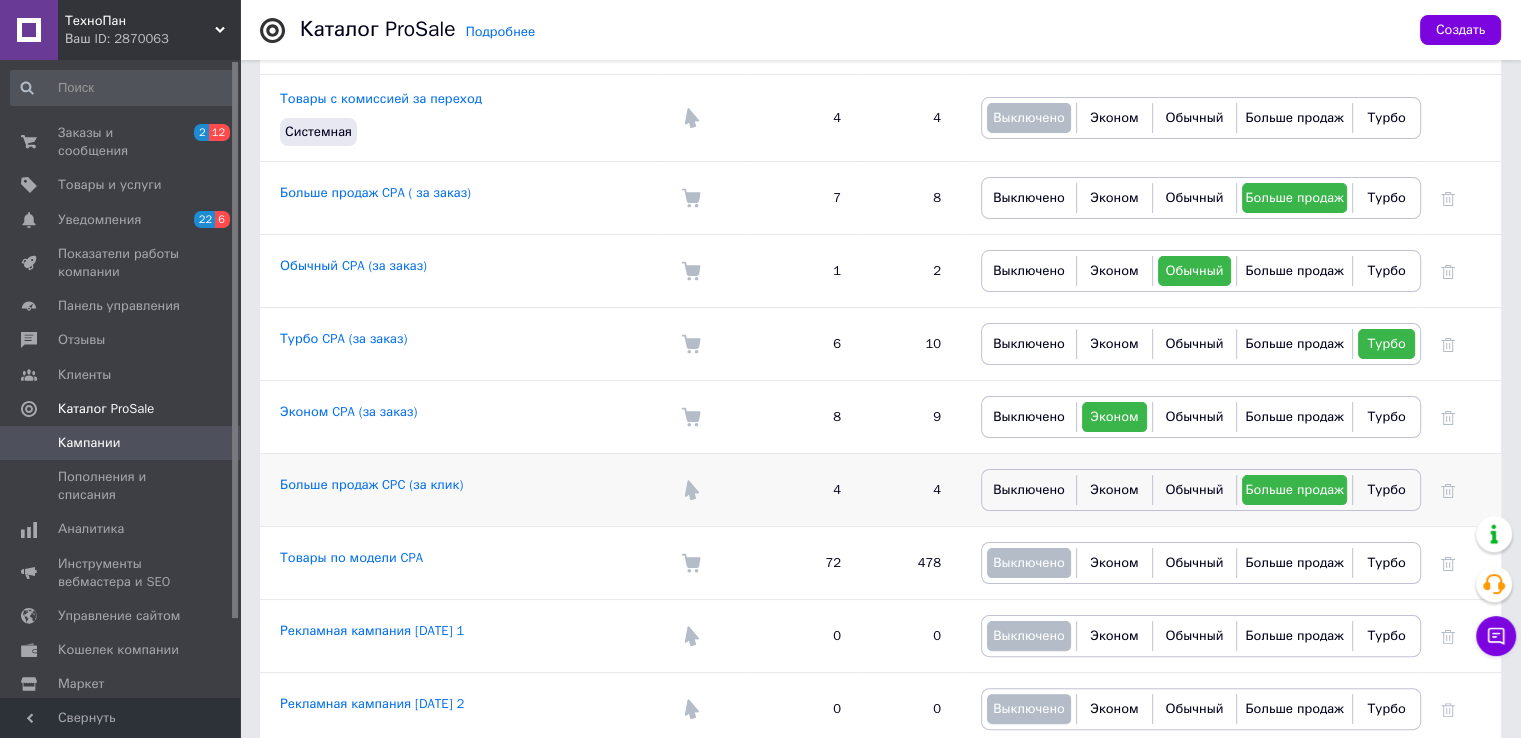 scroll, scrollTop: 400, scrollLeft: 0, axis: vertical 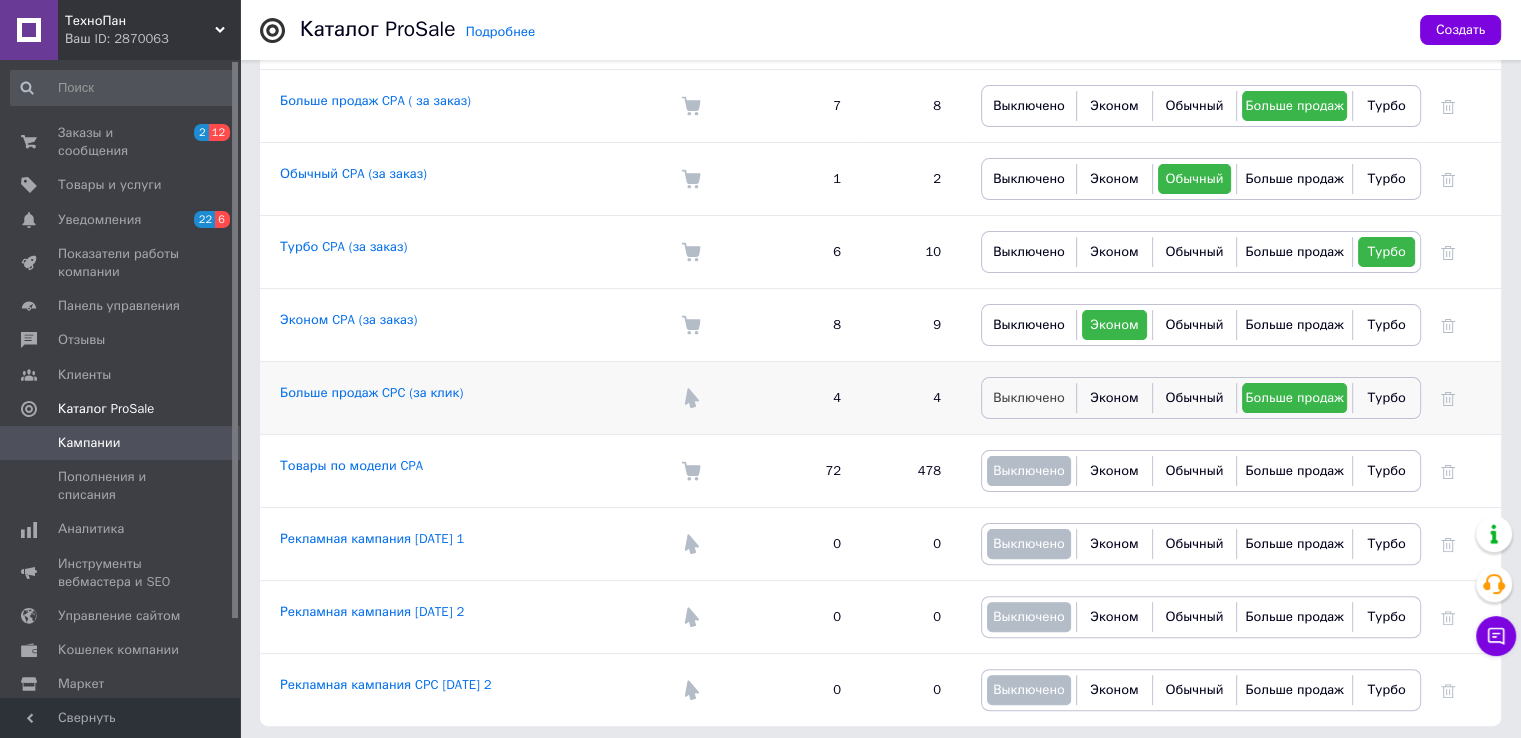 click on "Выключено" at bounding box center (1029, 397) 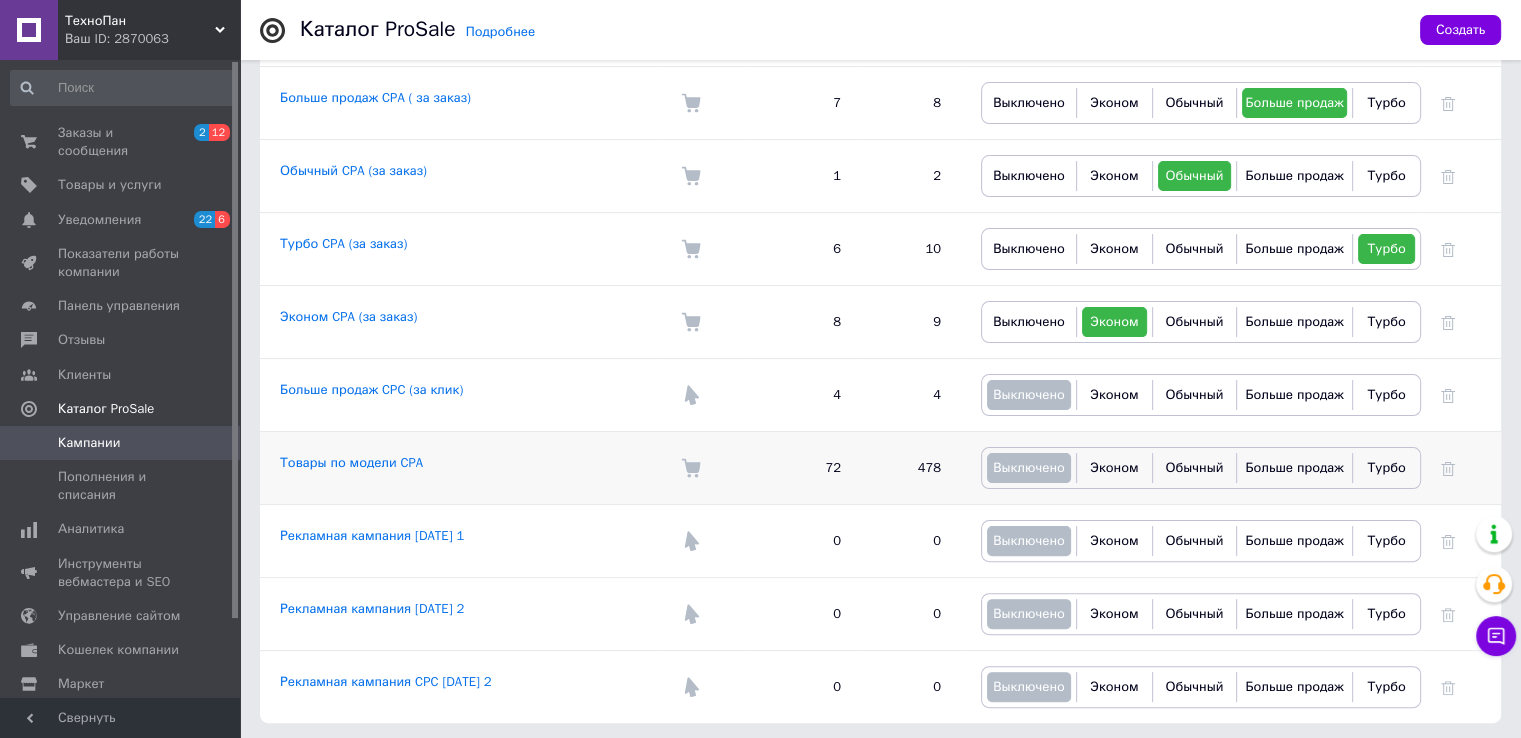 scroll, scrollTop: 303, scrollLeft: 0, axis: vertical 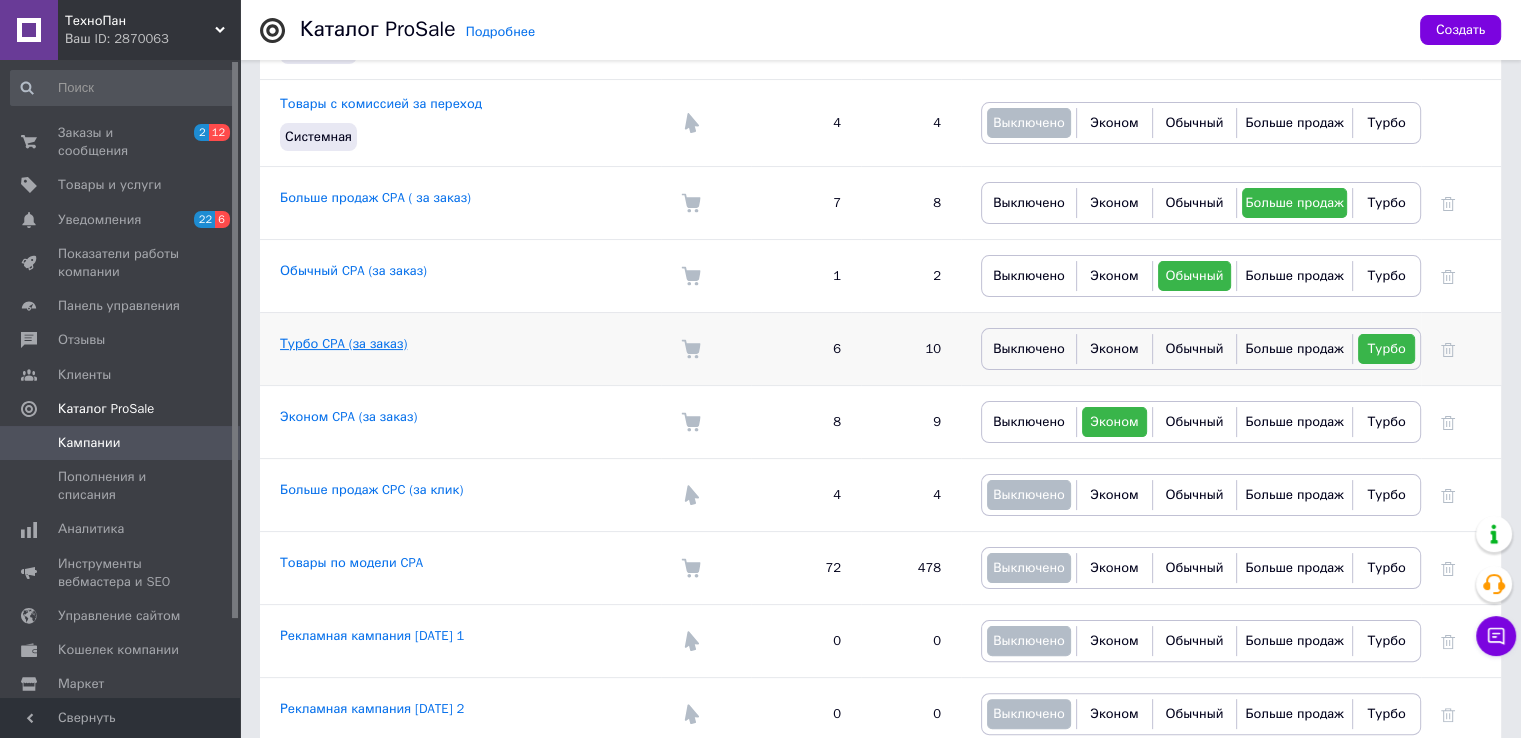 click on "Турбо CPA (за заказ)" at bounding box center [343, 343] 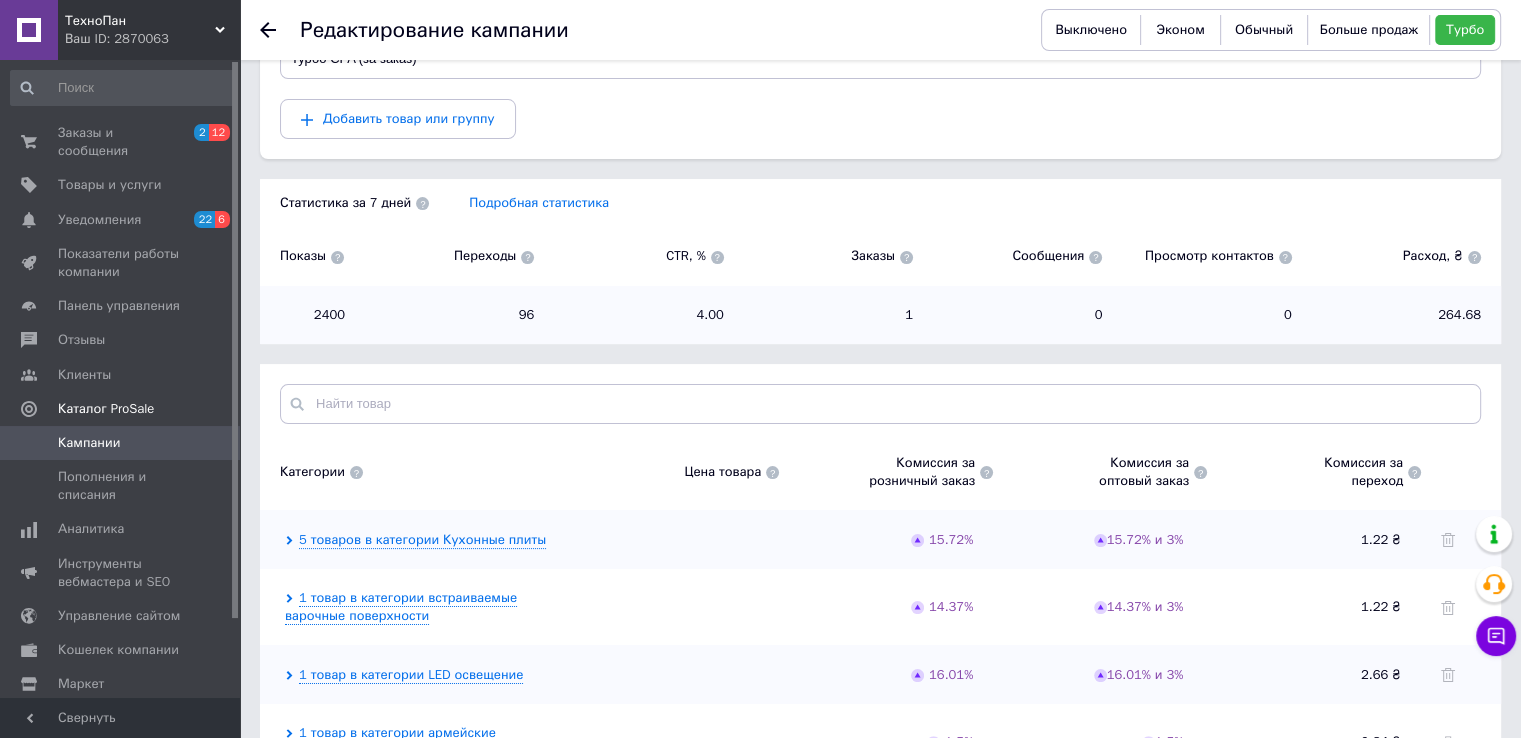 scroll, scrollTop: 300, scrollLeft: 0, axis: vertical 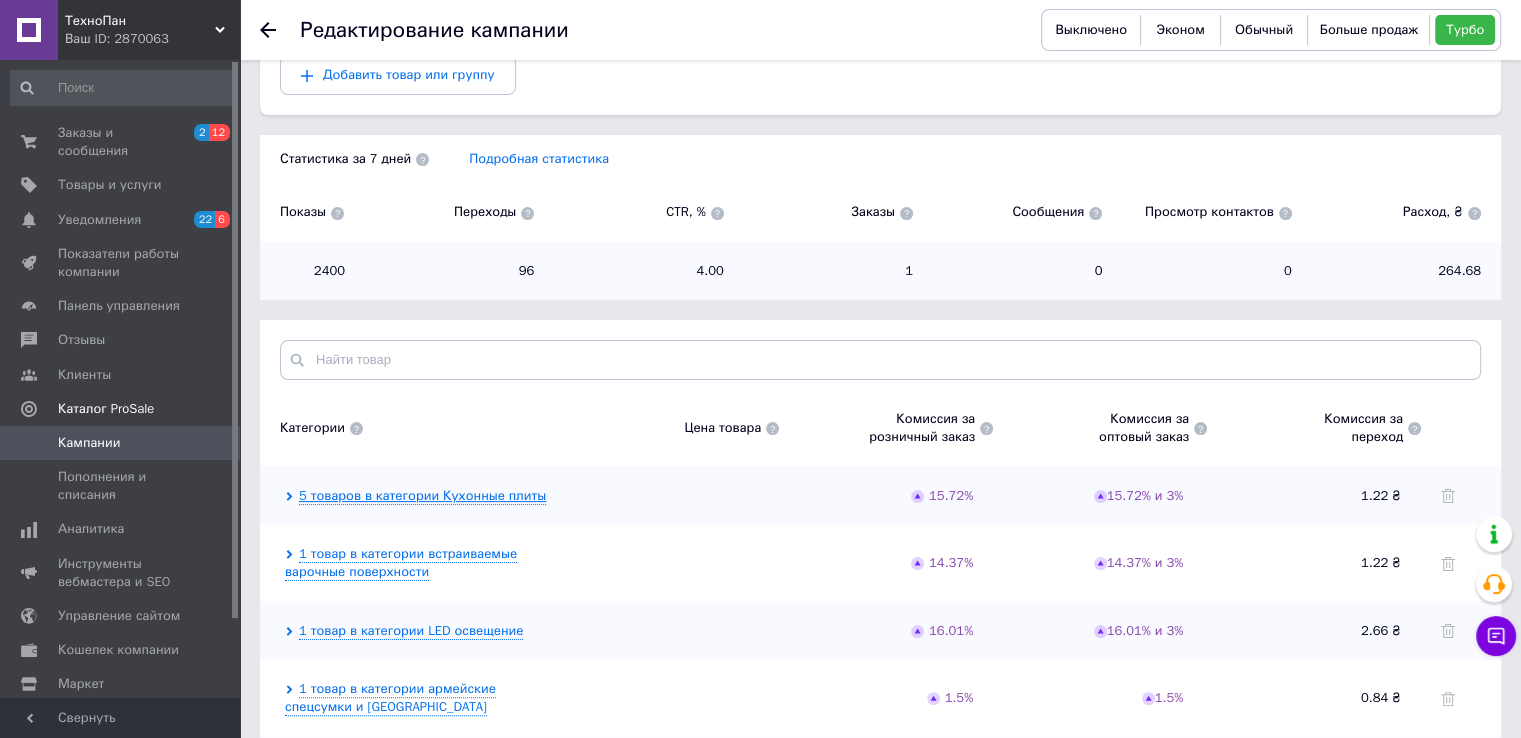 click on "5 товаров в категории Кухонные плиты" at bounding box center (422, 496) 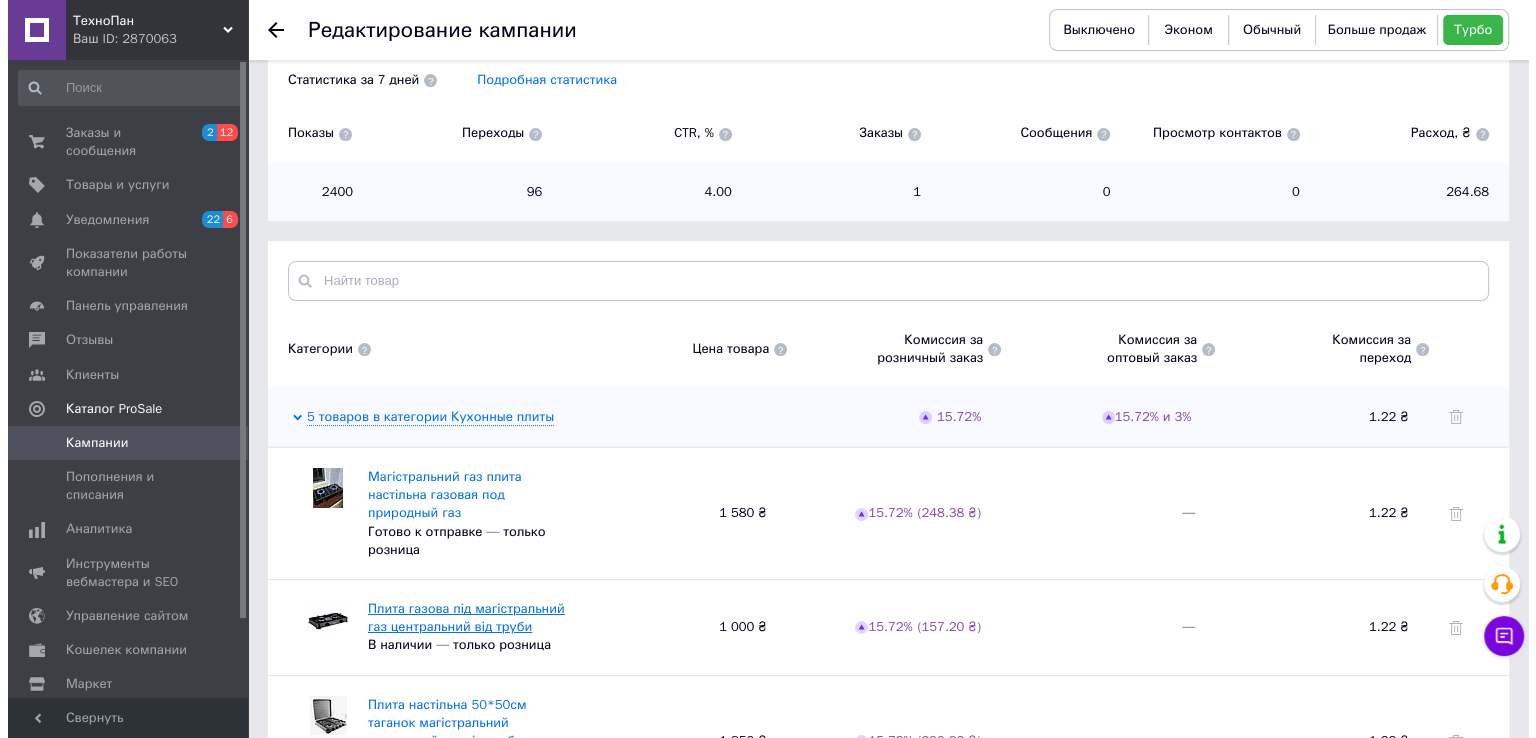 scroll, scrollTop: 600, scrollLeft: 0, axis: vertical 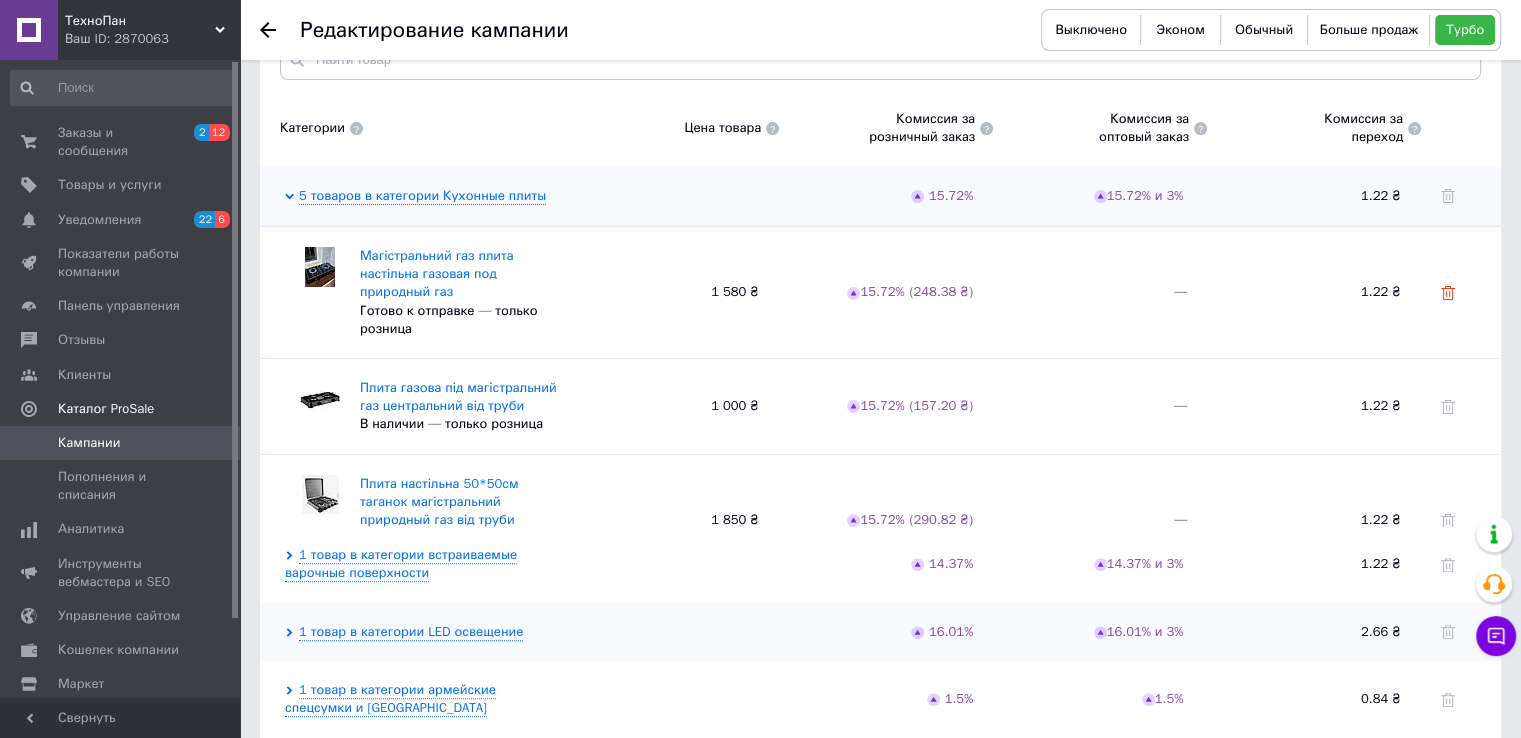click 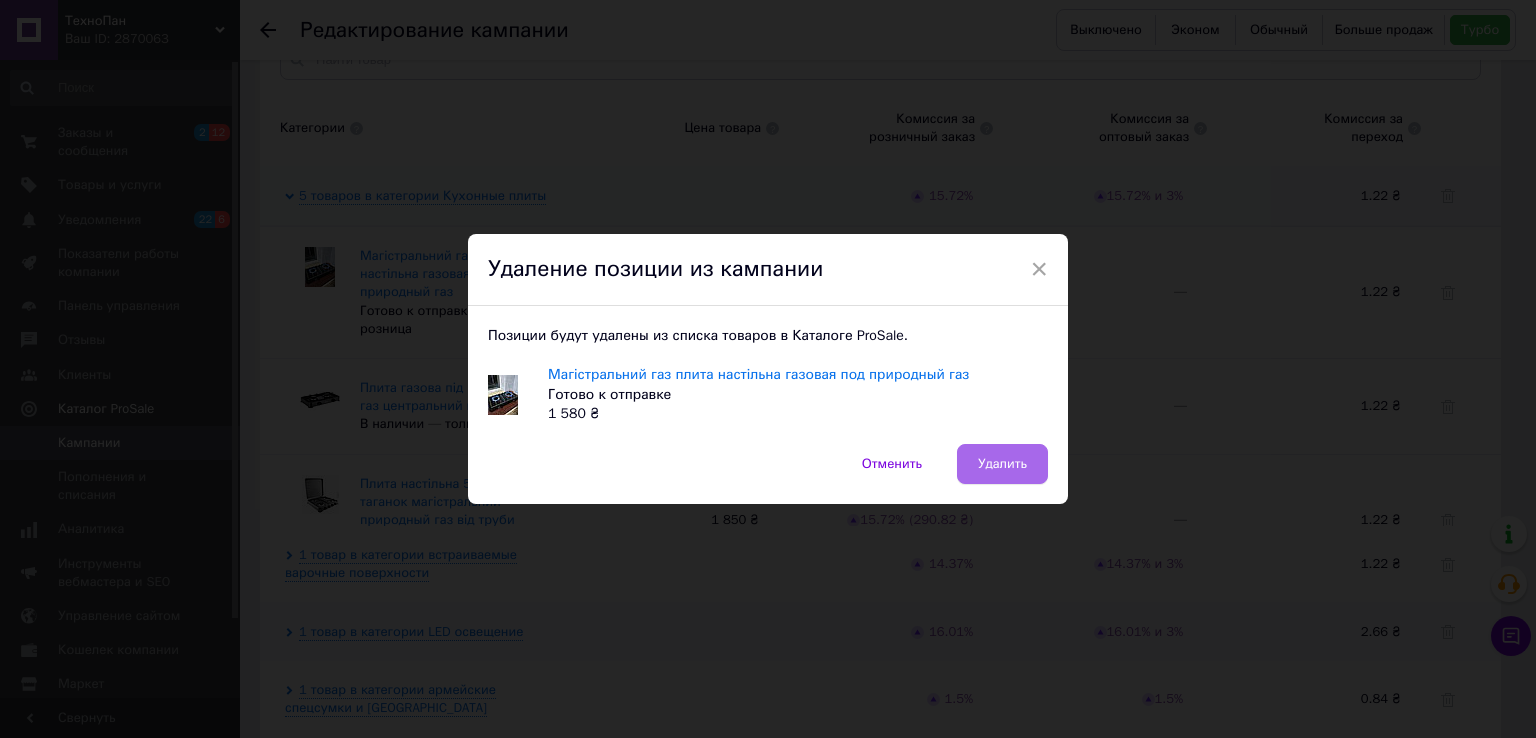 click on "Удалить" at bounding box center [1002, 464] 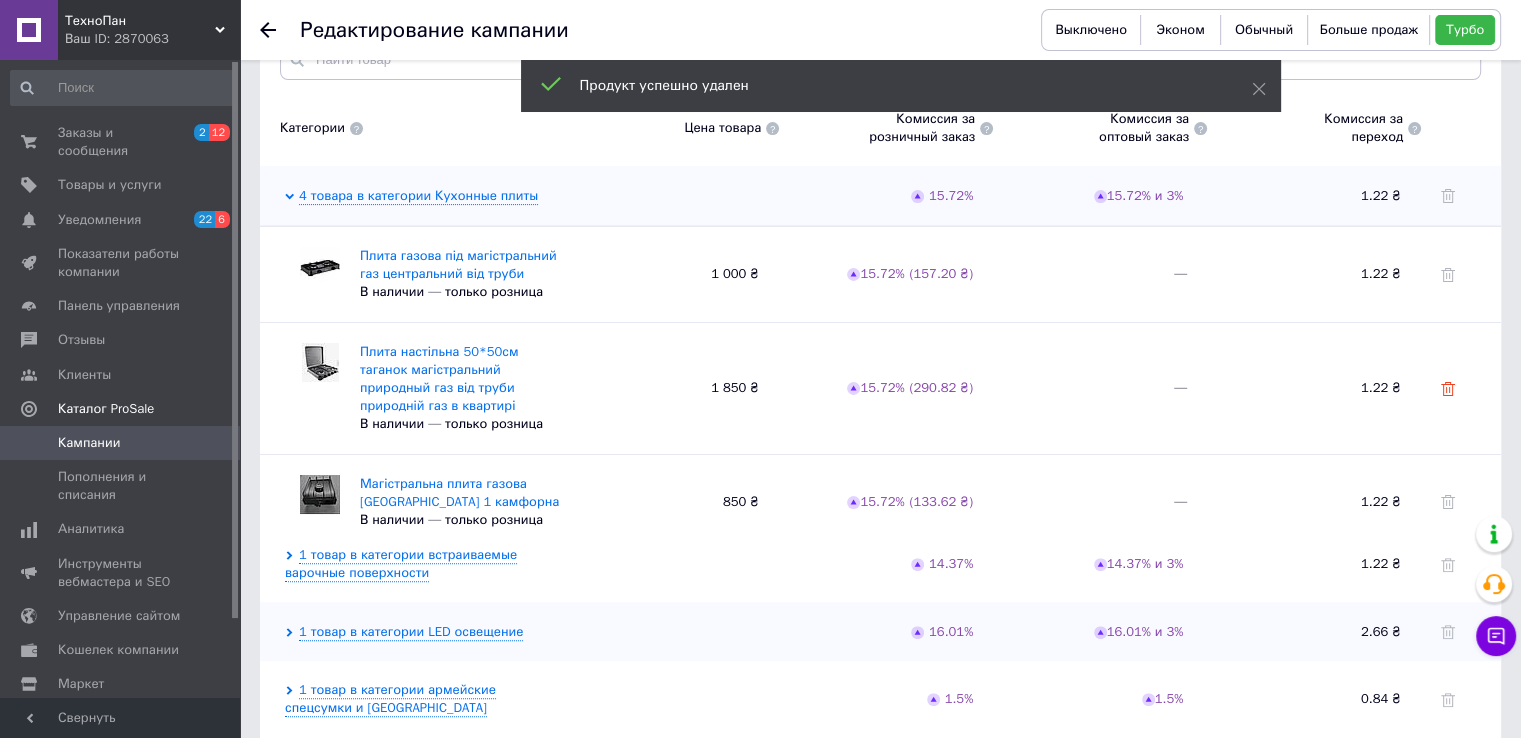 click 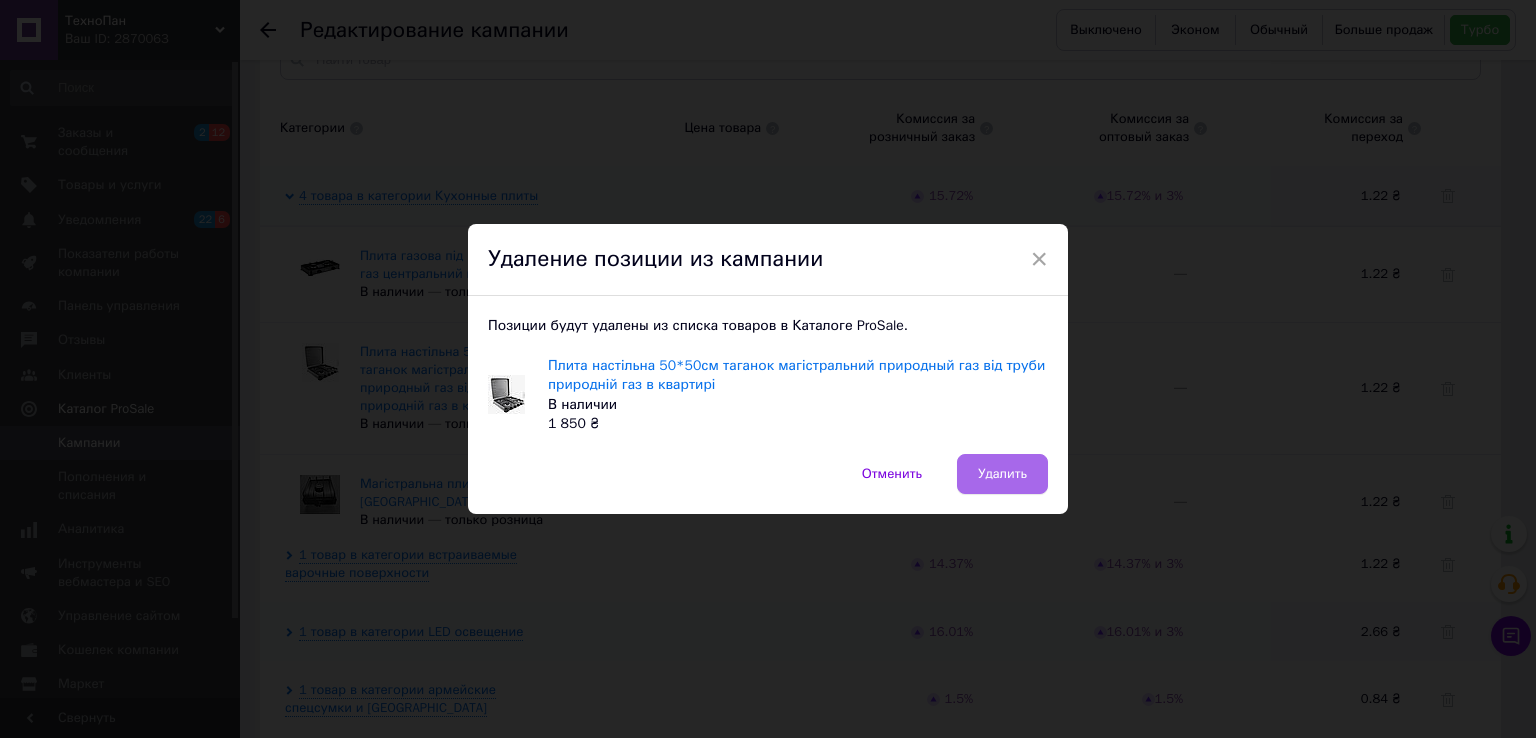 click on "Удалить" at bounding box center [1002, 474] 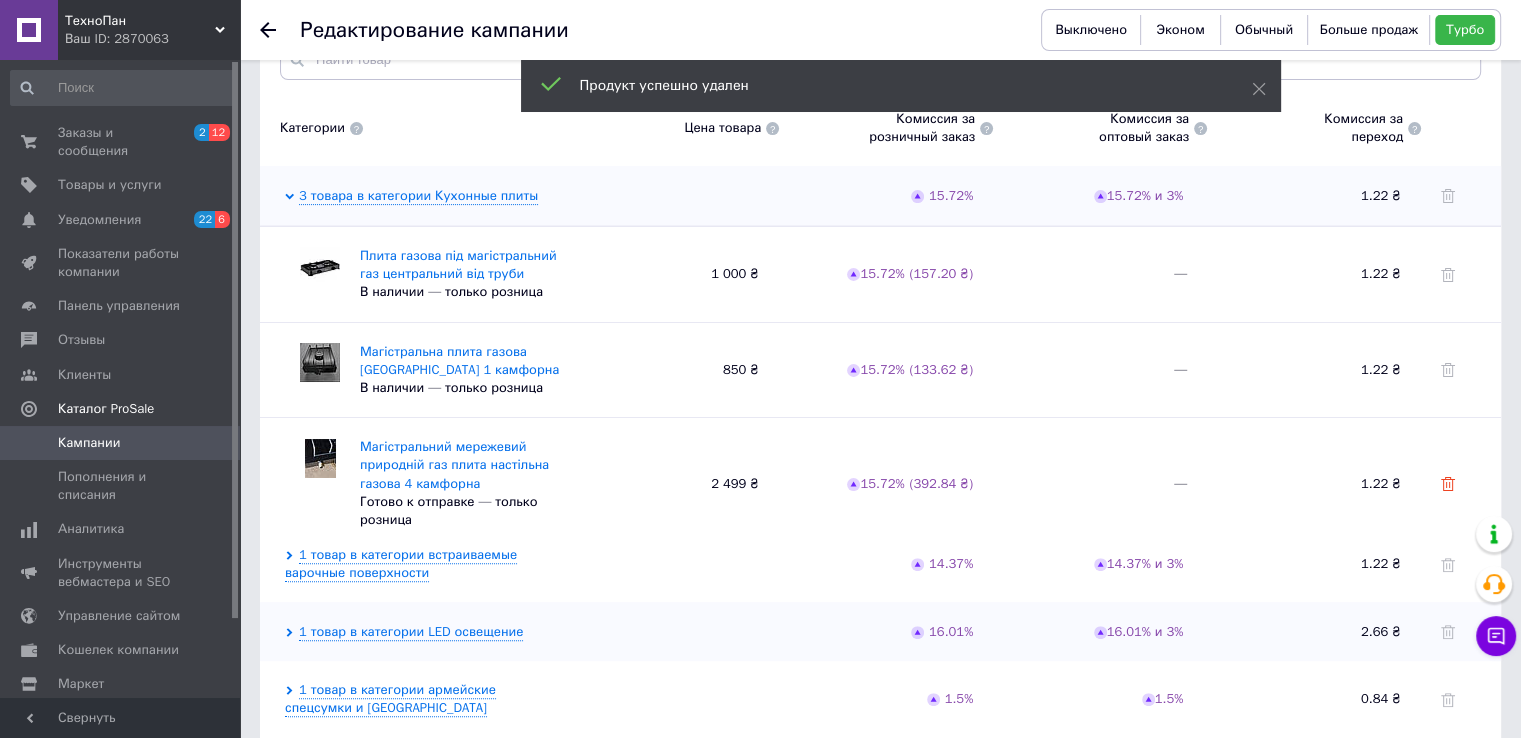 click 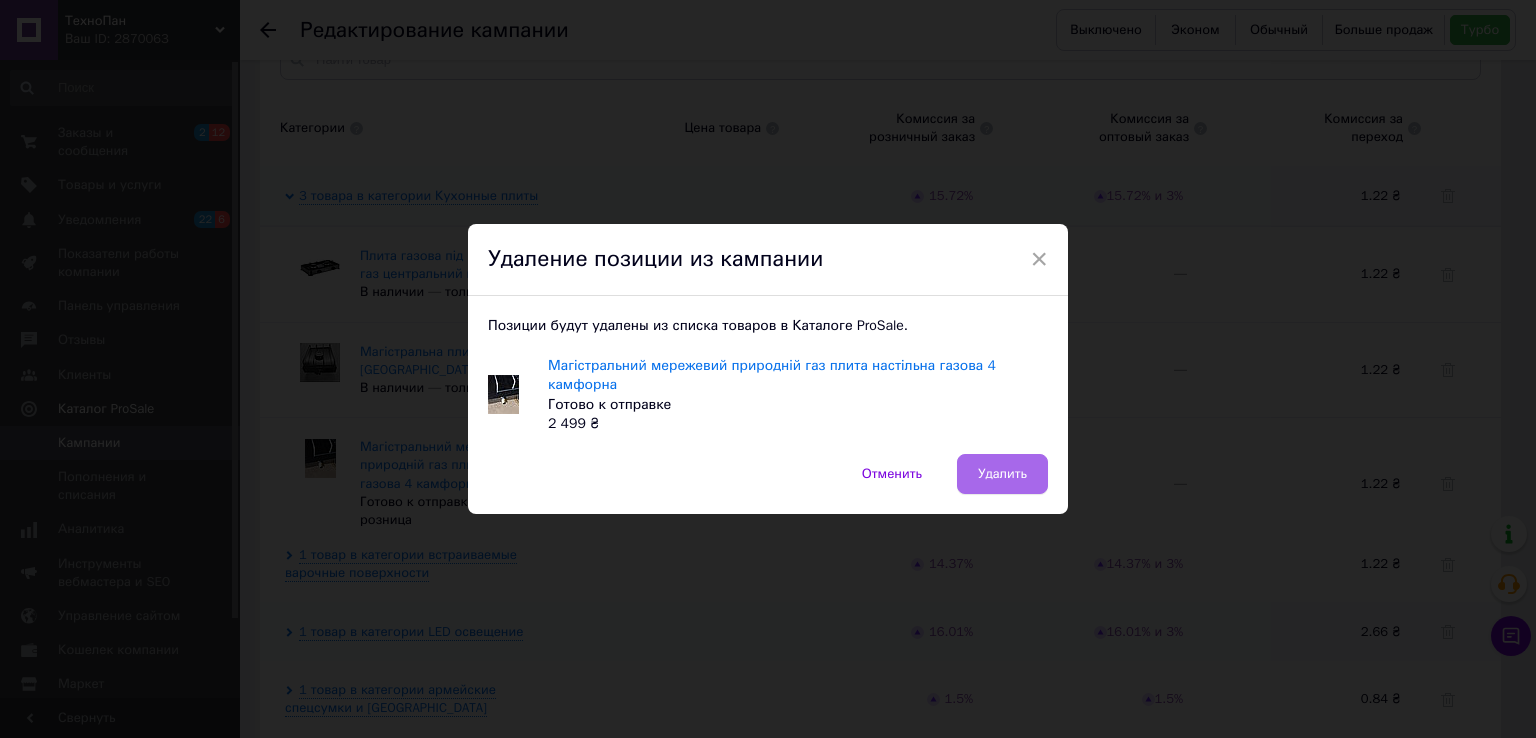 click on "Удалить" at bounding box center [1002, 474] 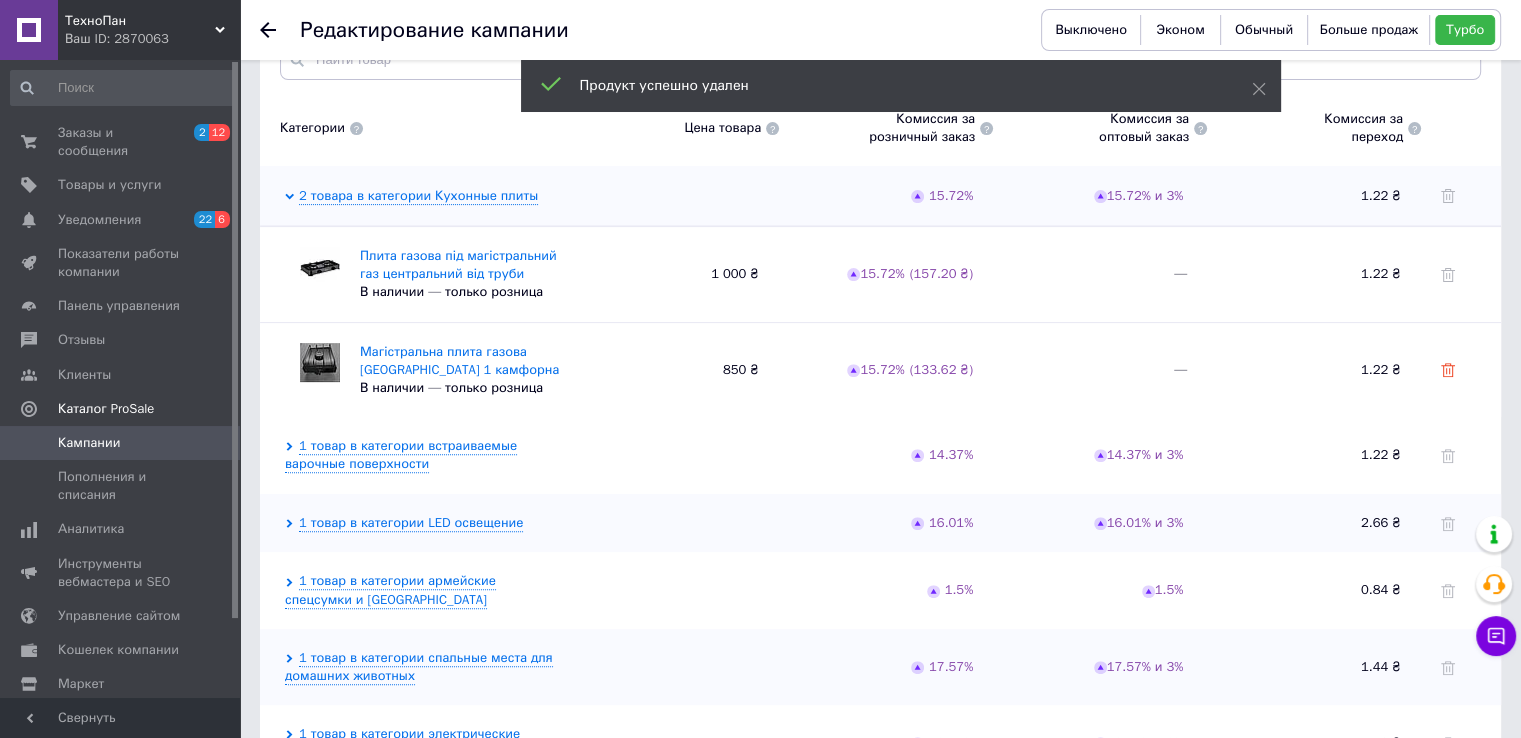 click 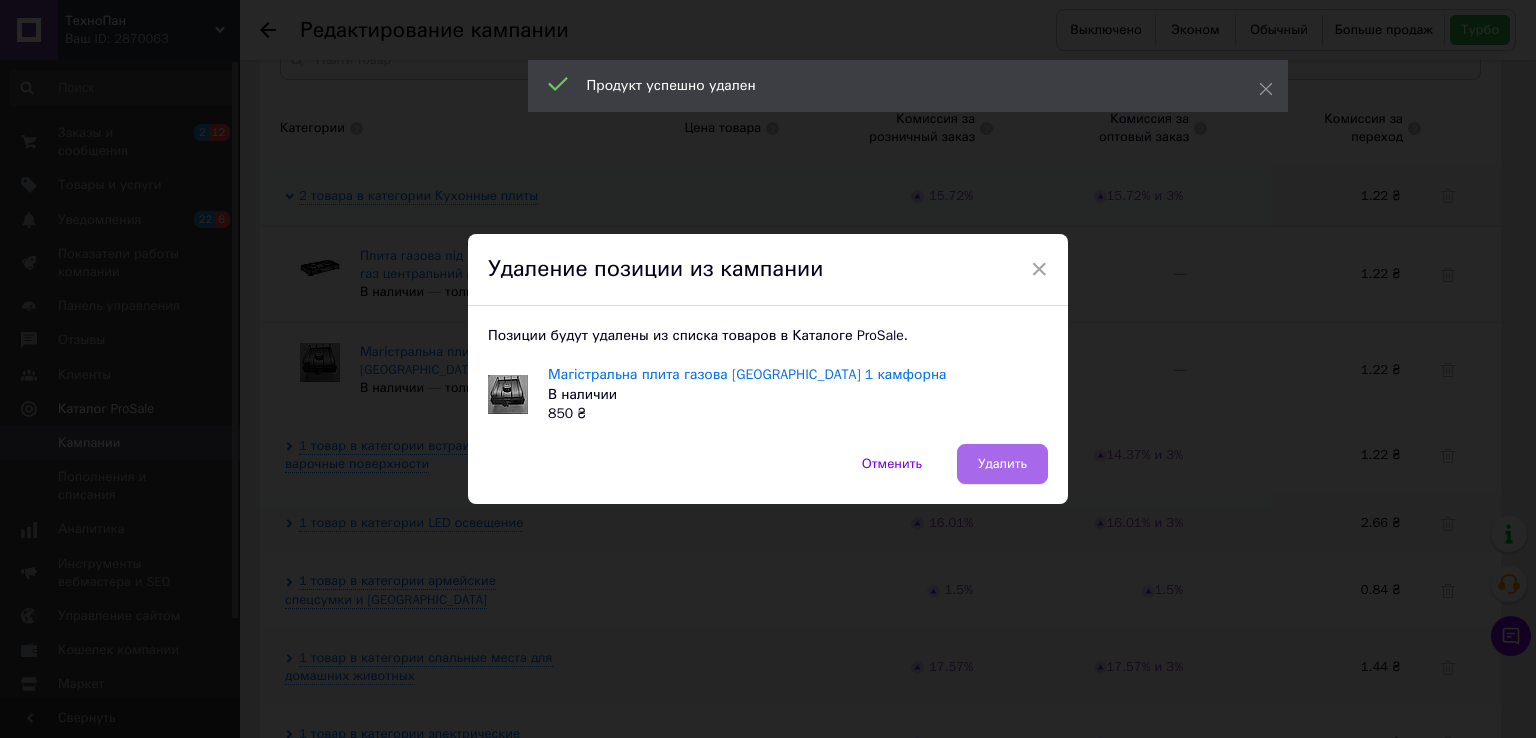 click on "Удалить" at bounding box center [1002, 464] 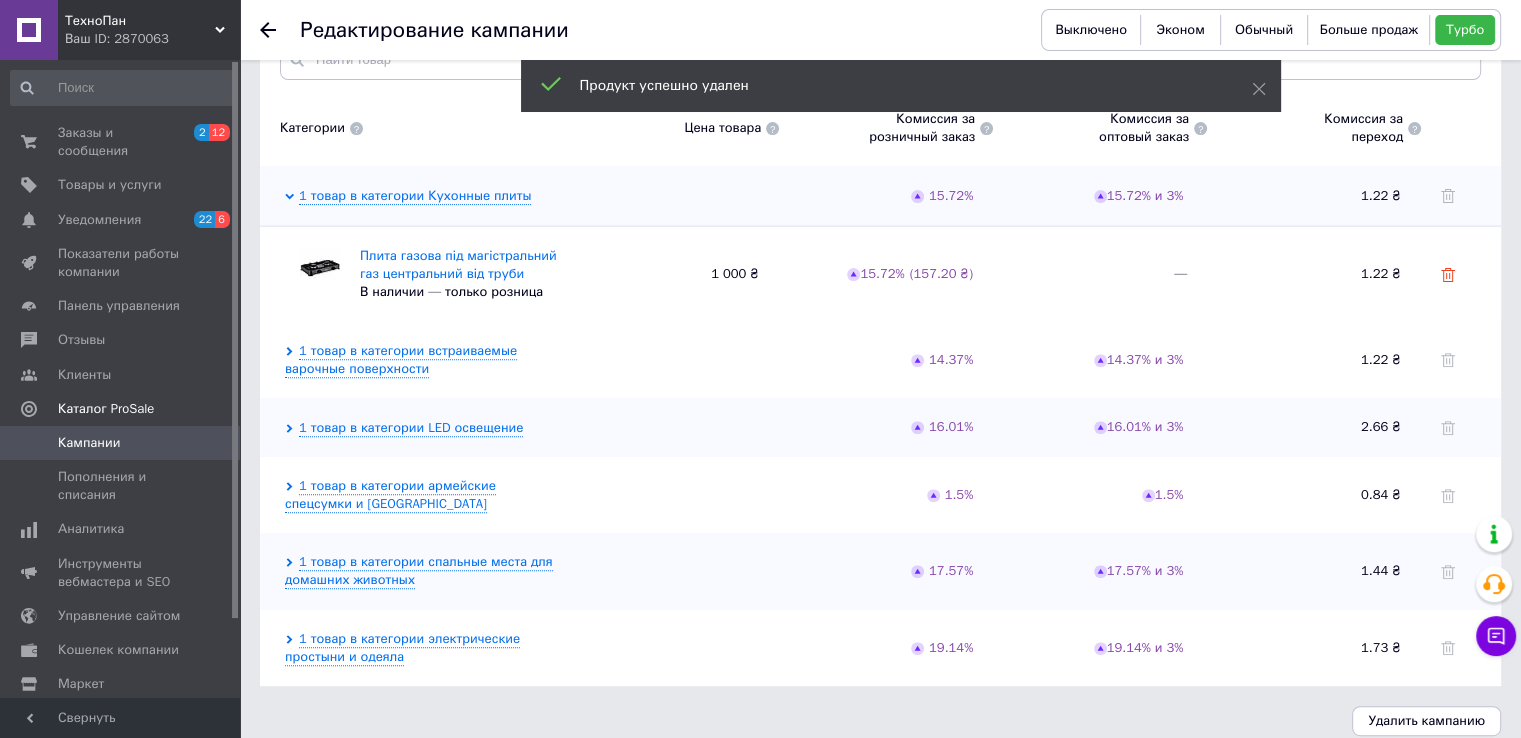 click 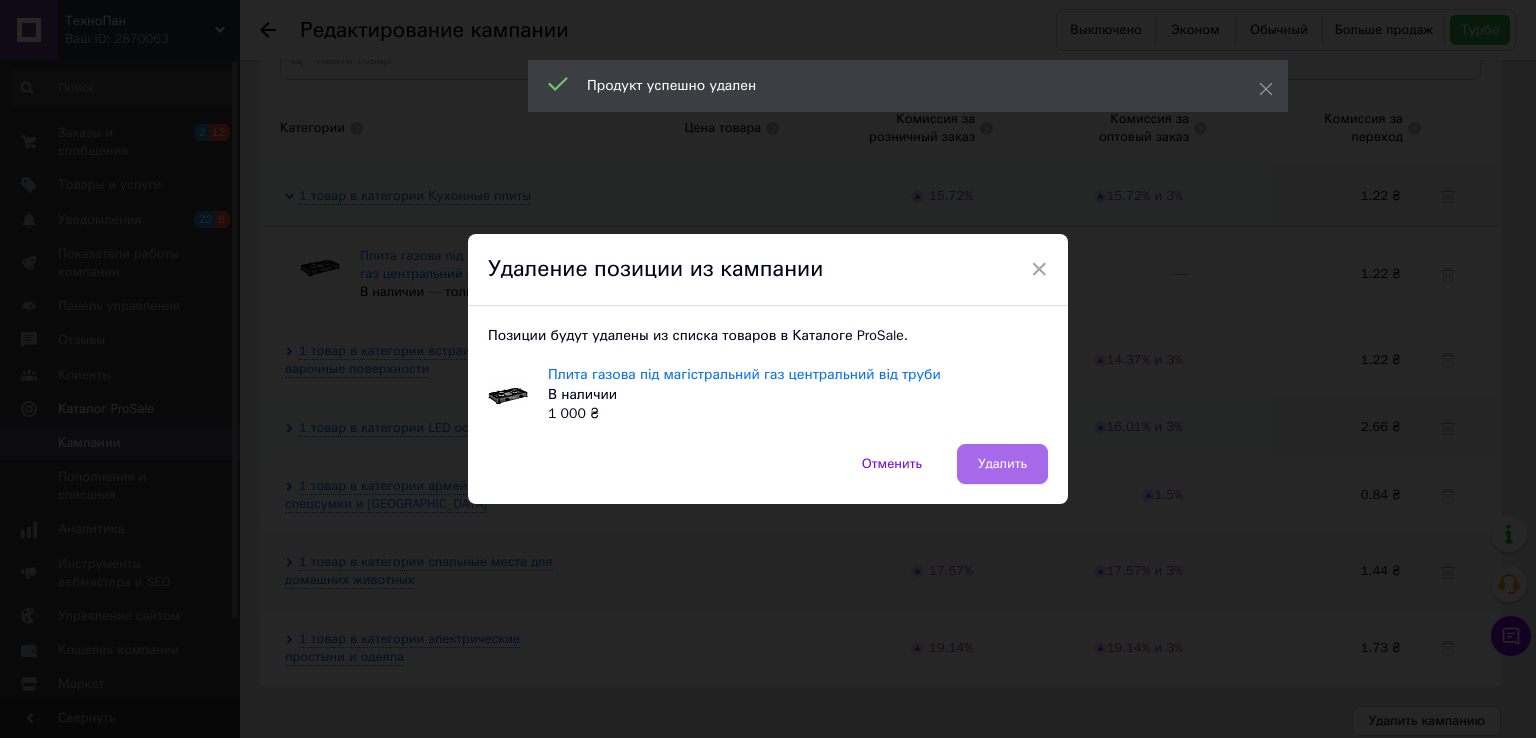 click on "Удалить" at bounding box center (1002, 464) 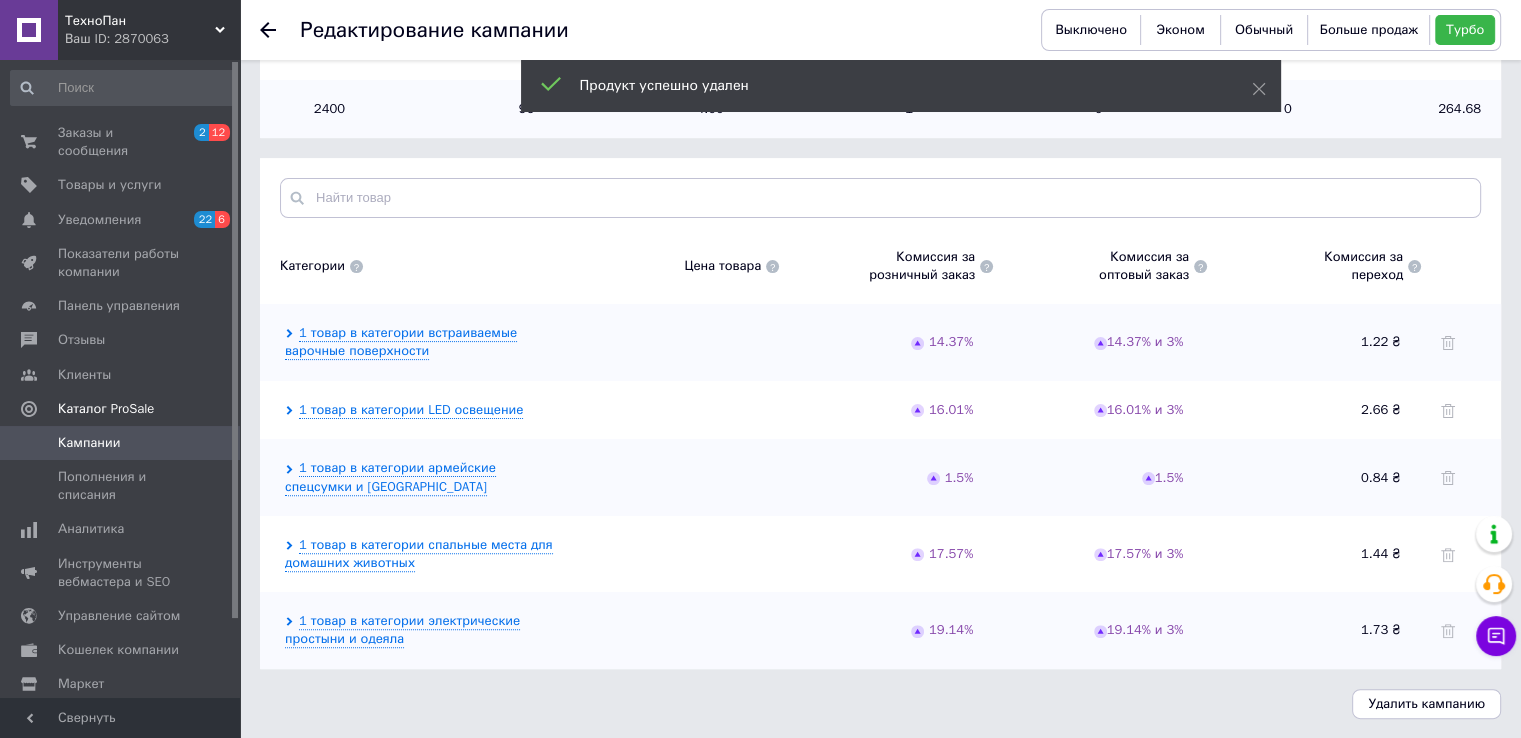scroll, scrollTop: 464, scrollLeft: 0, axis: vertical 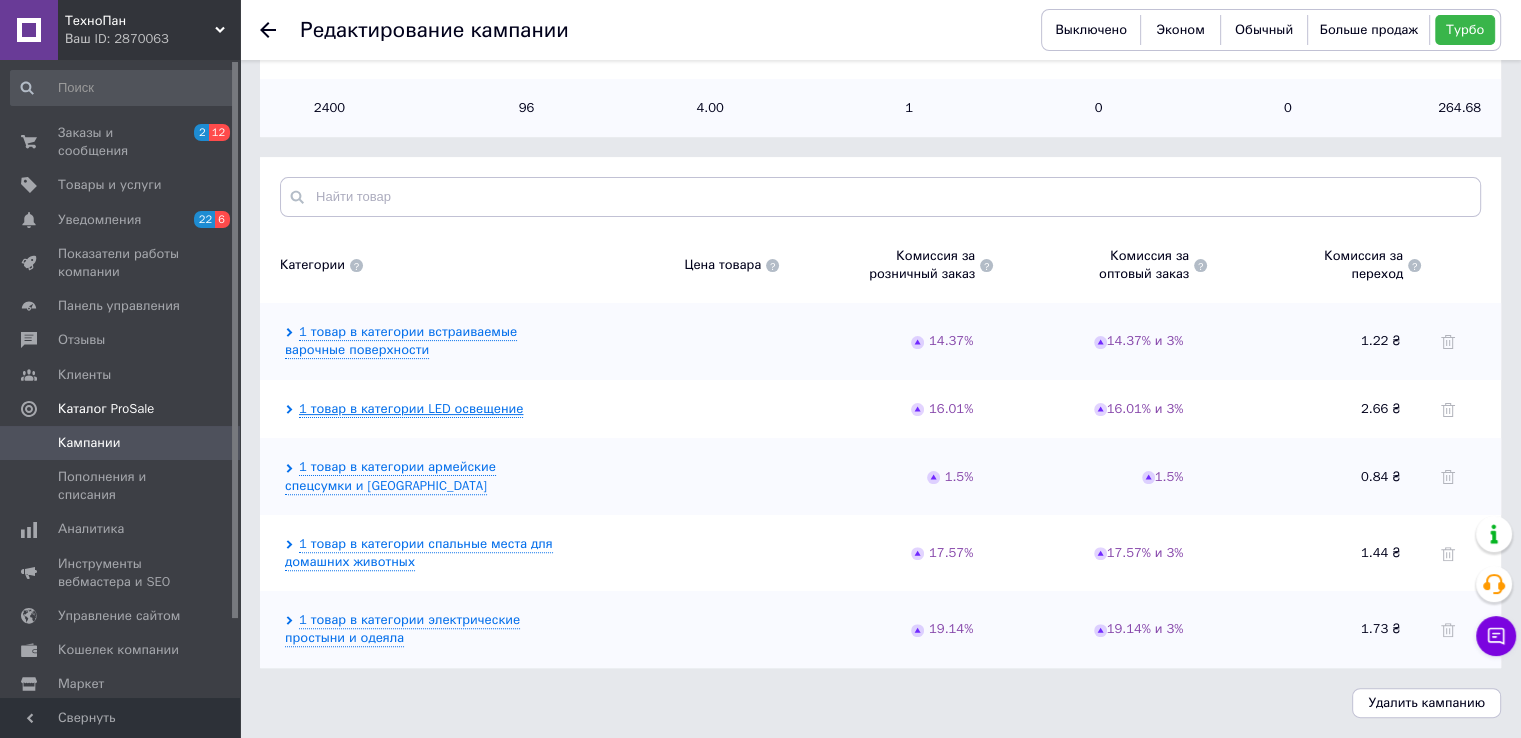 click on "1 товар в категории LED освещение" at bounding box center [411, 409] 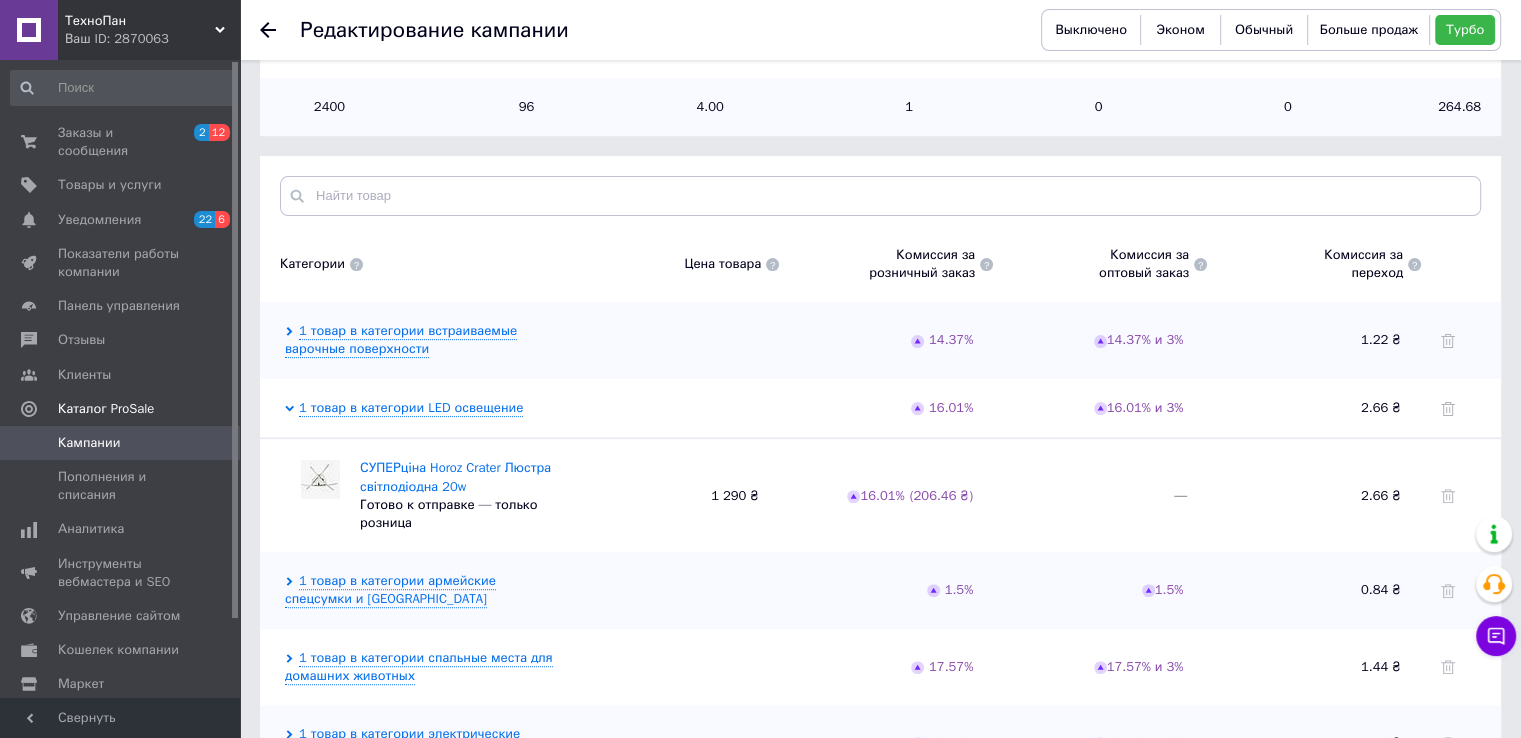 click 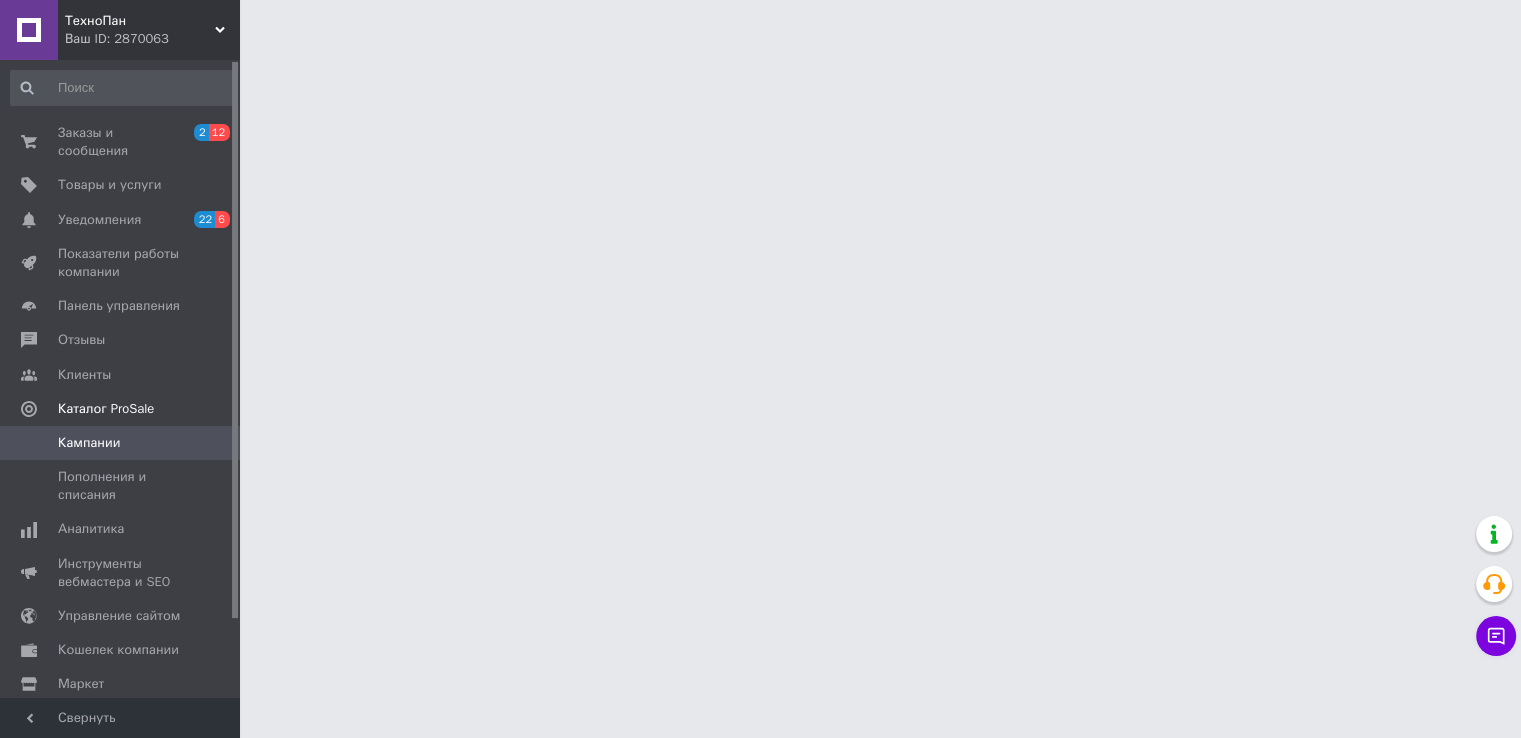 scroll, scrollTop: 0, scrollLeft: 0, axis: both 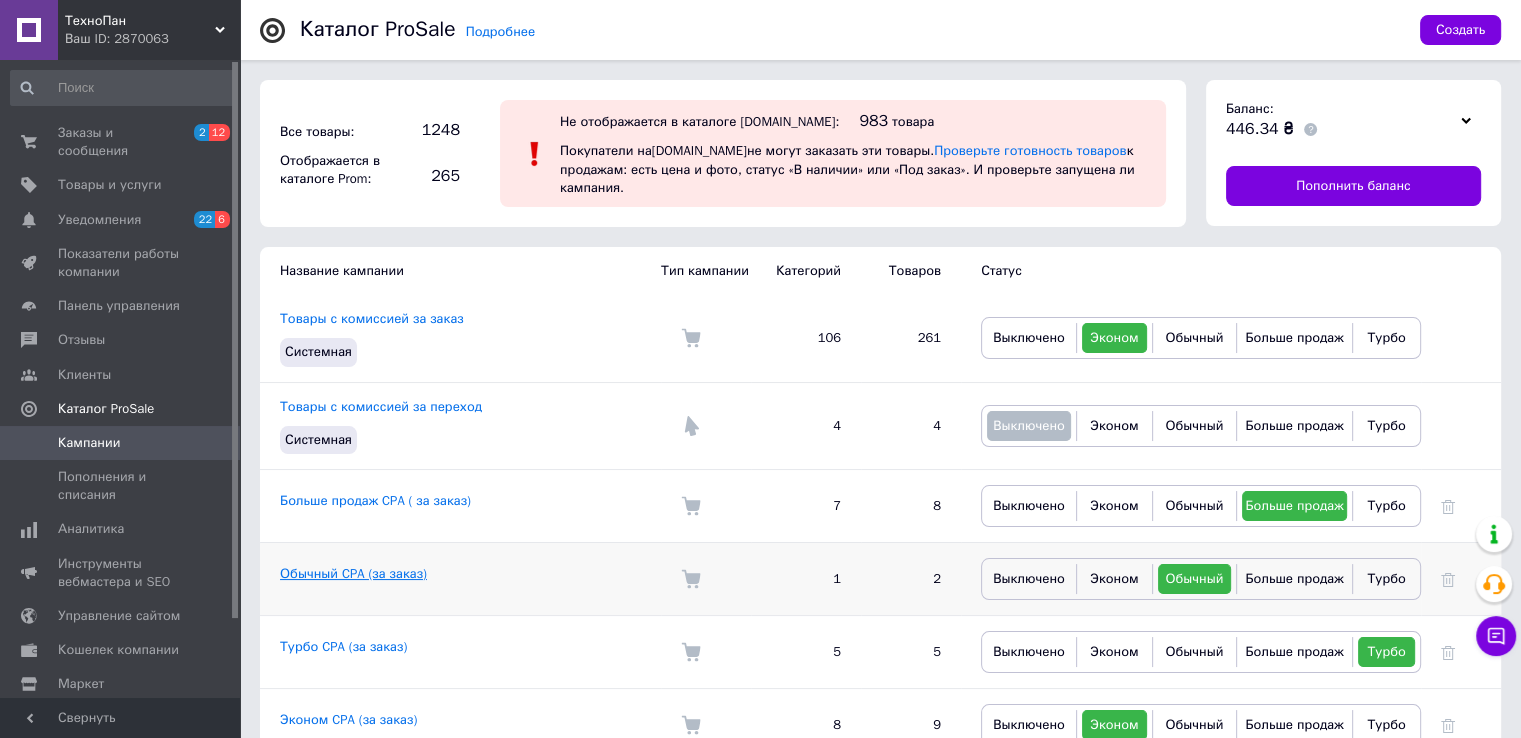 click on "Обычный CPA (за заказ)" at bounding box center (353, 573) 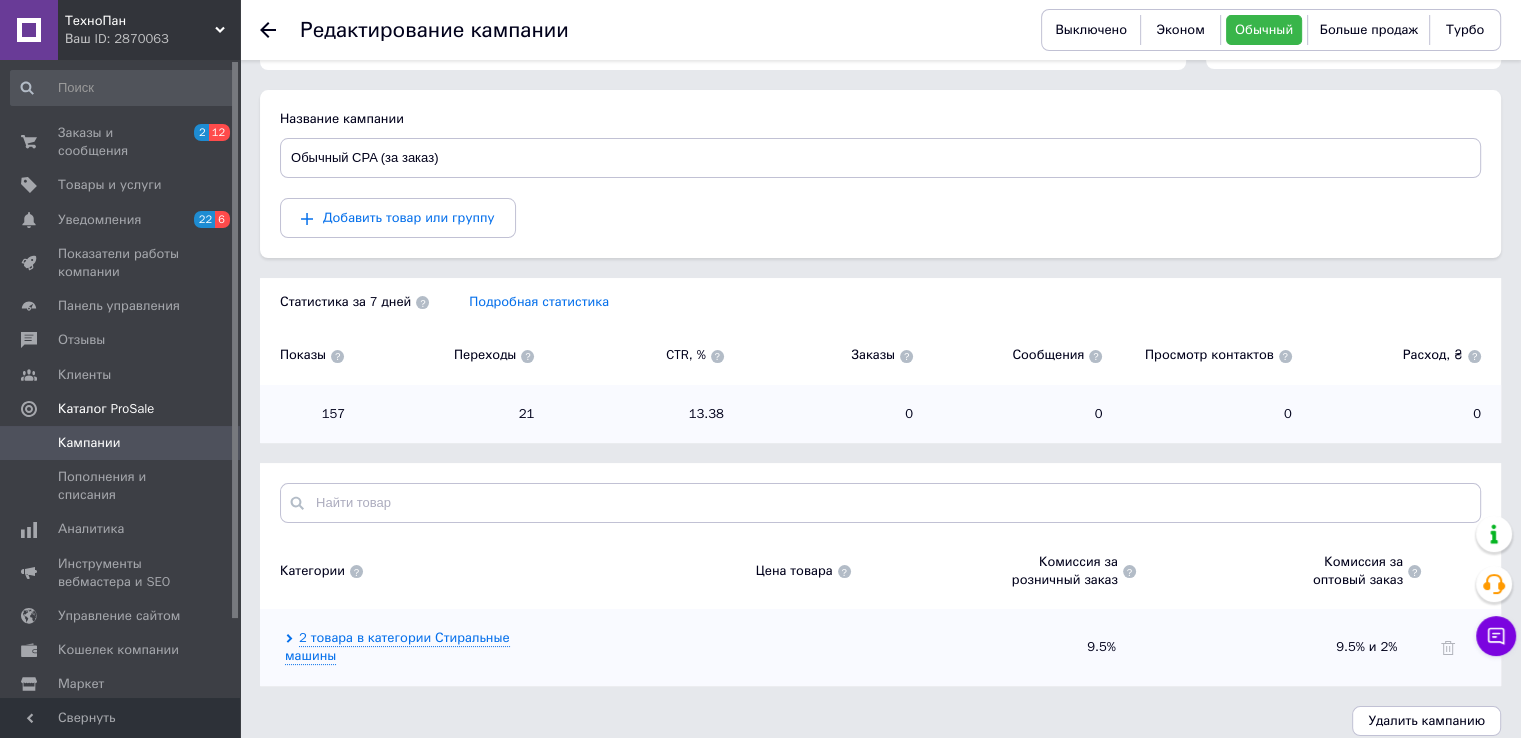 scroll, scrollTop: 158, scrollLeft: 0, axis: vertical 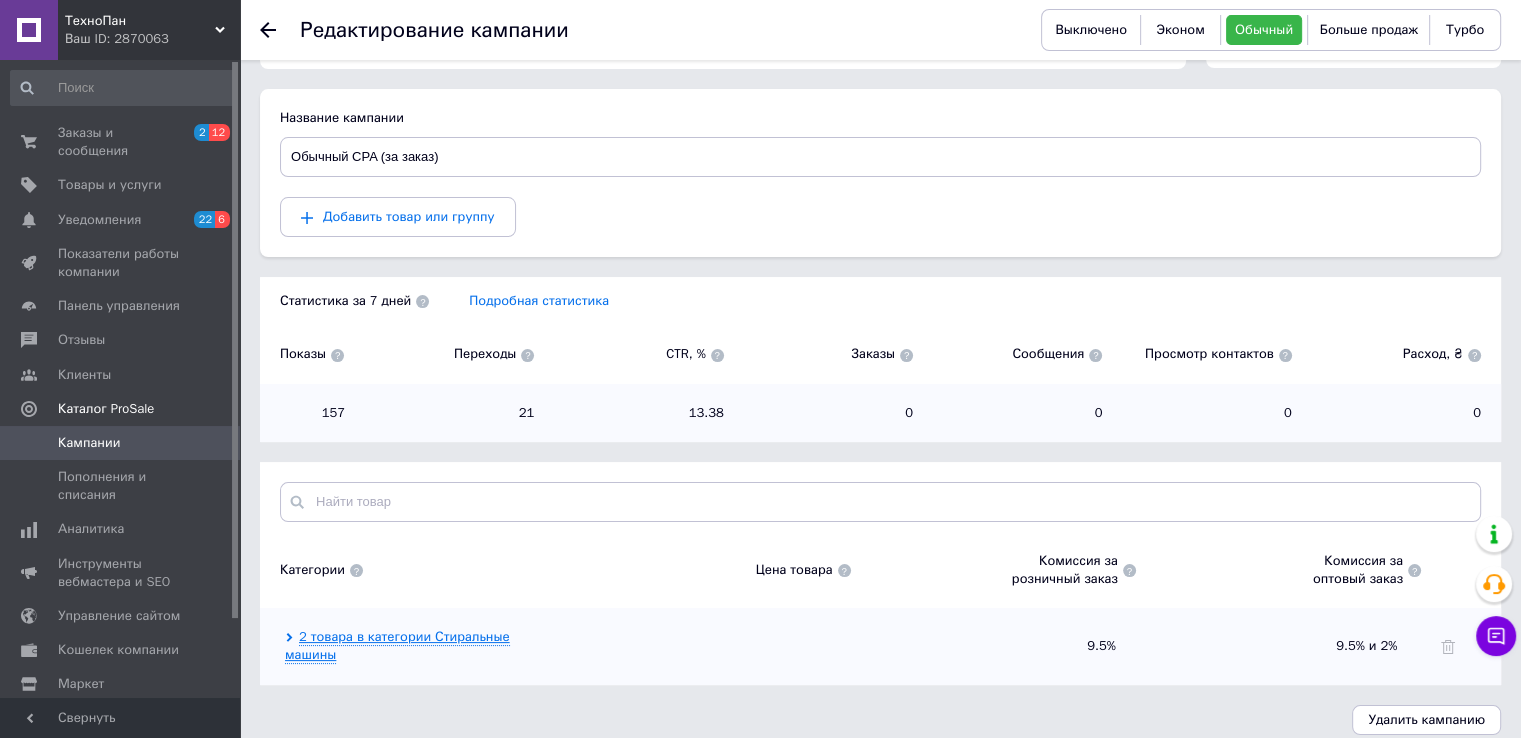 click on "2 товара в категории Стиральные машины" at bounding box center (397, 646) 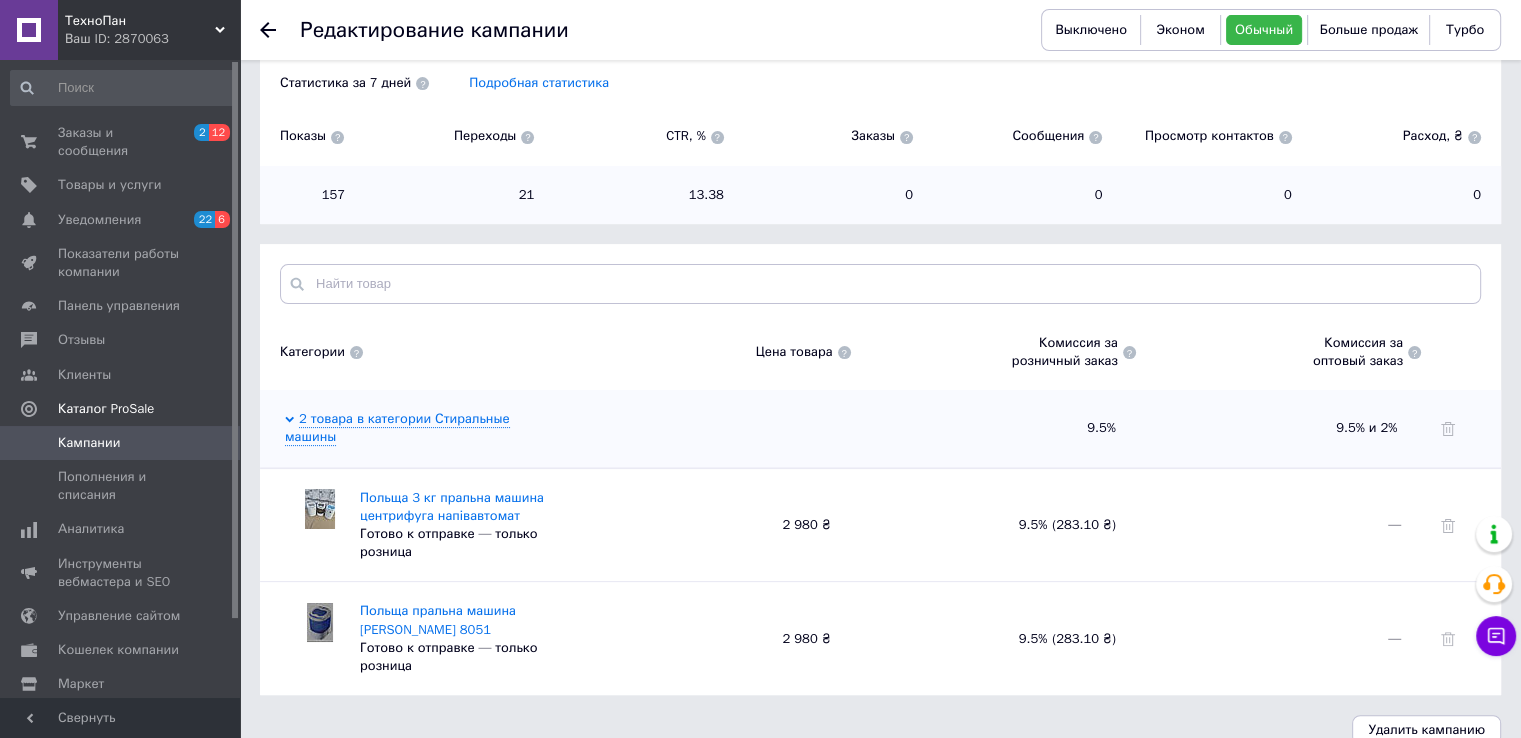 scroll, scrollTop: 386, scrollLeft: 0, axis: vertical 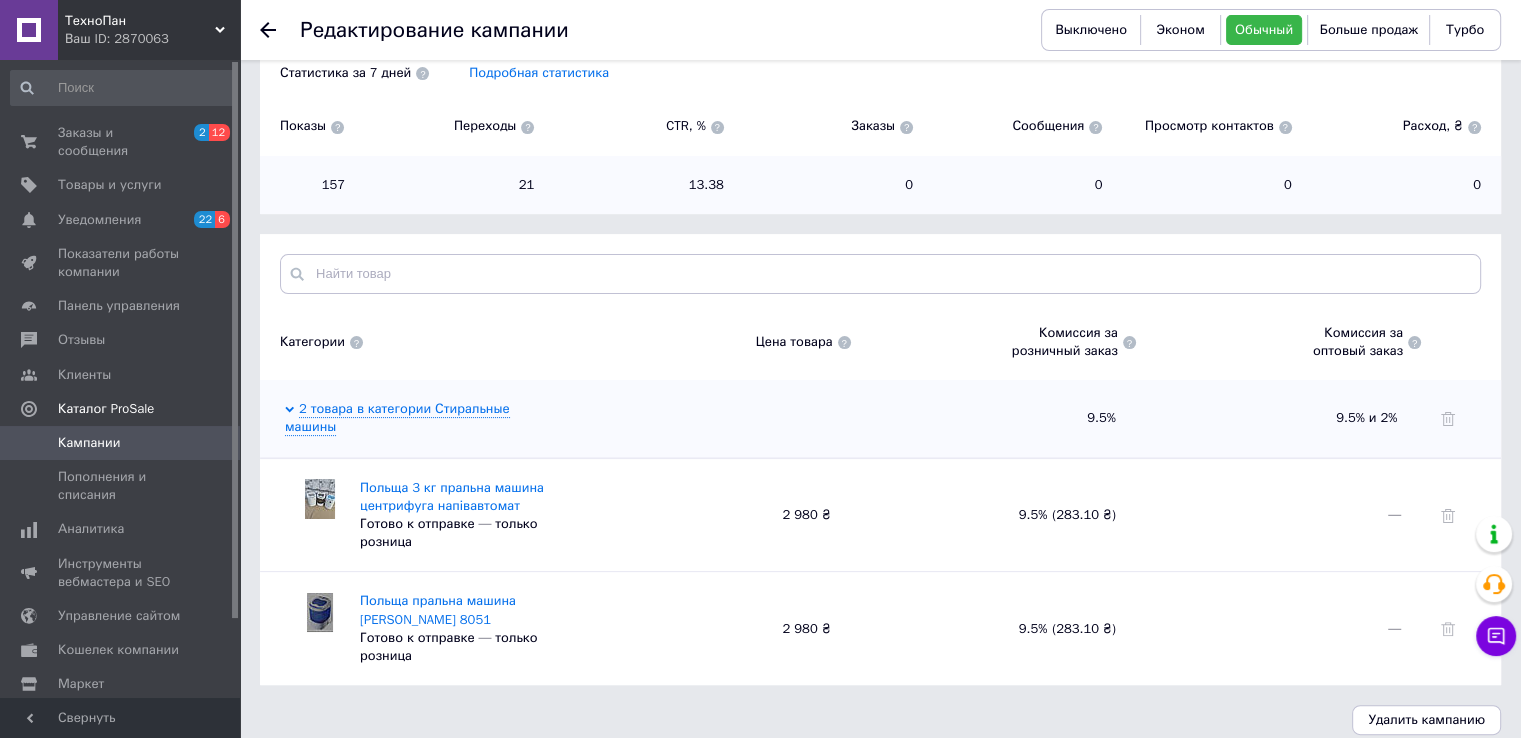 click 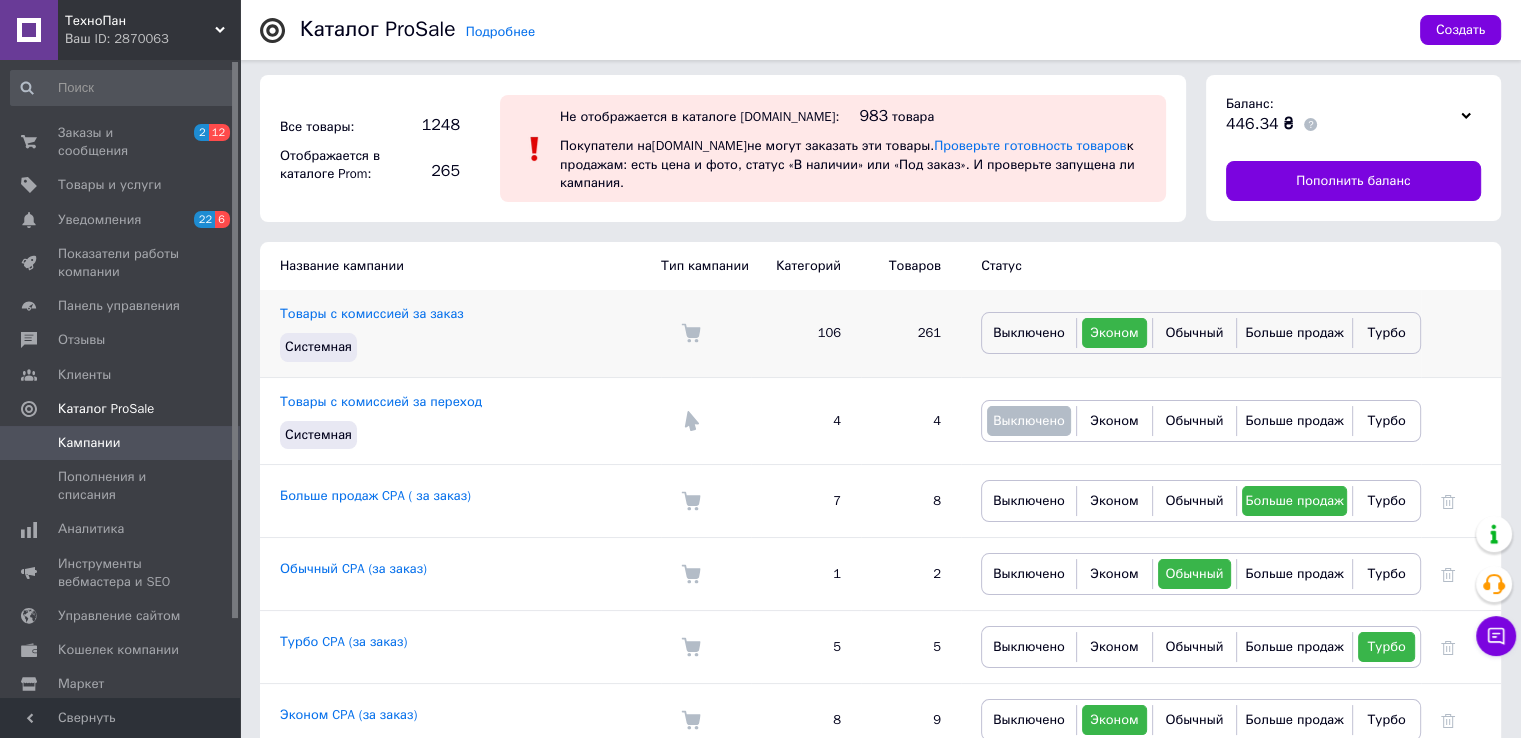 scroll, scrollTop: 0, scrollLeft: 0, axis: both 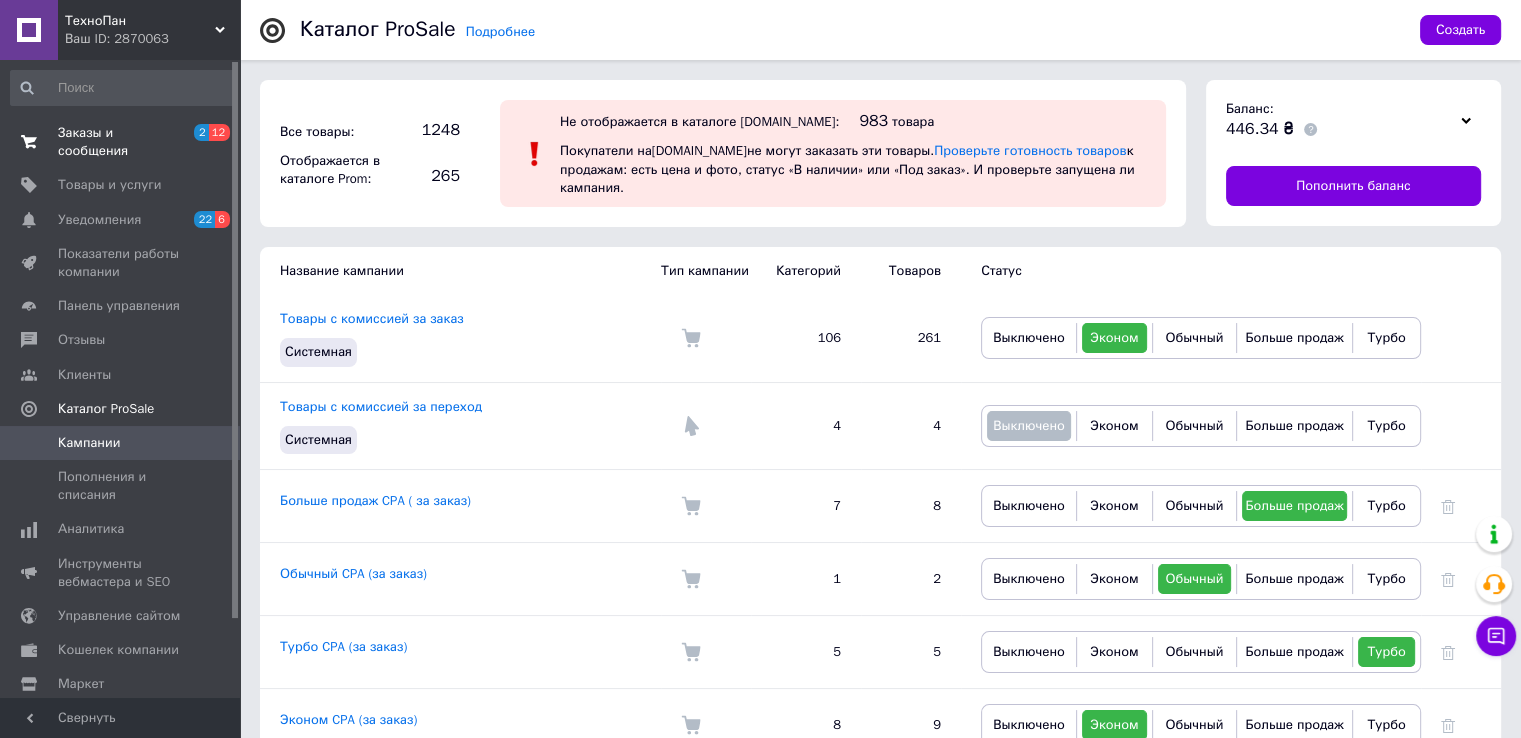 click on "Заказы и сообщения" at bounding box center (121, 142) 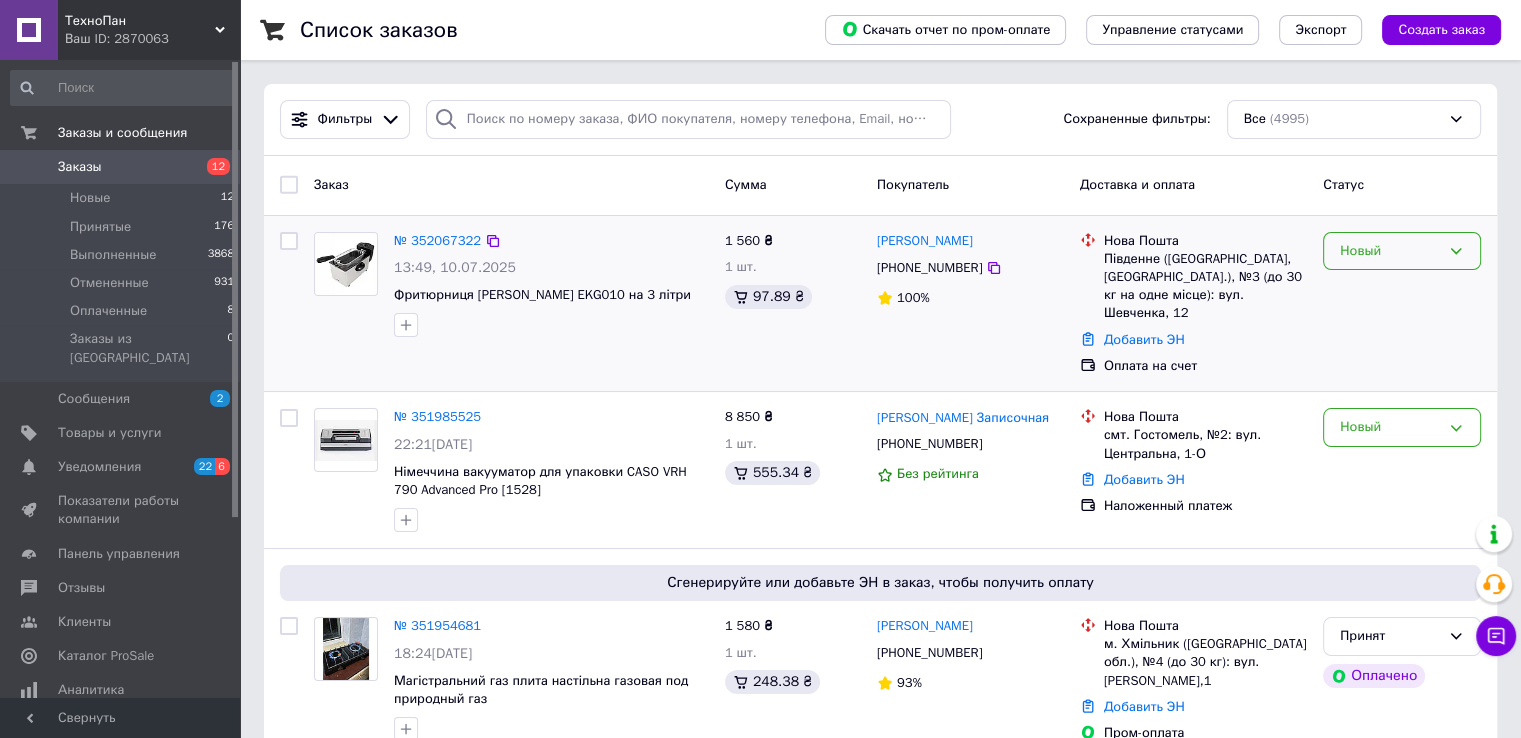 click on "Новый" at bounding box center (1390, 251) 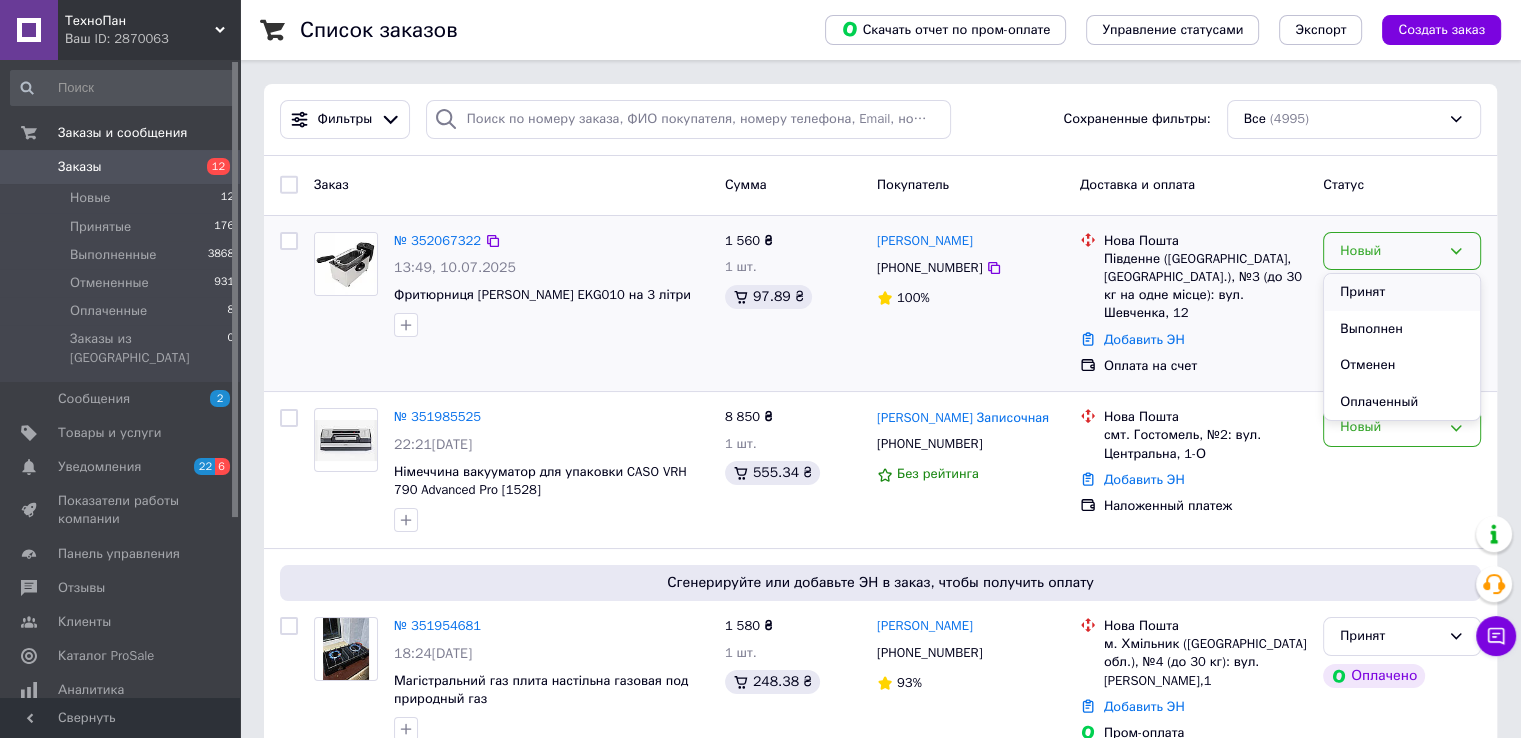 click on "Принят" at bounding box center (1402, 292) 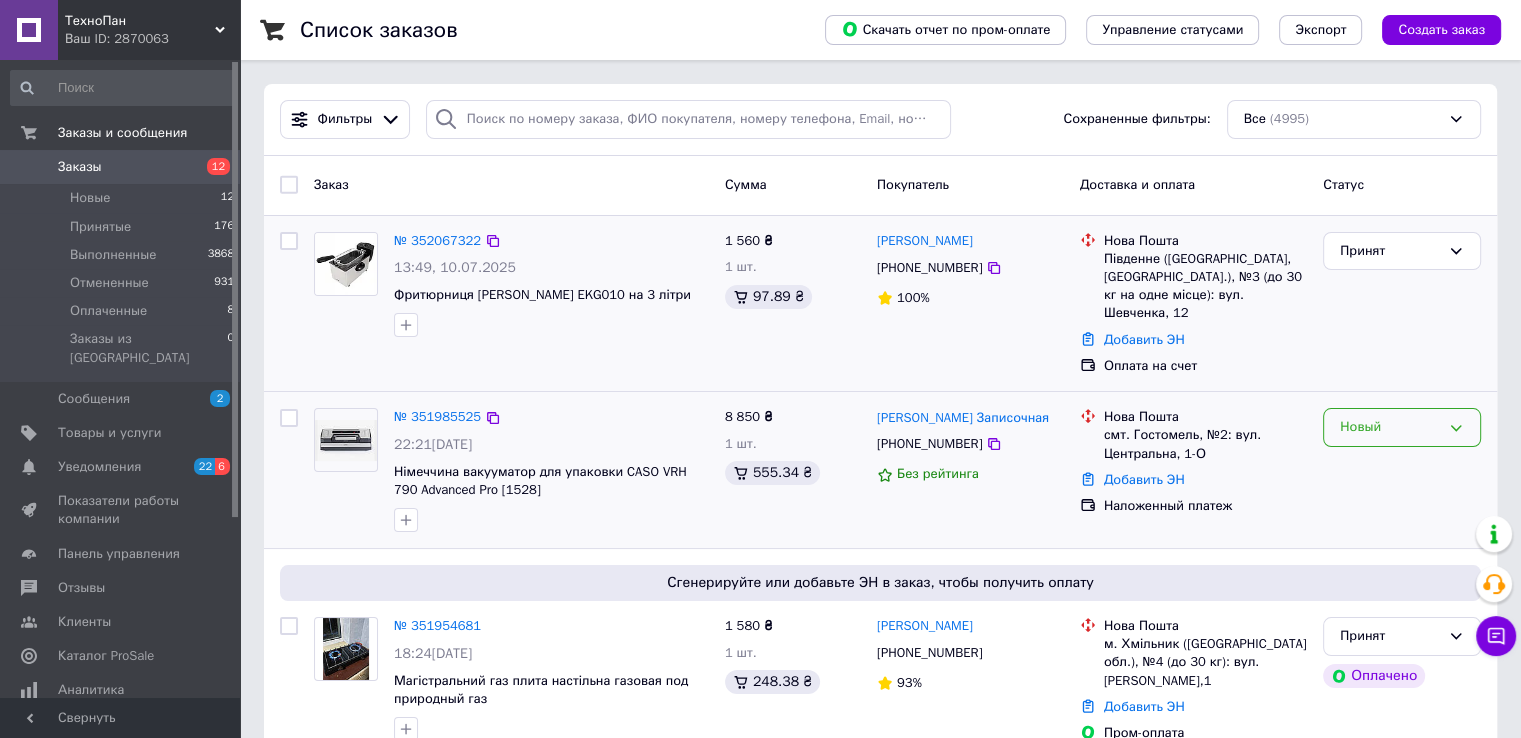 click on "Новый" at bounding box center (1390, 427) 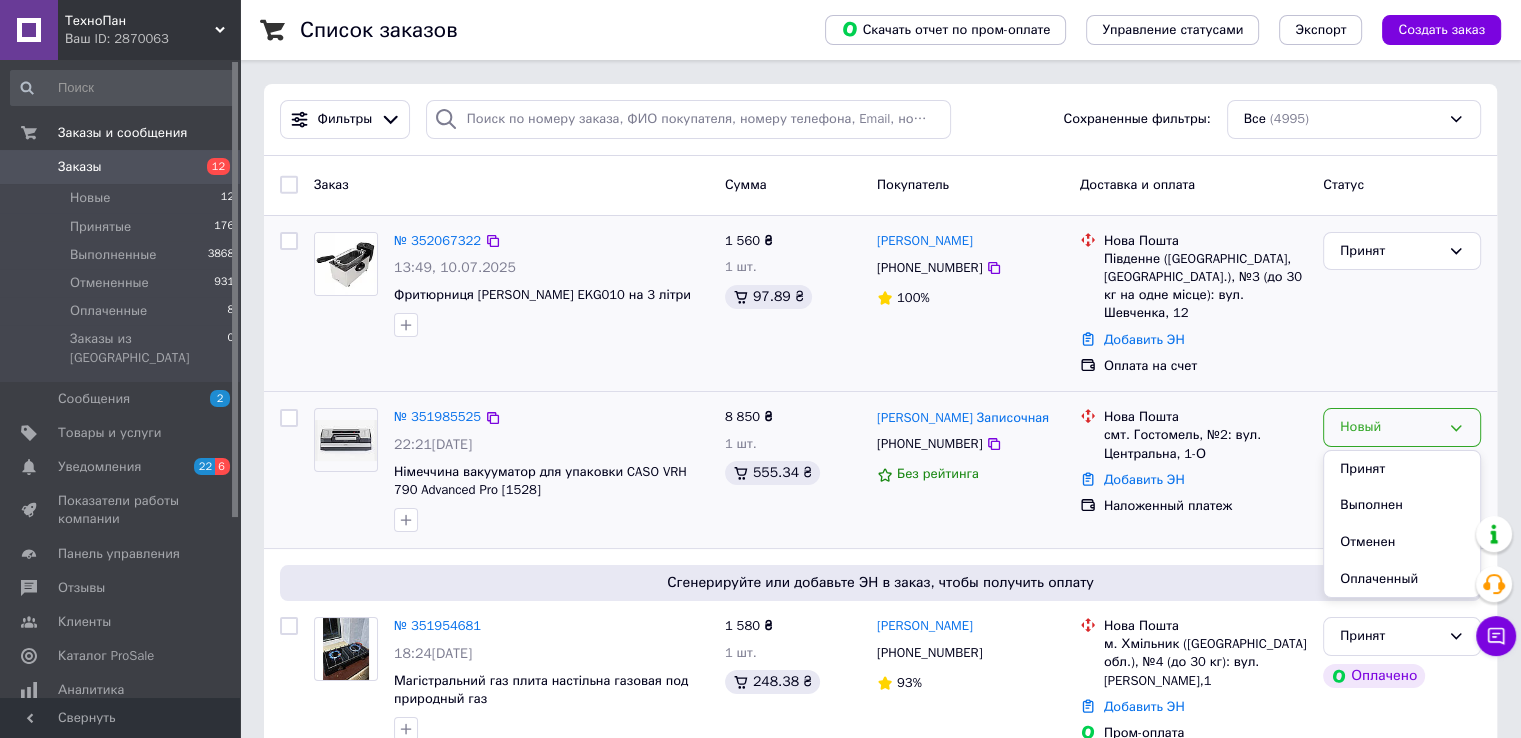 click on "смт. Гостомель, №2: вул. Центральна, 1-О" at bounding box center (1205, 444) 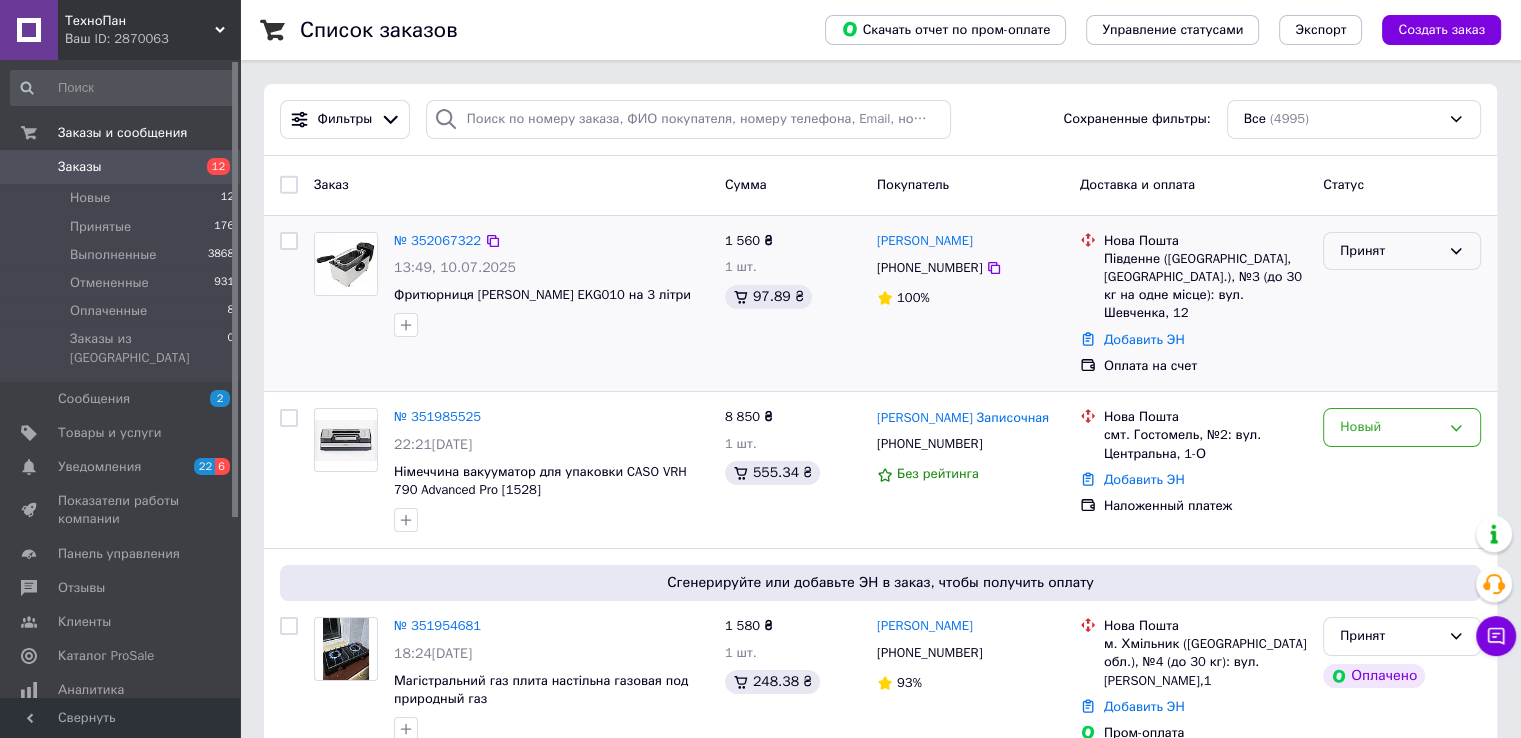 click on "Принят" at bounding box center [1390, 251] 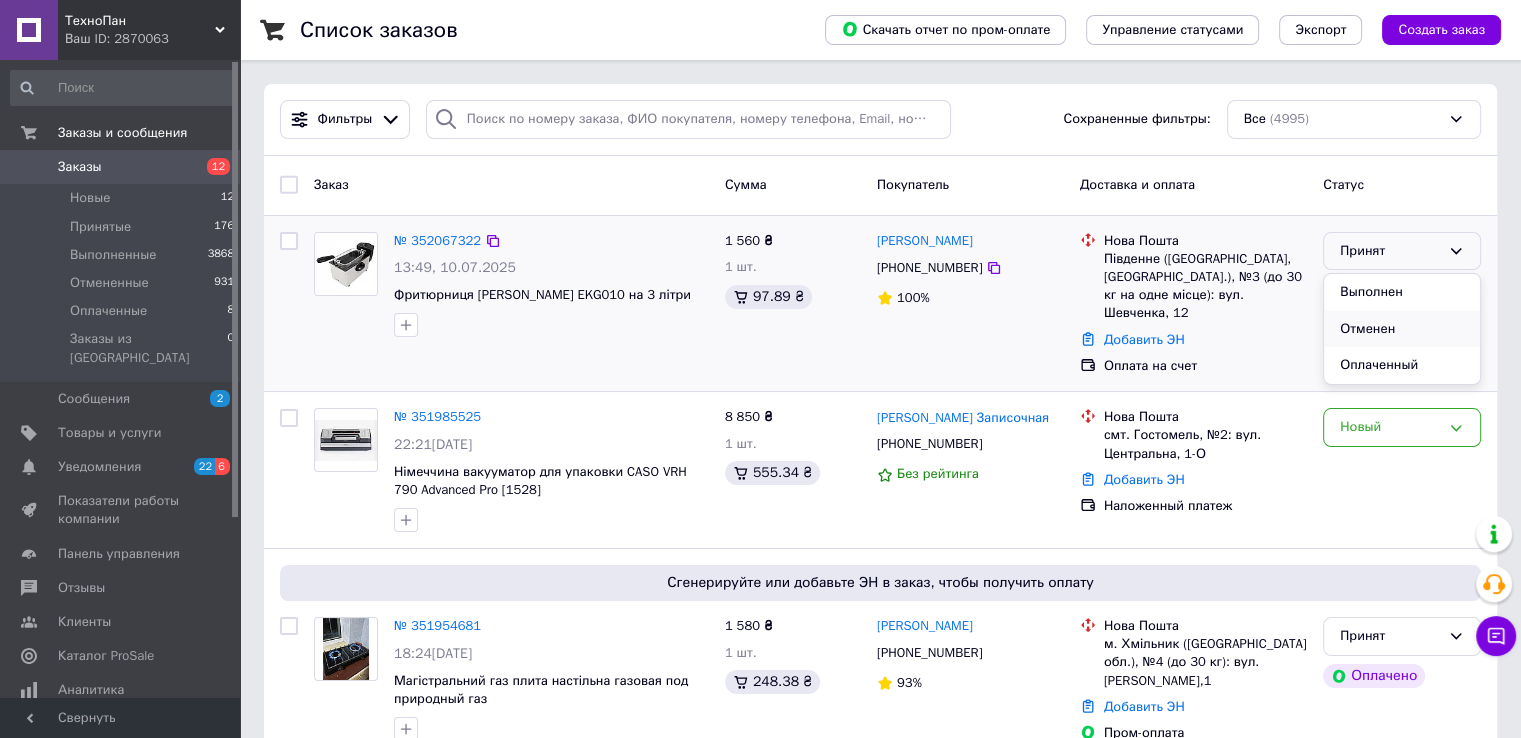 click on "Отменен" at bounding box center (1402, 329) 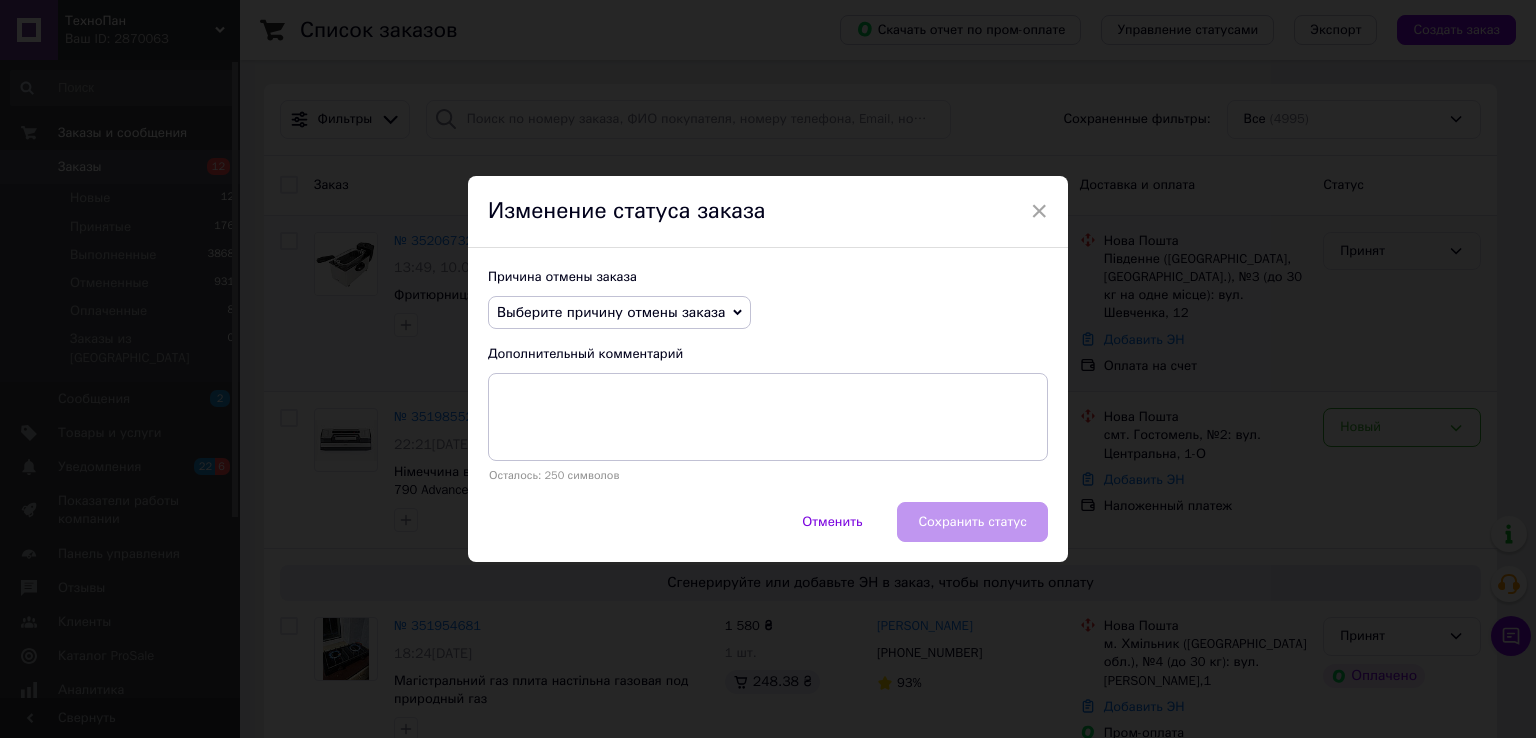 click on "Выберите причину отмены заказа" at bounding box center [611, 312] 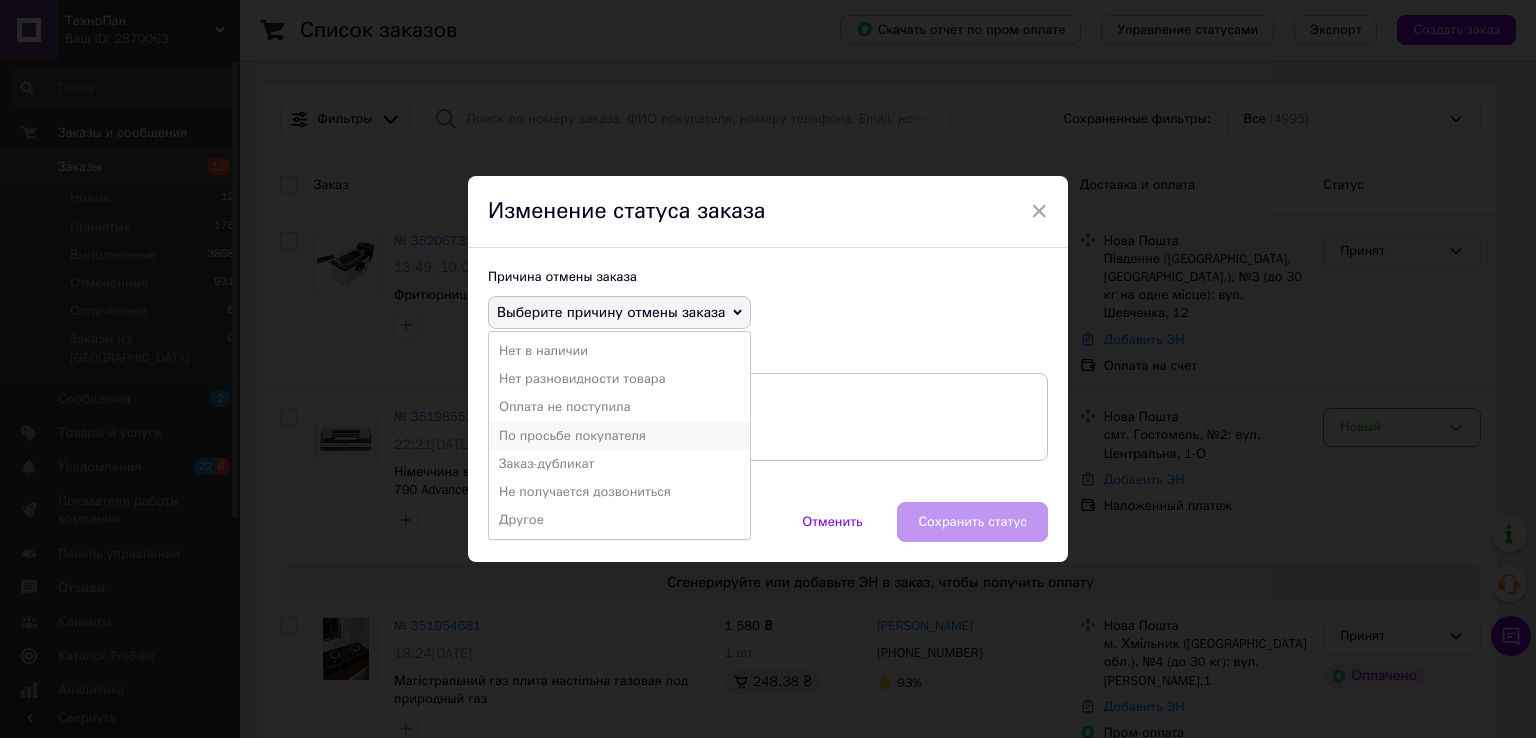 click on "По просьбе покупателя" at bounding box center [619, 436] 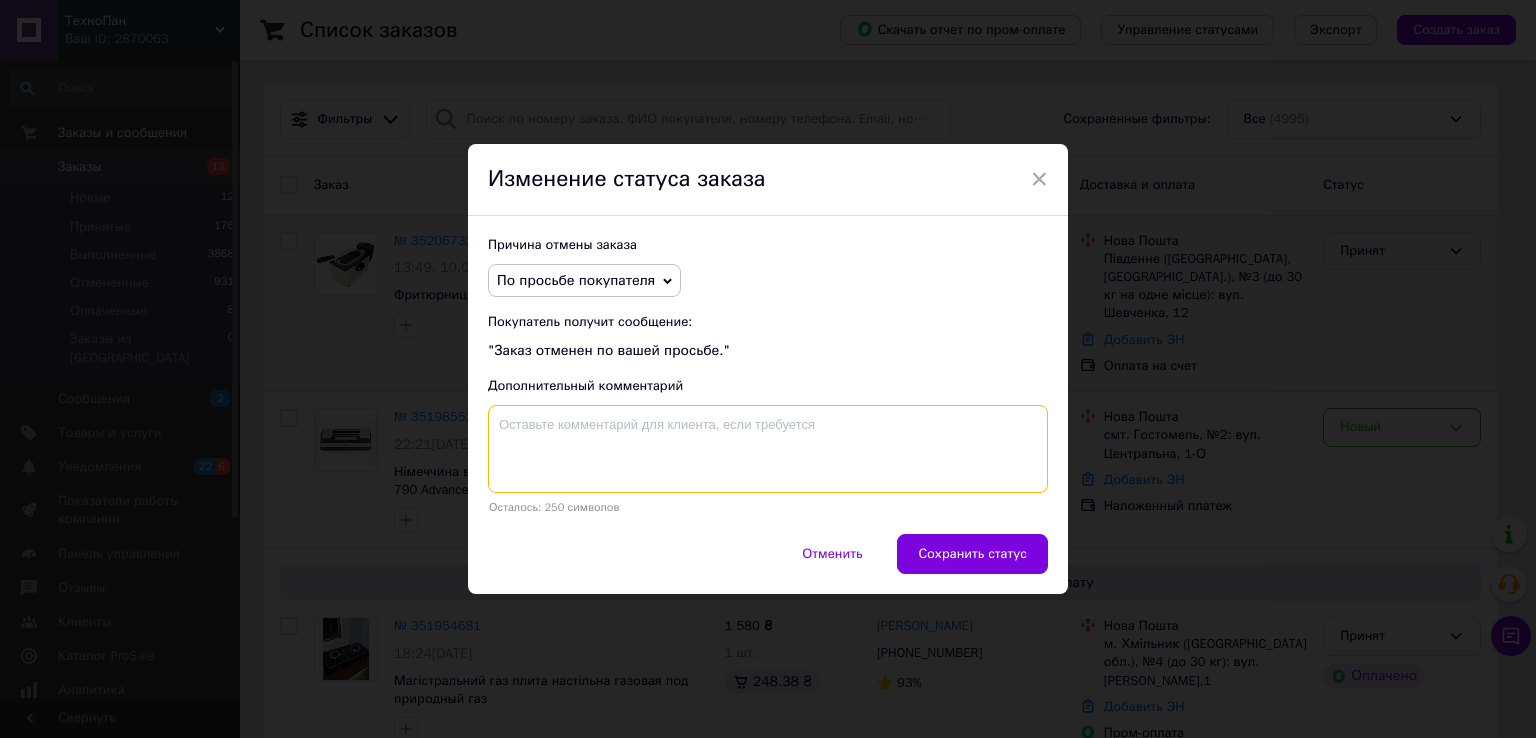 click at bounding box center (768, 449) 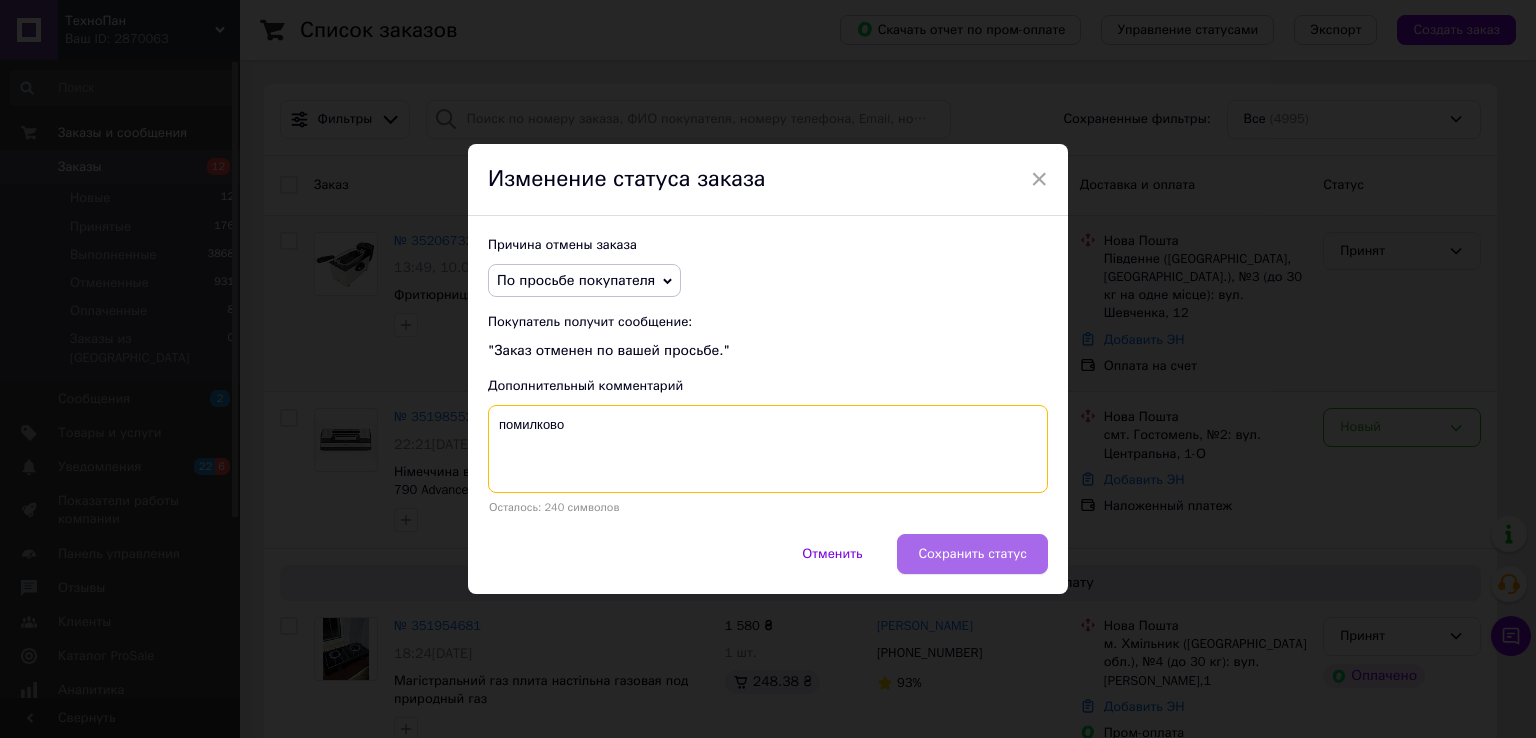 type on "помилково" 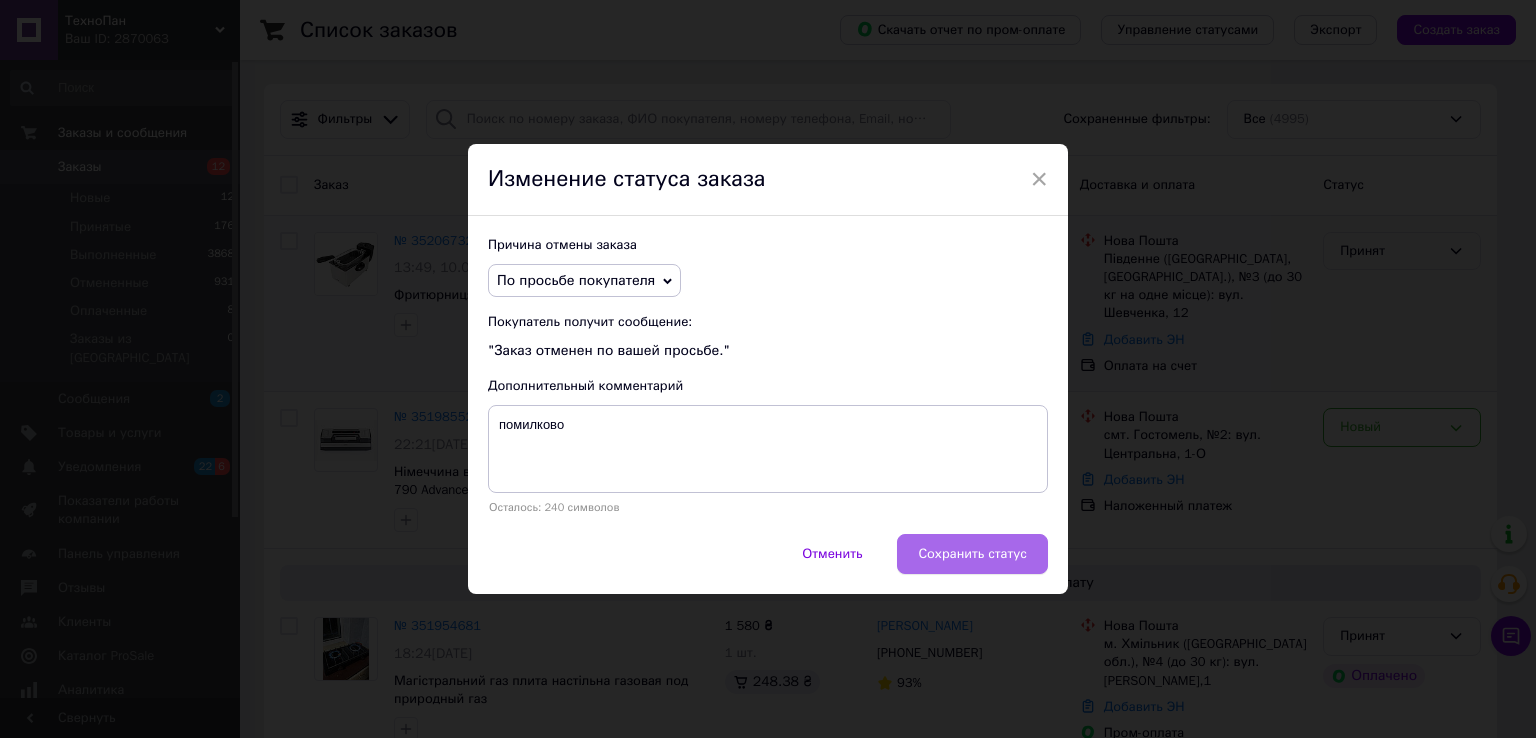 click on "Сохранить статус" at bounding box center (972, 554) 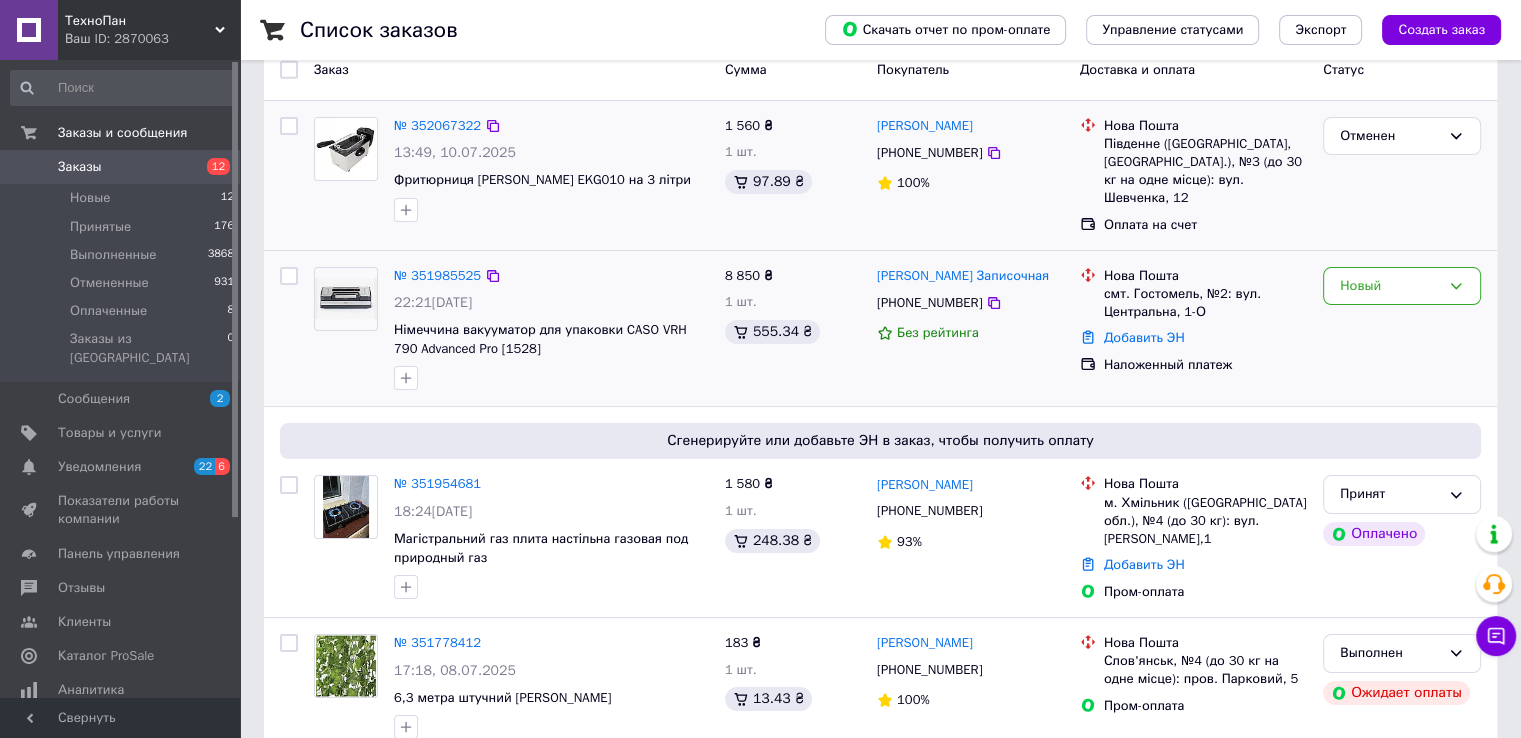 scroll, scrollTop: 200, scrollLeft: 0, axis: vertical 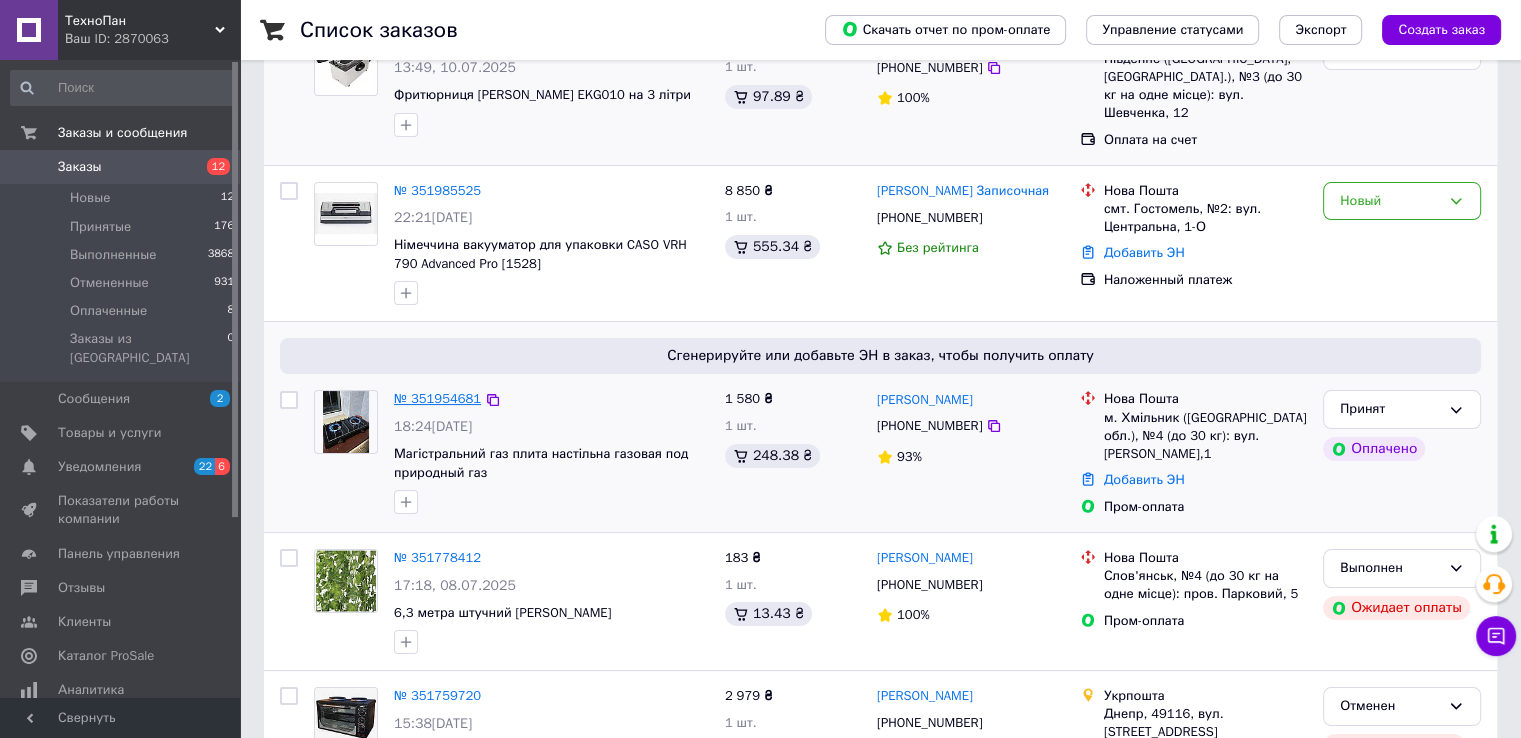 click on "№ 351954681" at bounding box center (437, 398) 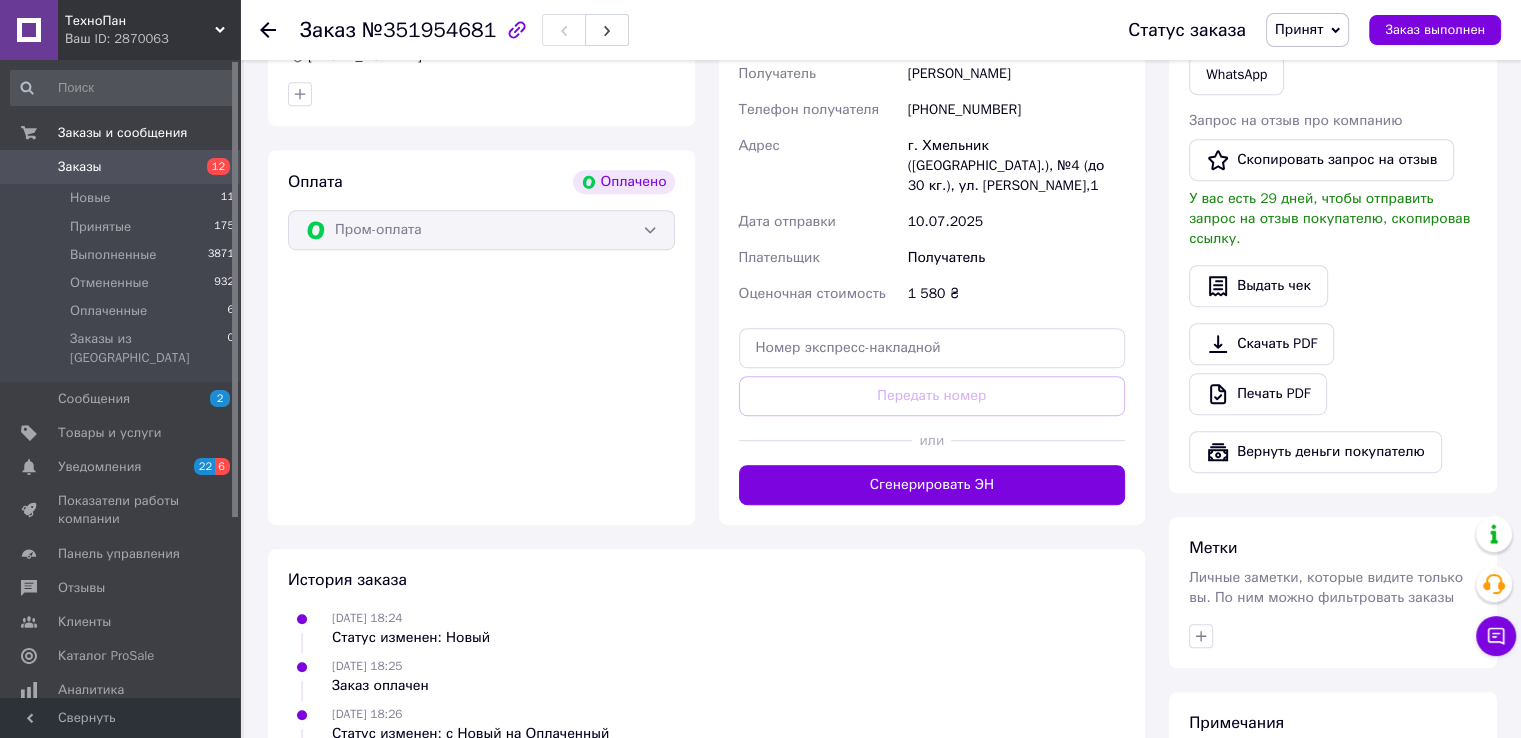 scroll, scrollTop: 1100, scrollLeft: 0, axis: vertical 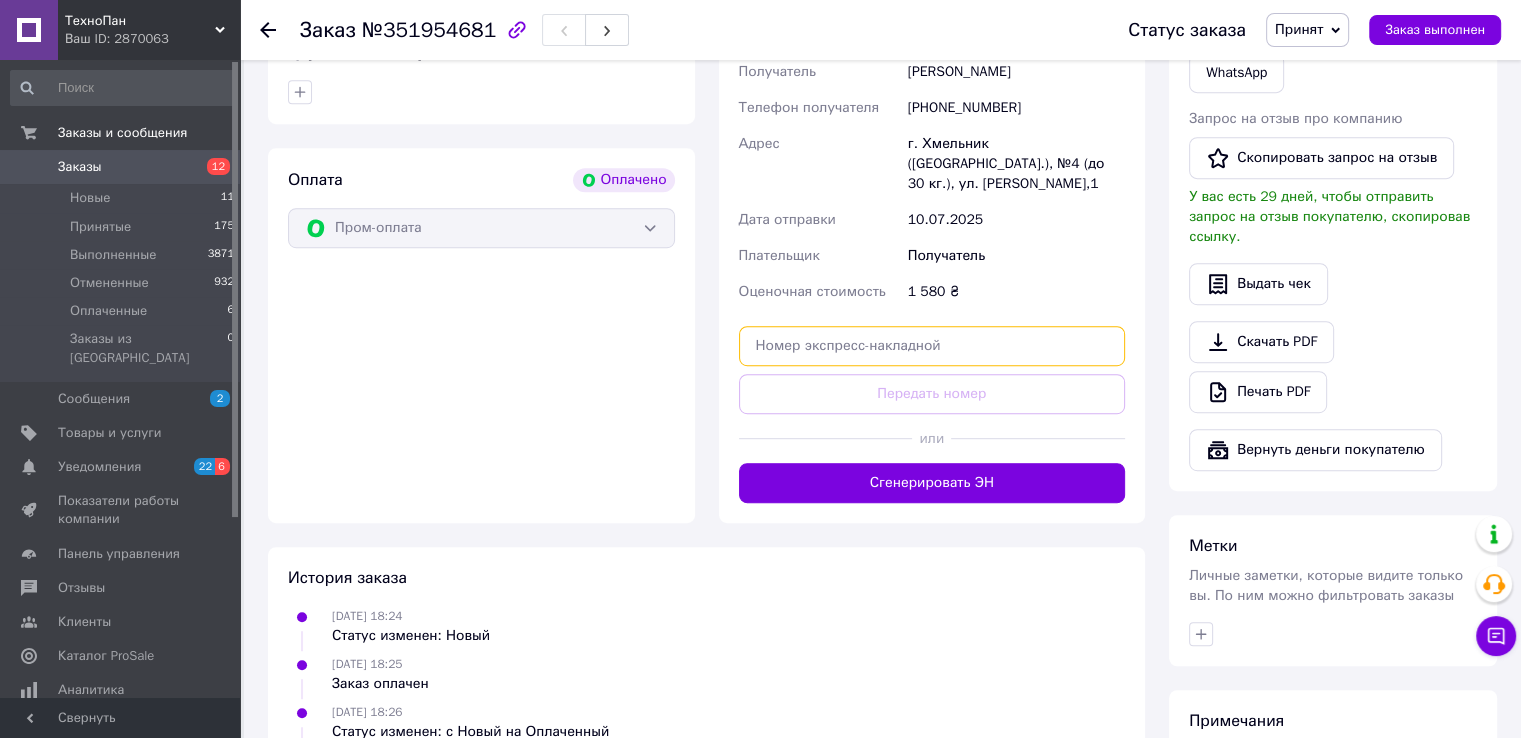 click at bounding box center (932, 346) 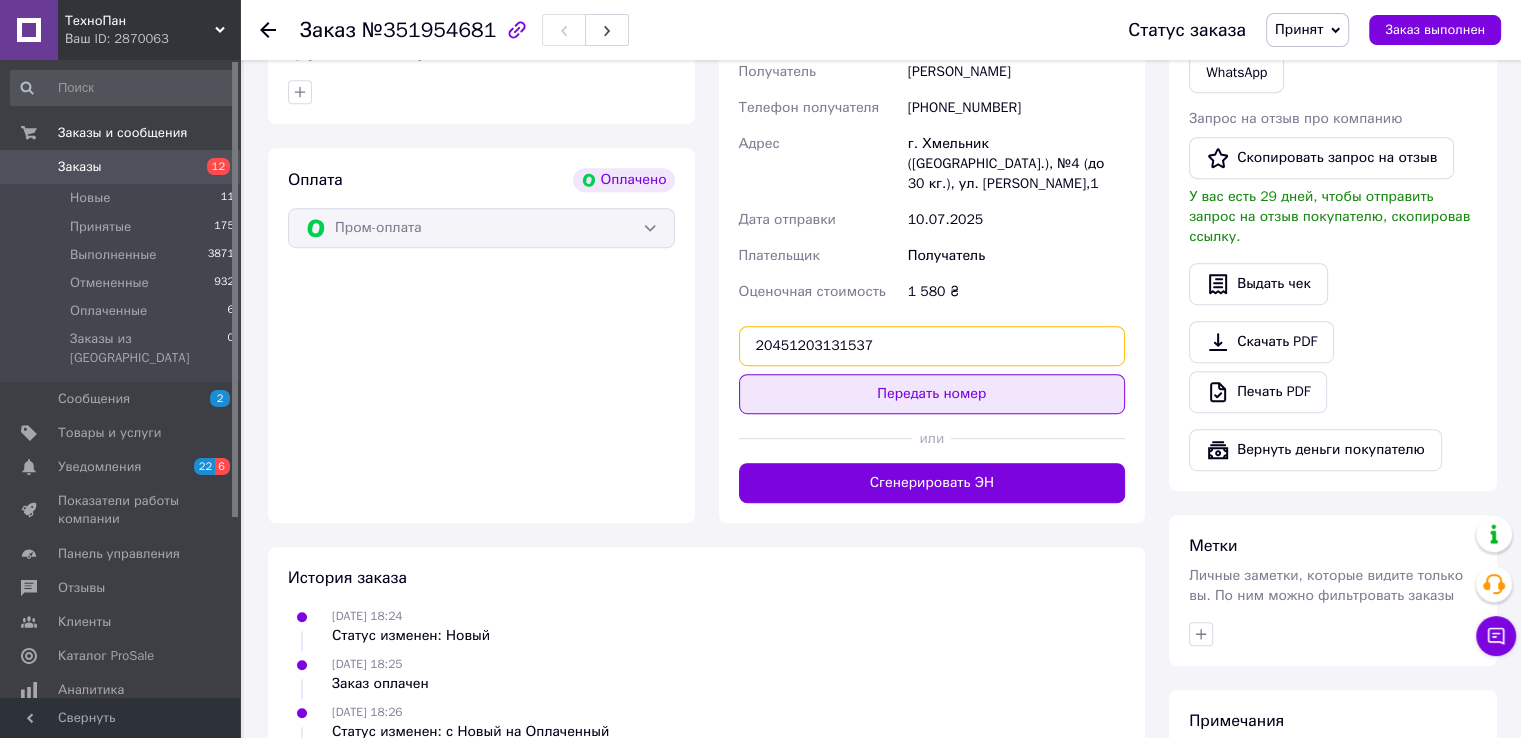 type on "20451203131537" 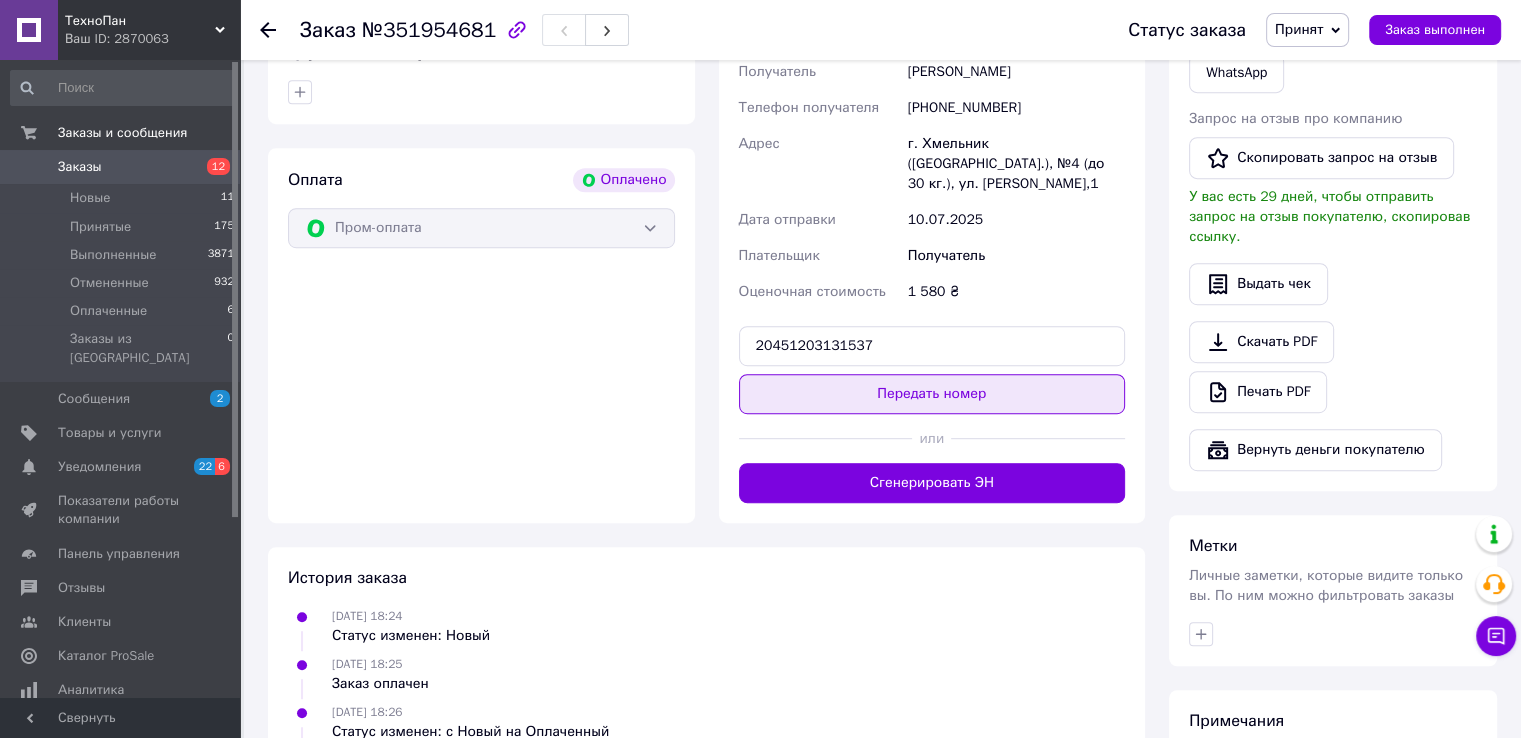 click on "Передать номер" at bounding box center (932, 394) 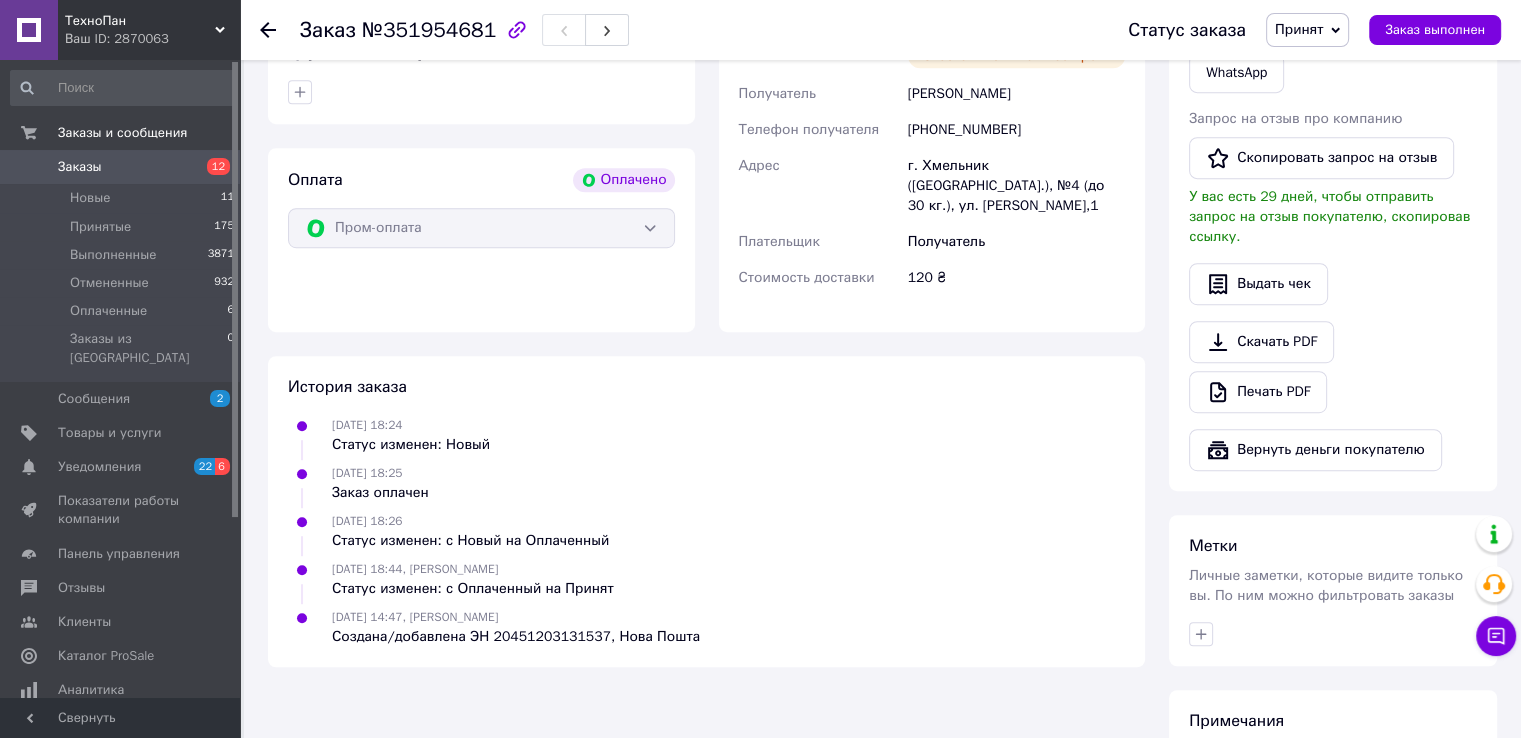 click 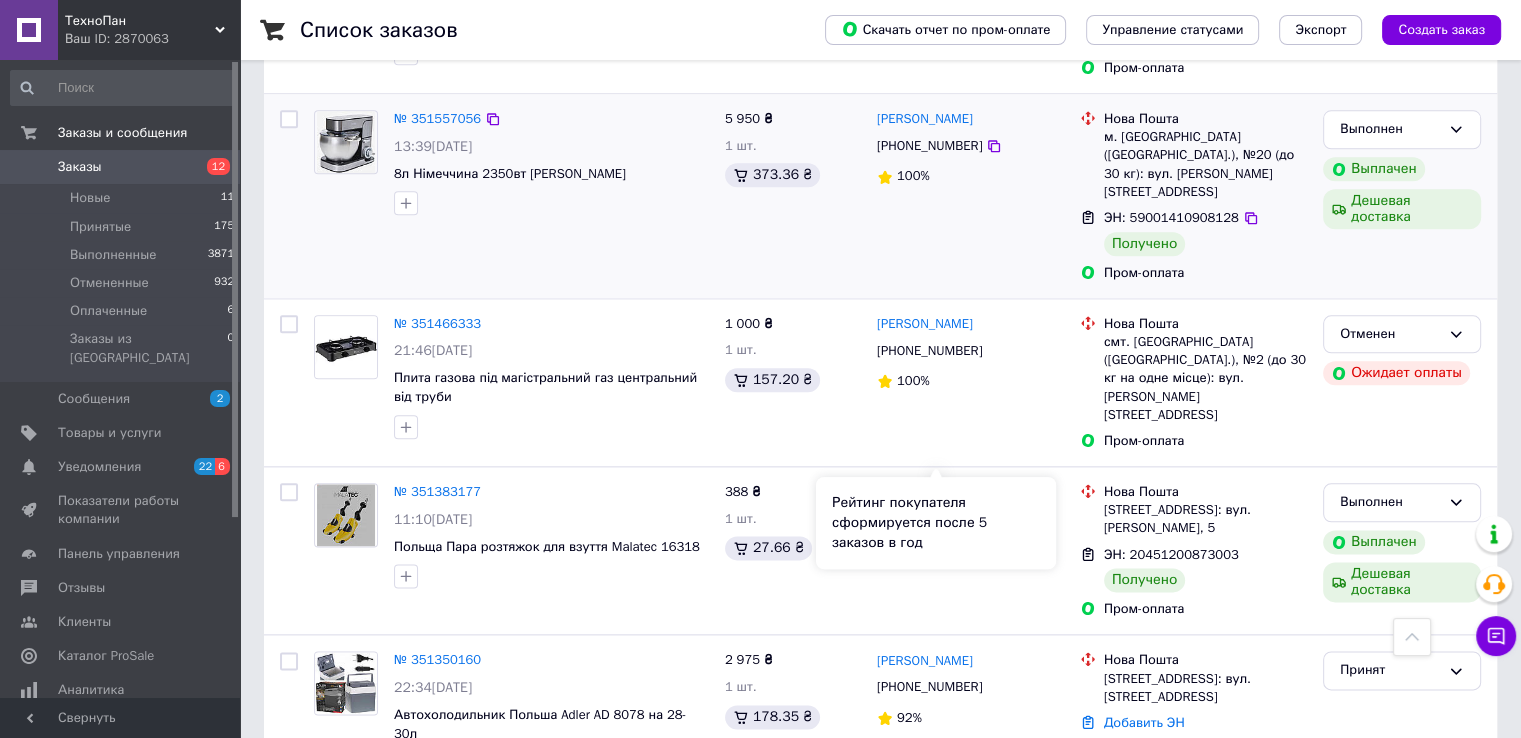 scroll, scrollTop: 2320, scrollLeft: 0, axis: vertical 